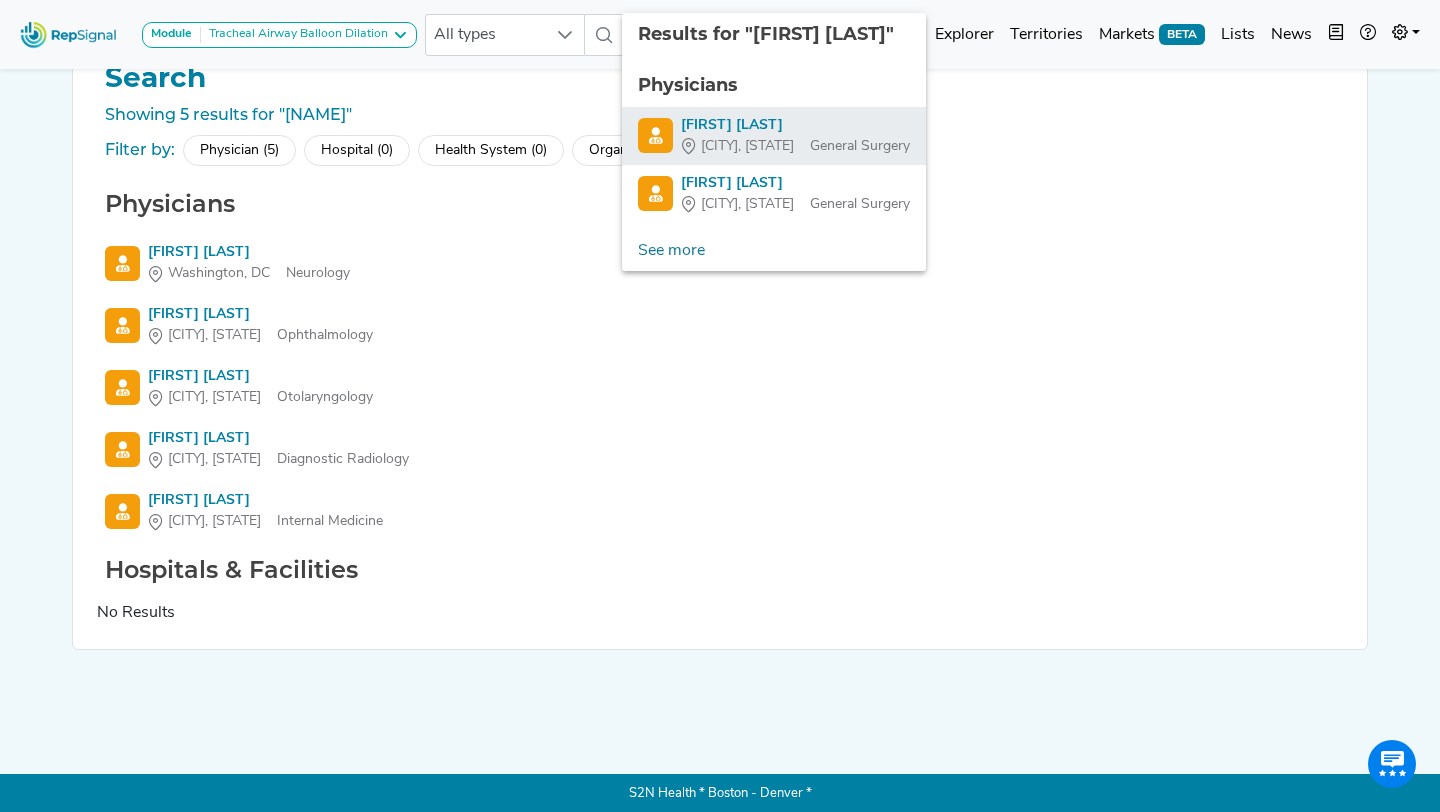 scroll, scrollTop: 50, scrollLeft: 0, axis: vertical 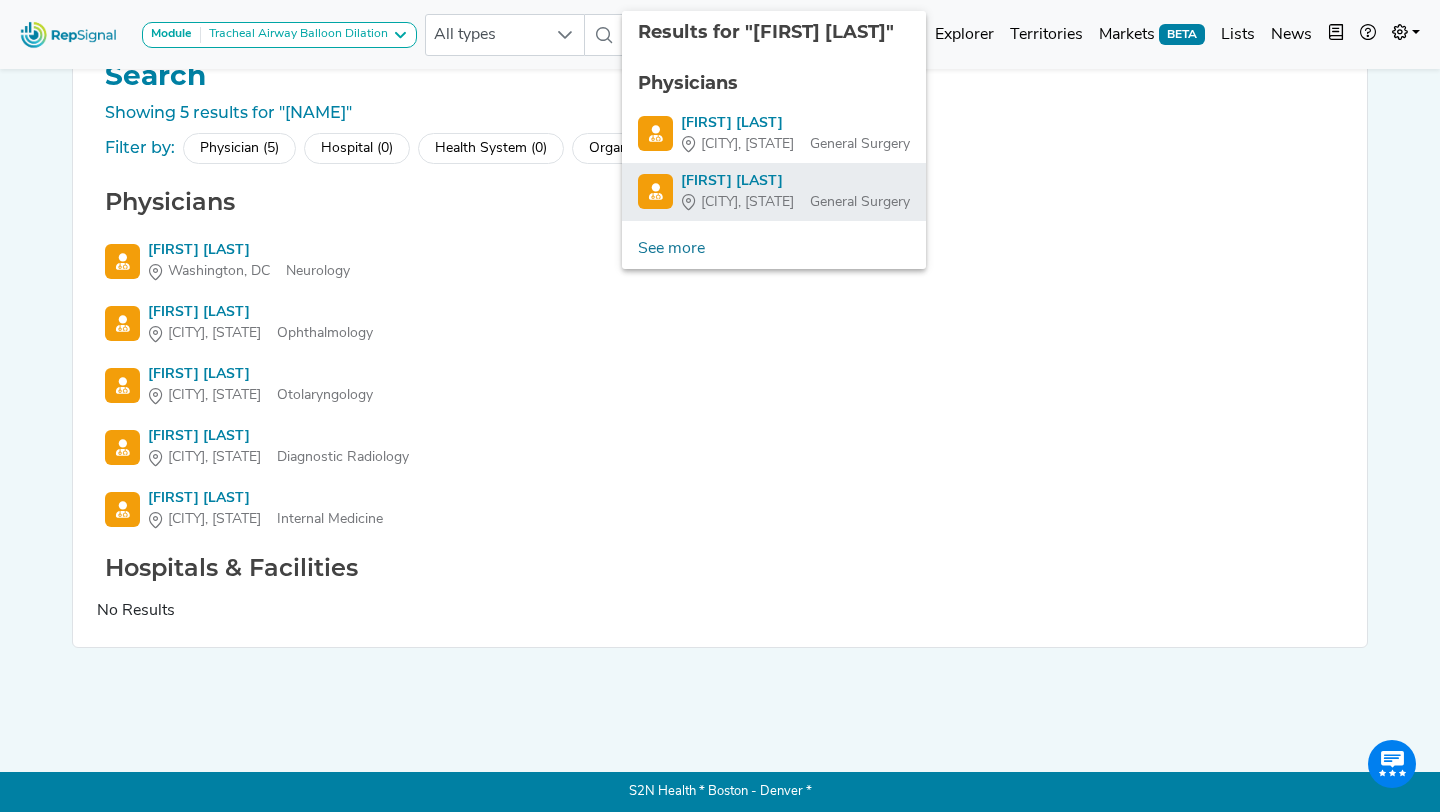 click on "Results for "[FIRST] [LAST]" Physicians [FIRST] [LAST] [CITY], [STATE] General Surgery [FIRST] [LAST] [CITY], [STATE] General Surgery See more 1 items selected" 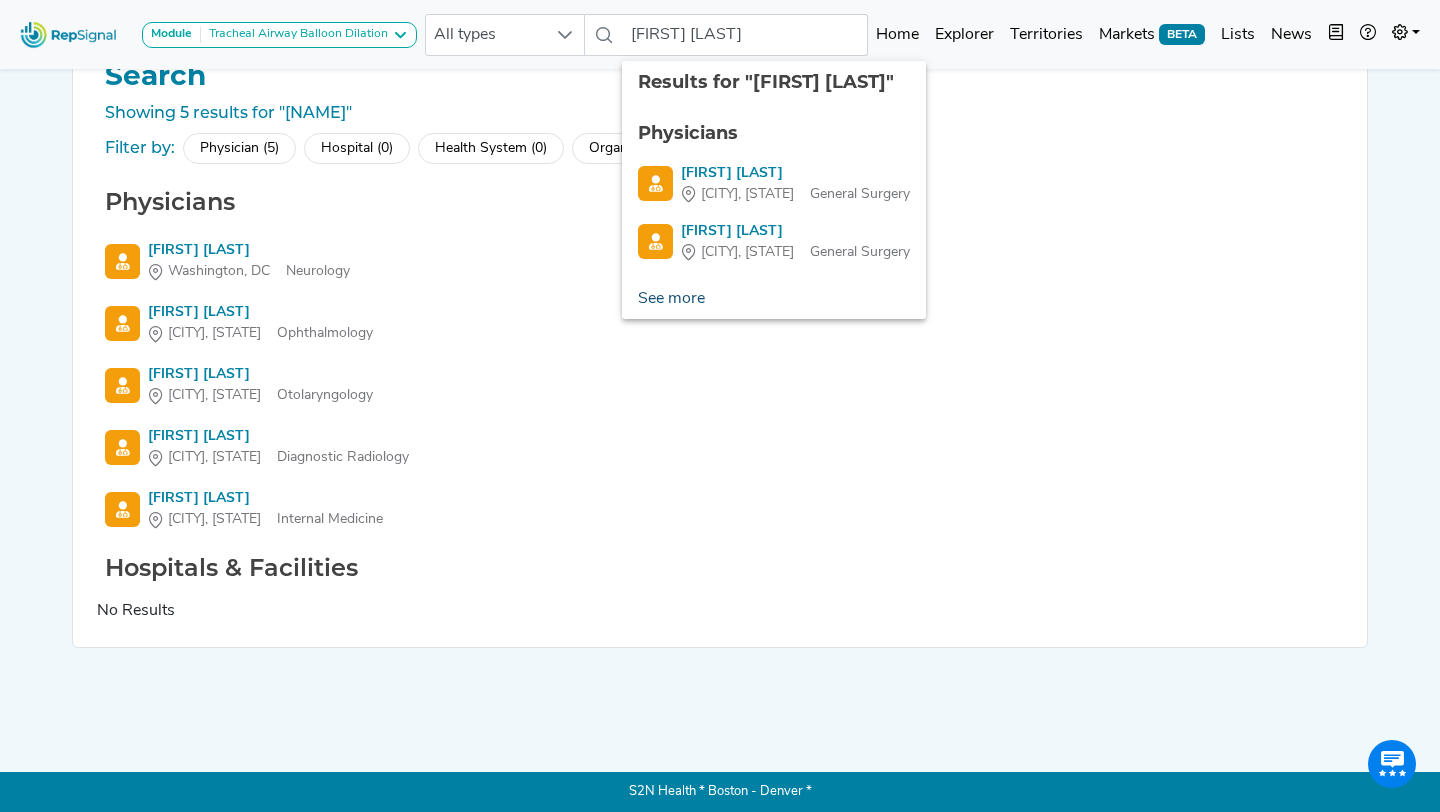 click on "See more" 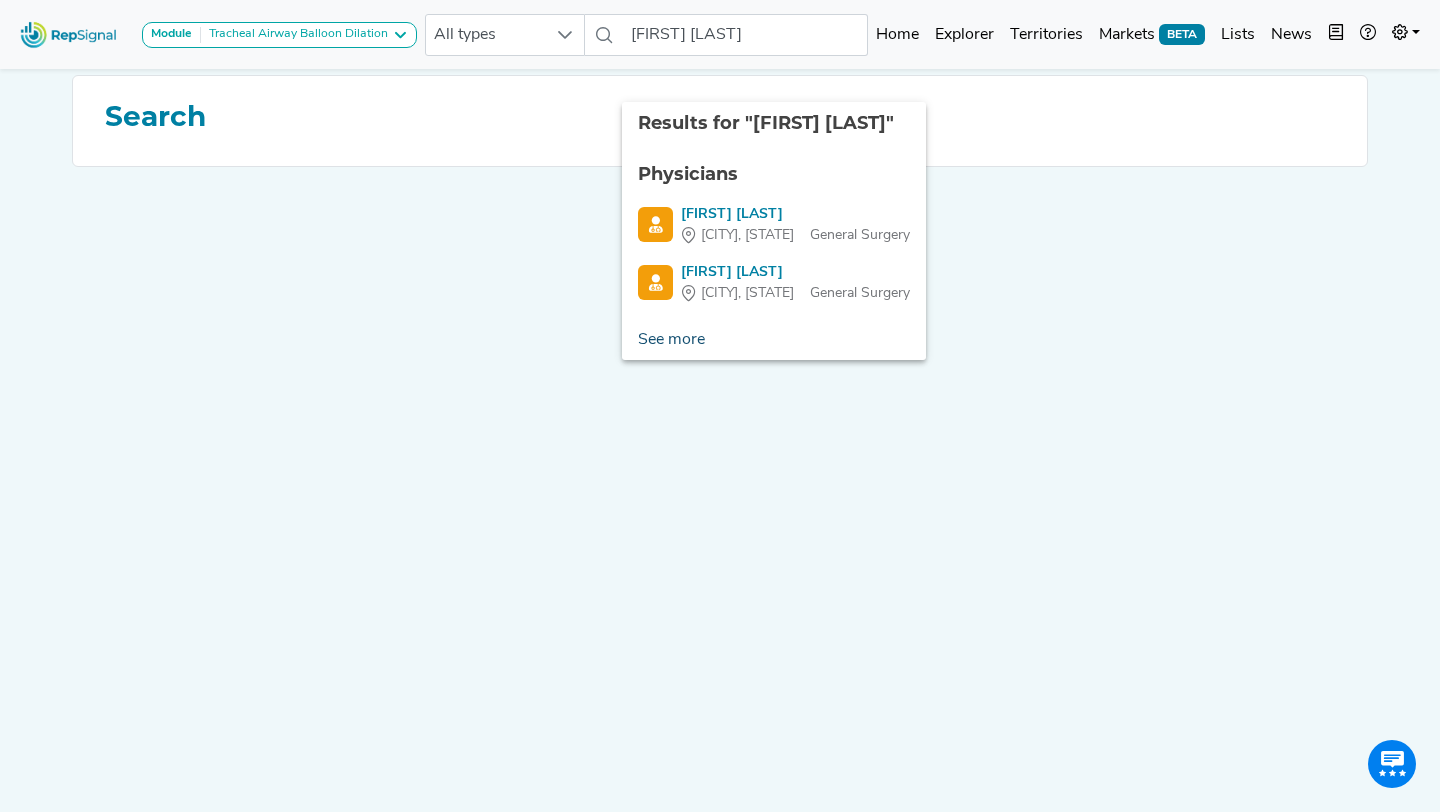 scroll, scrollTop: 0, scrollLeft: 0, axis: both 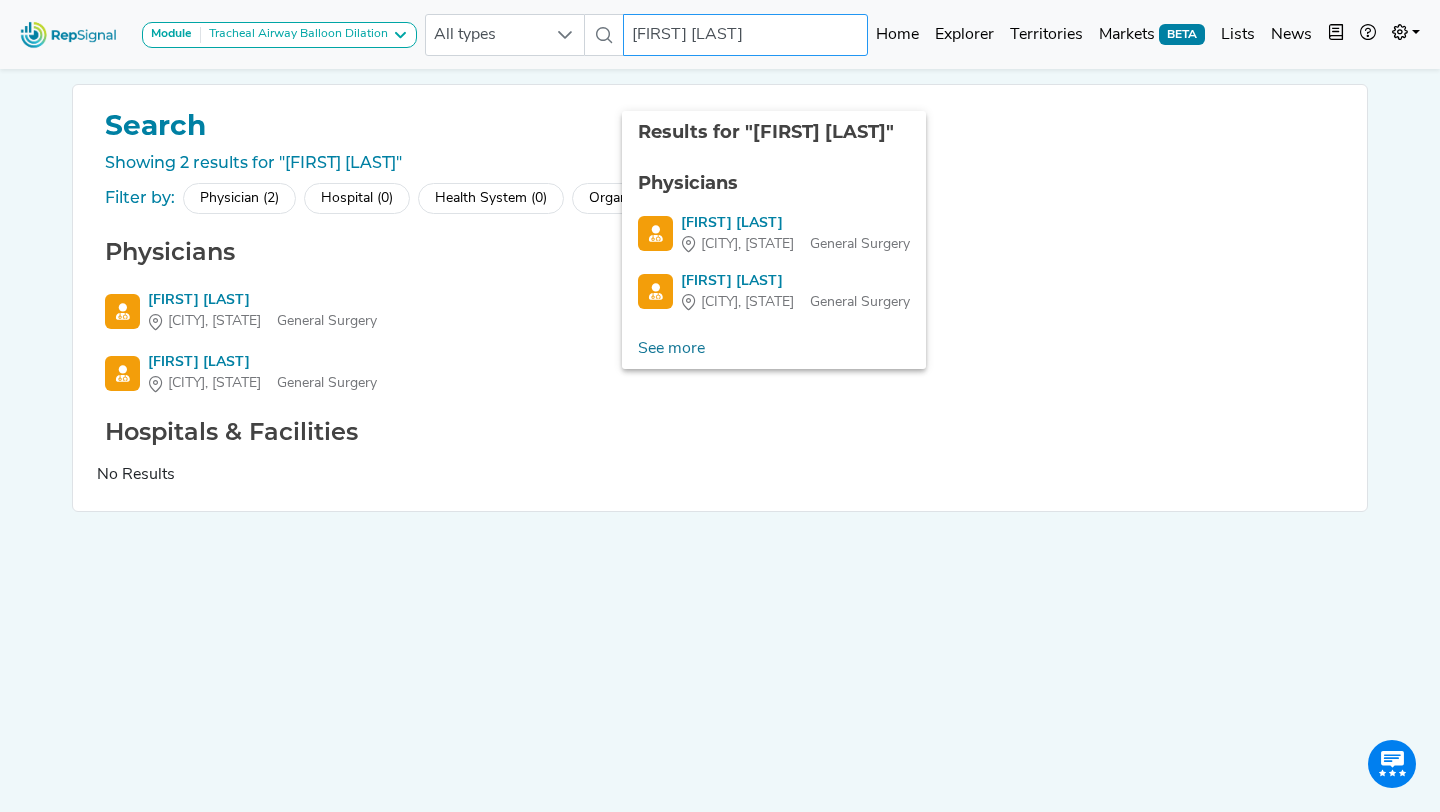 click on "[FIRST] [LAST]" at bounding box center (746, 35) 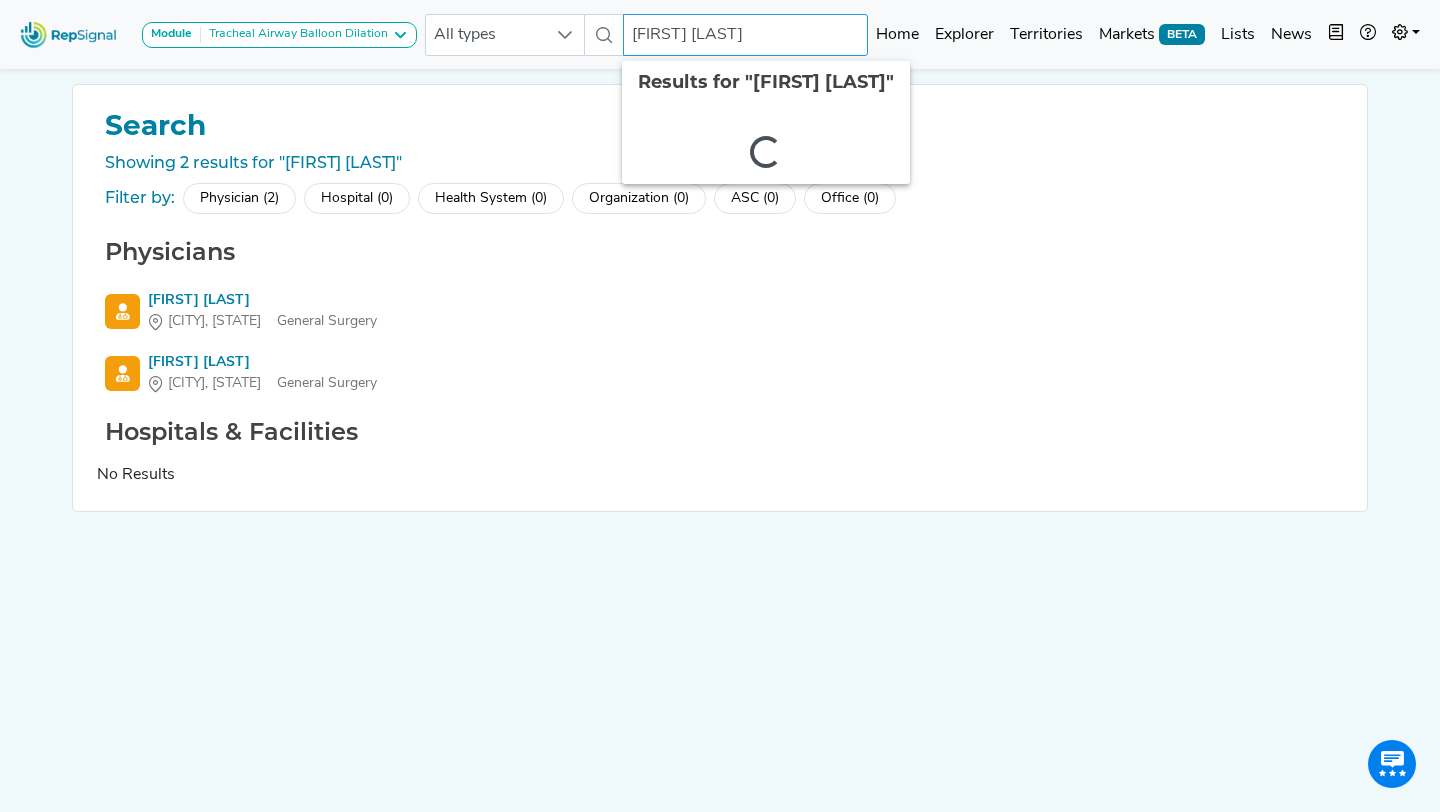 click on "[FIRST] [LAST]" at bounding box center [746, 35] 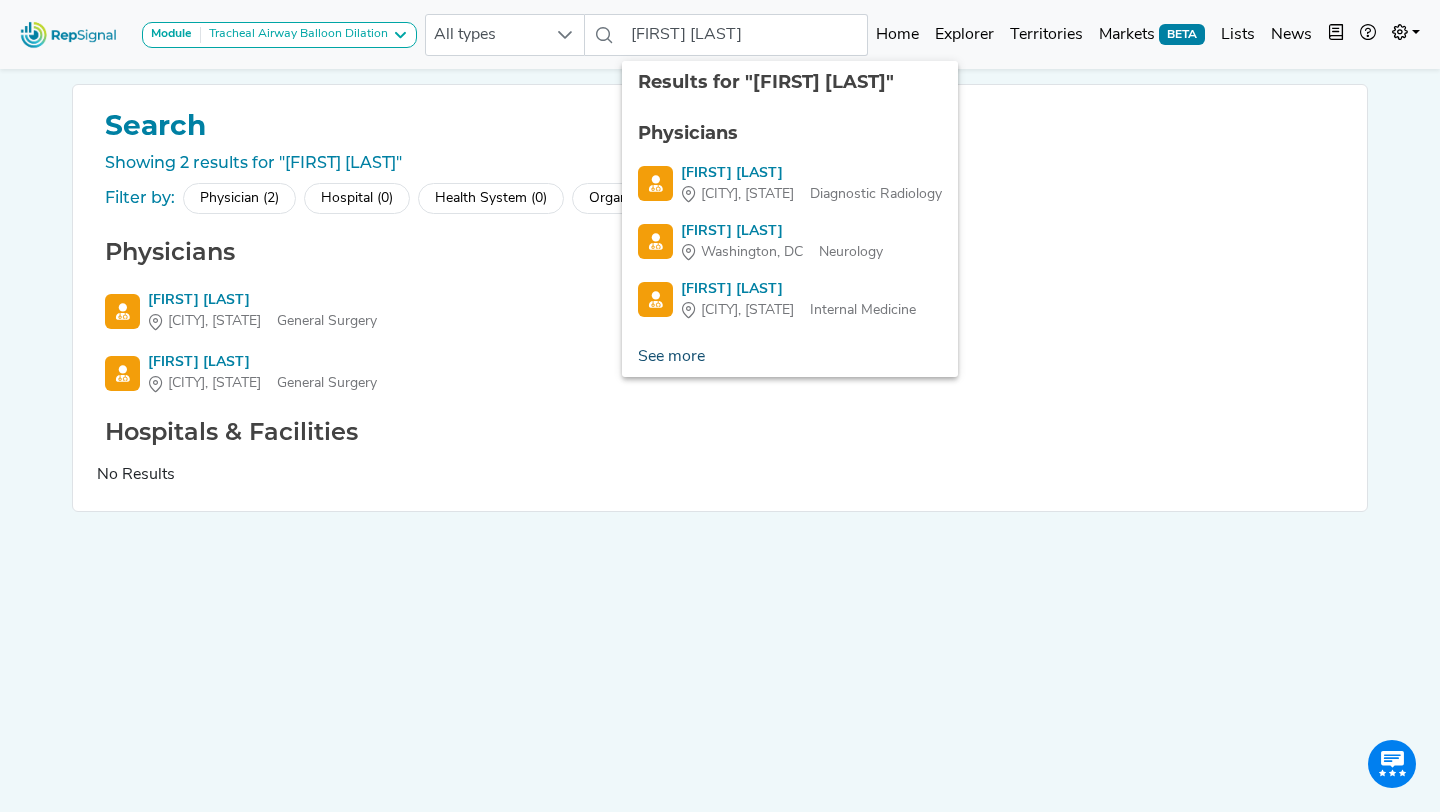 click on "See more" 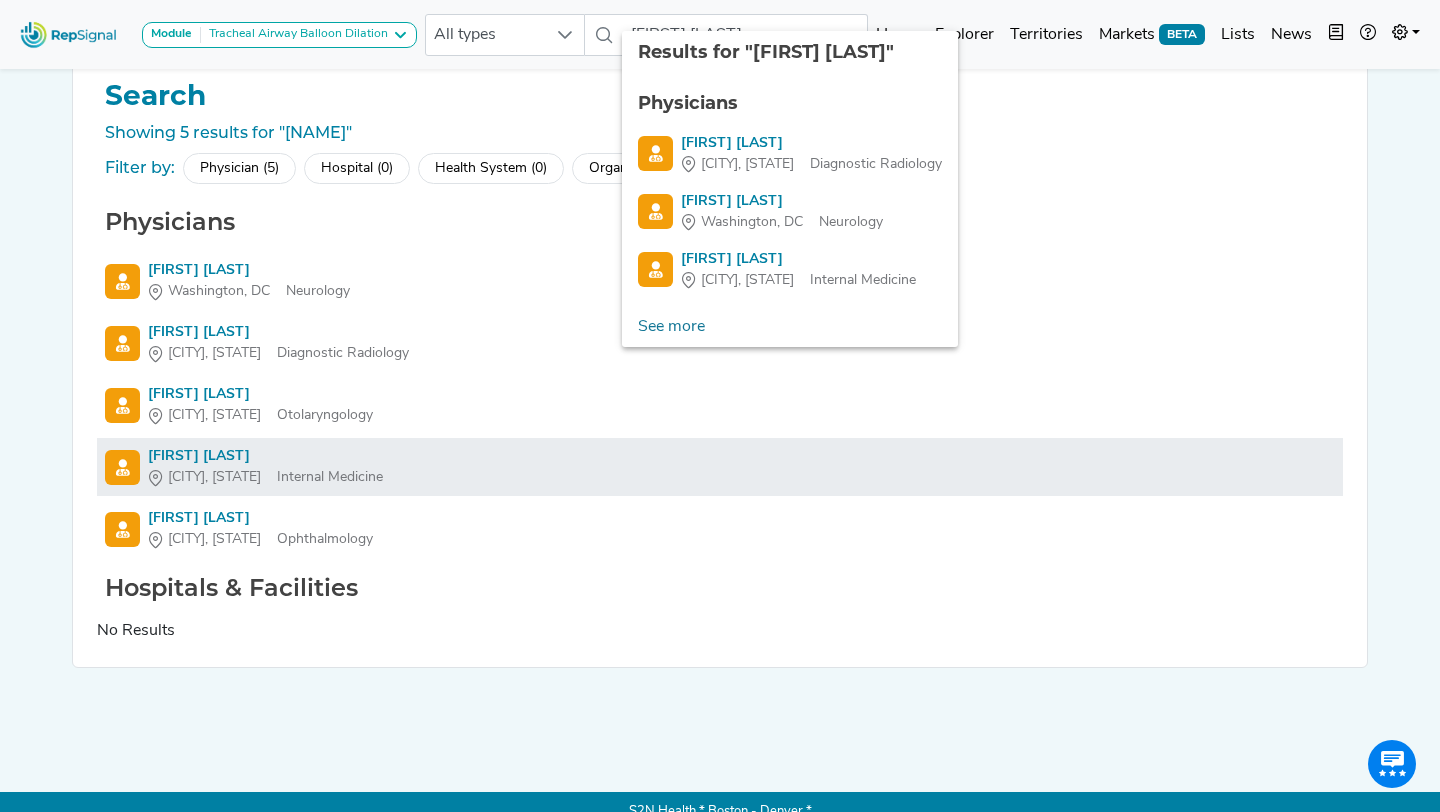scroll, scrollTop: 33, scrollLeft: 0, axis: vertical 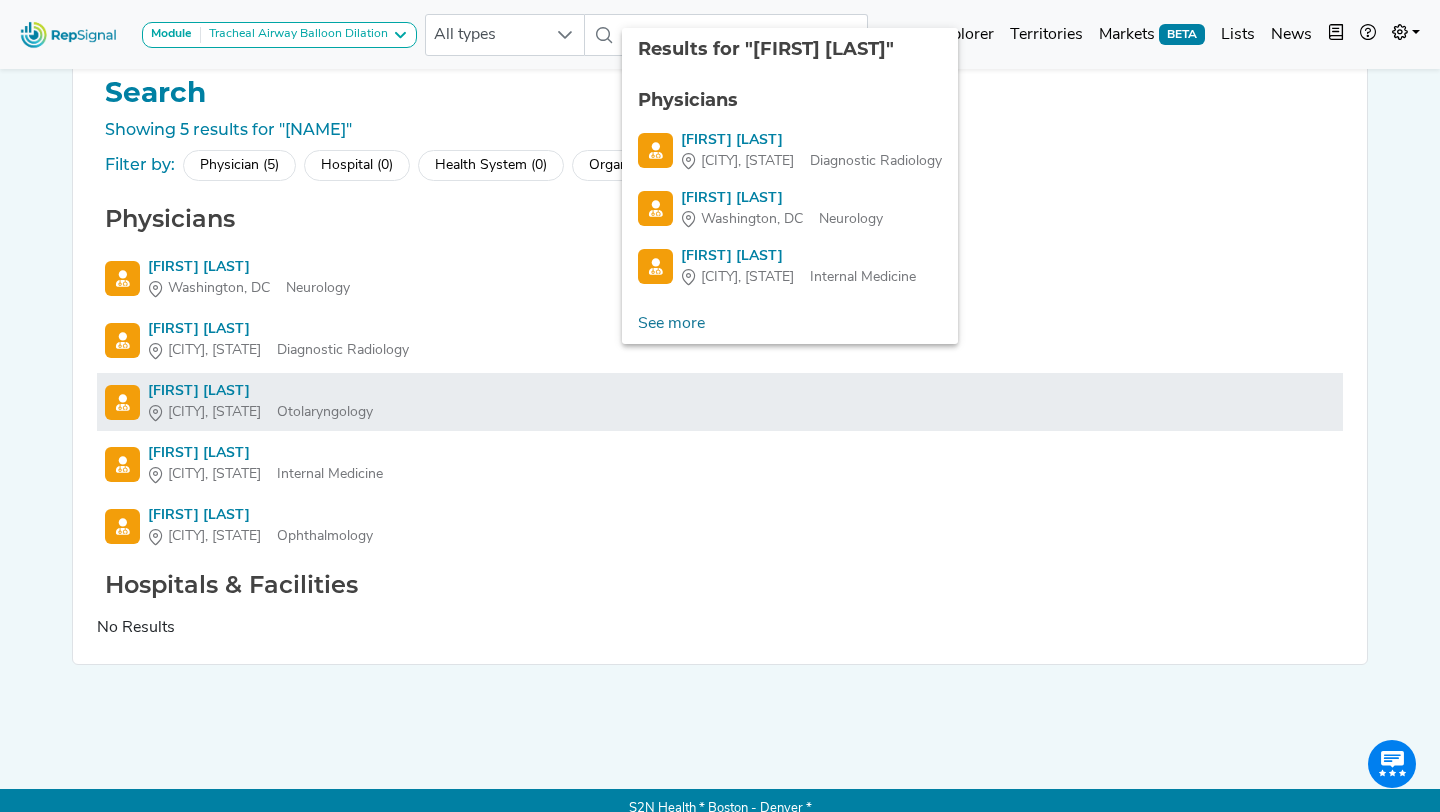 click on "[FIRST] [LAST]" at bounding box center (260, 391) 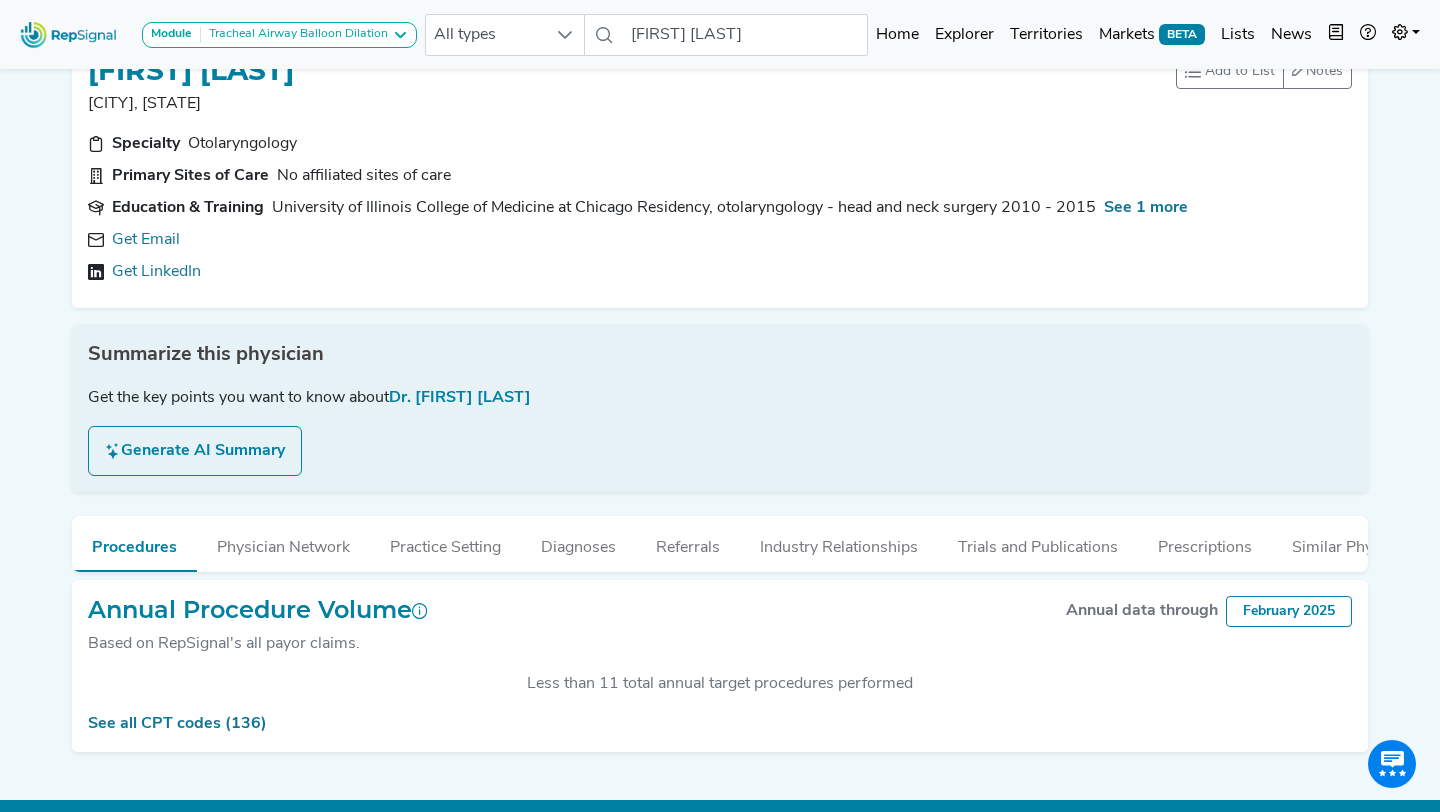 scroll, scrollTop: 30, scrollLeft: 0, axis: vertical 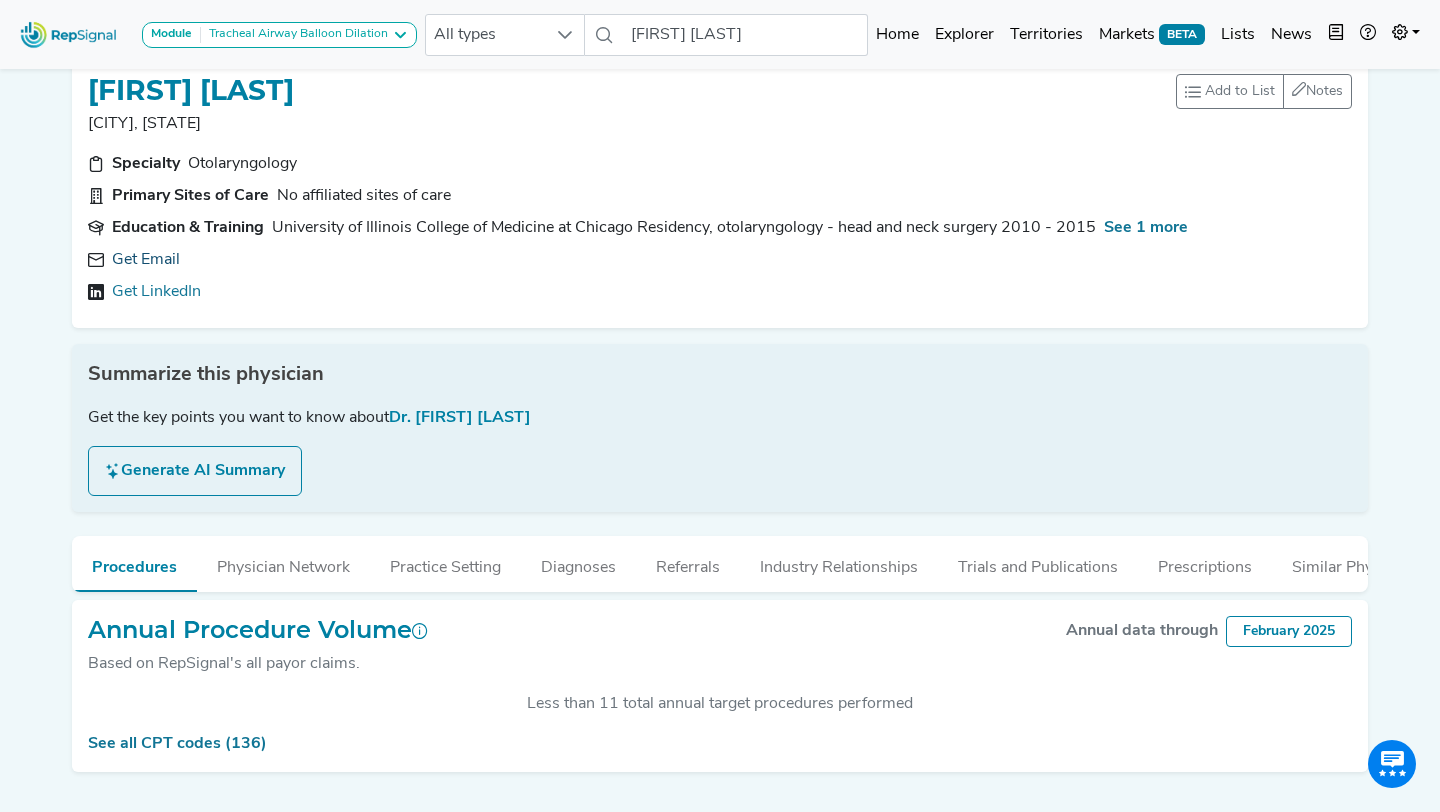 click on "Get Email" at bounding box center (146, 260) 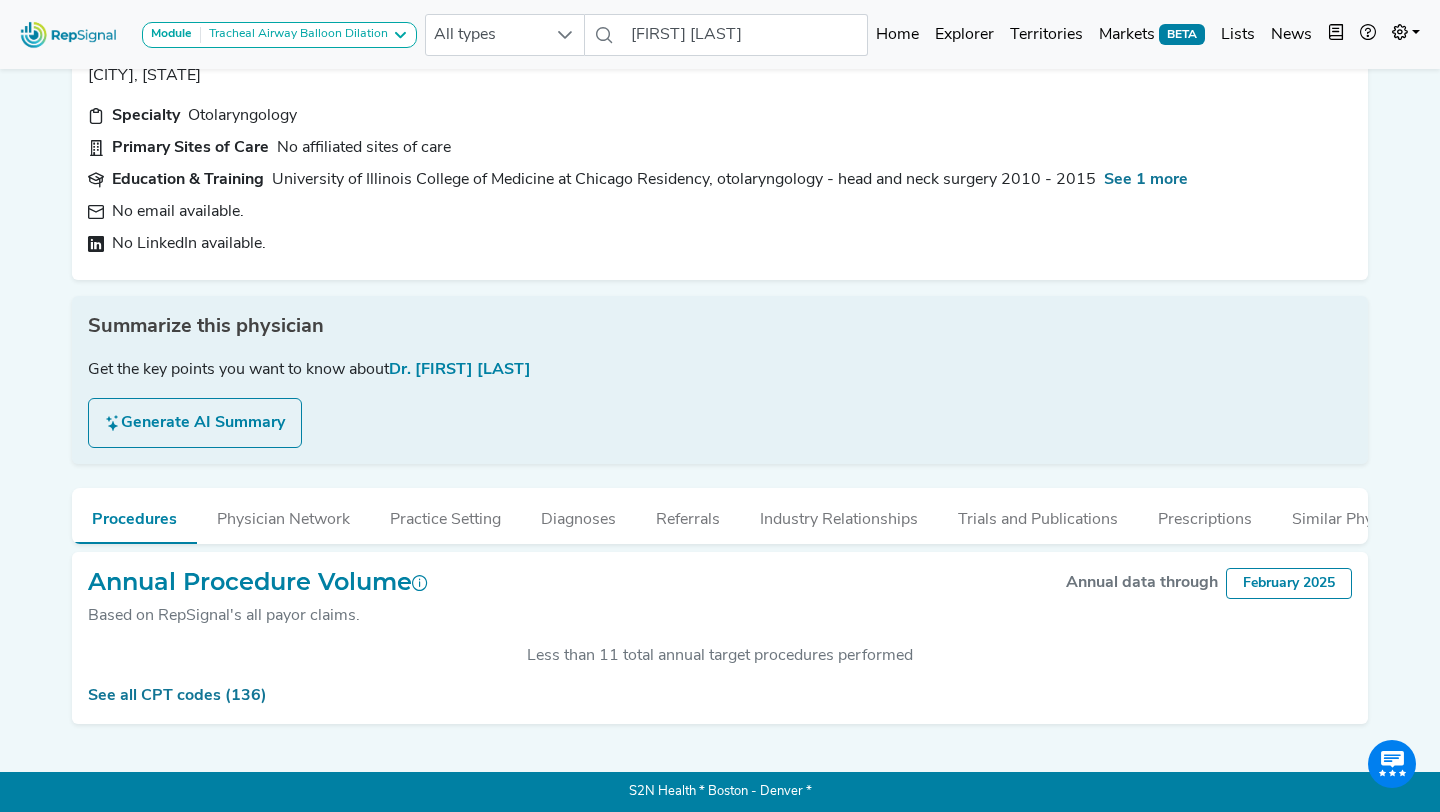 scroll, scrollTop: 0, scrollLeft: 0, axis: both 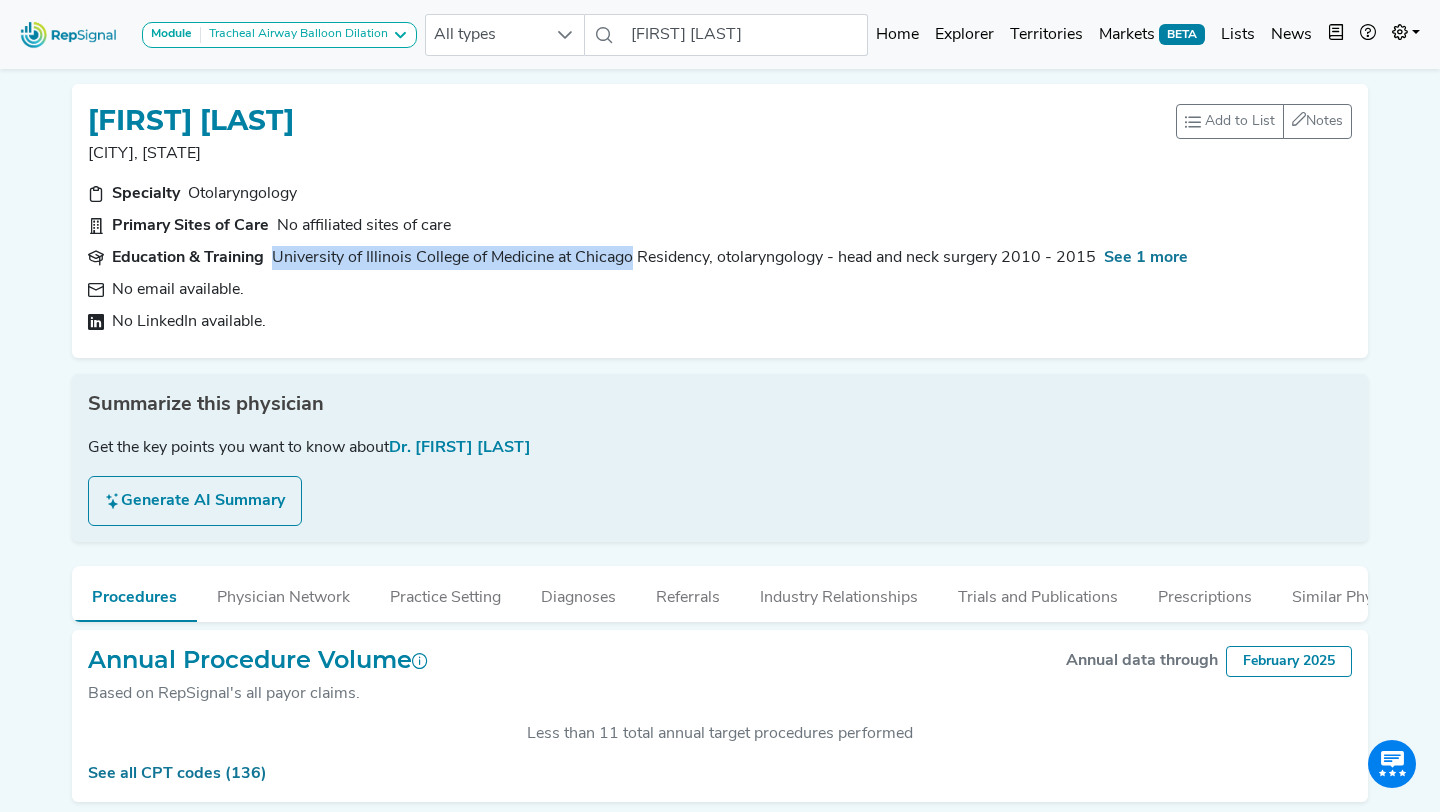 drag, startPoint x: 275, startPoint y: 255, endPoint x: 635, endPoint y: 266, distance: 360.16803 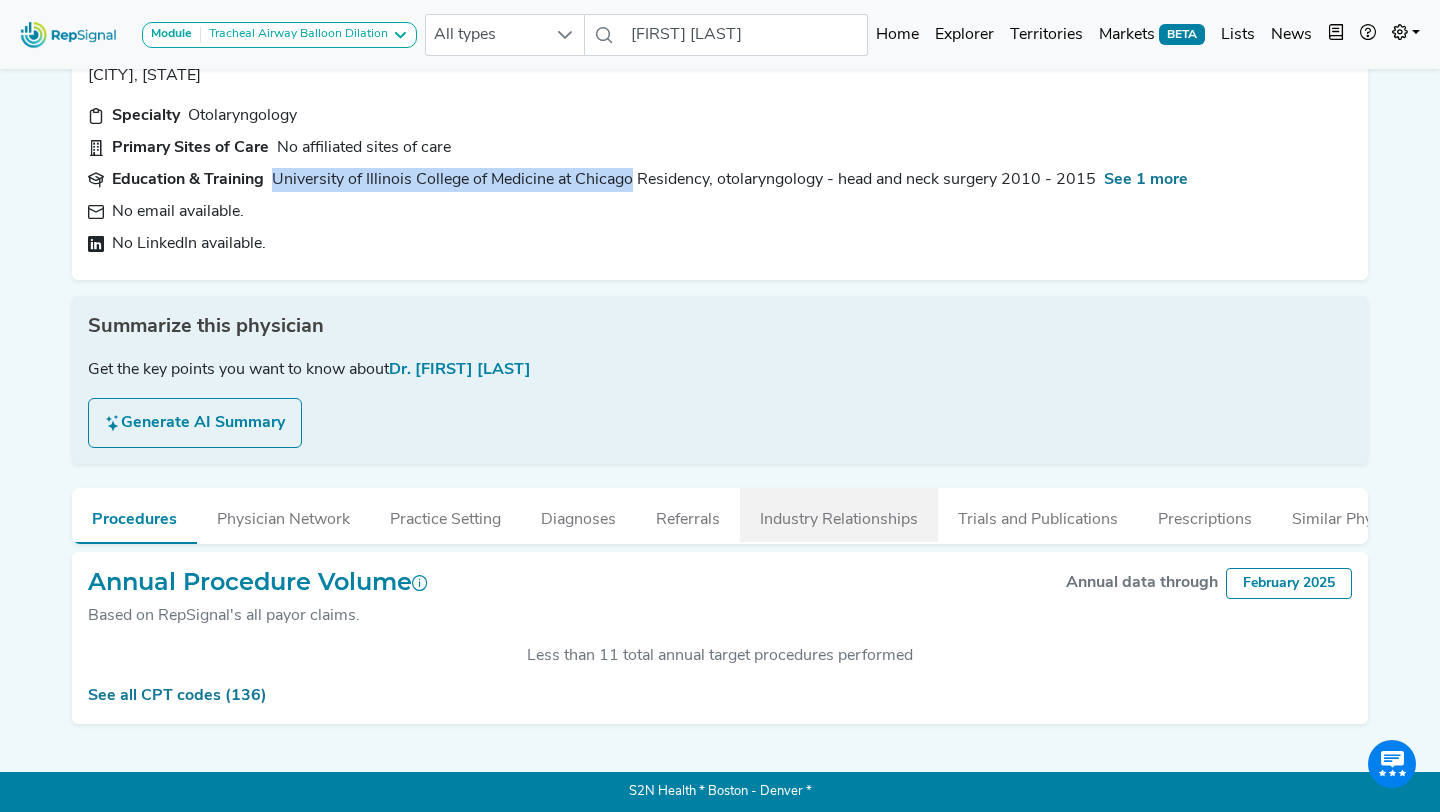 click on "Industry Relationships" at bounding box center [839, 515] 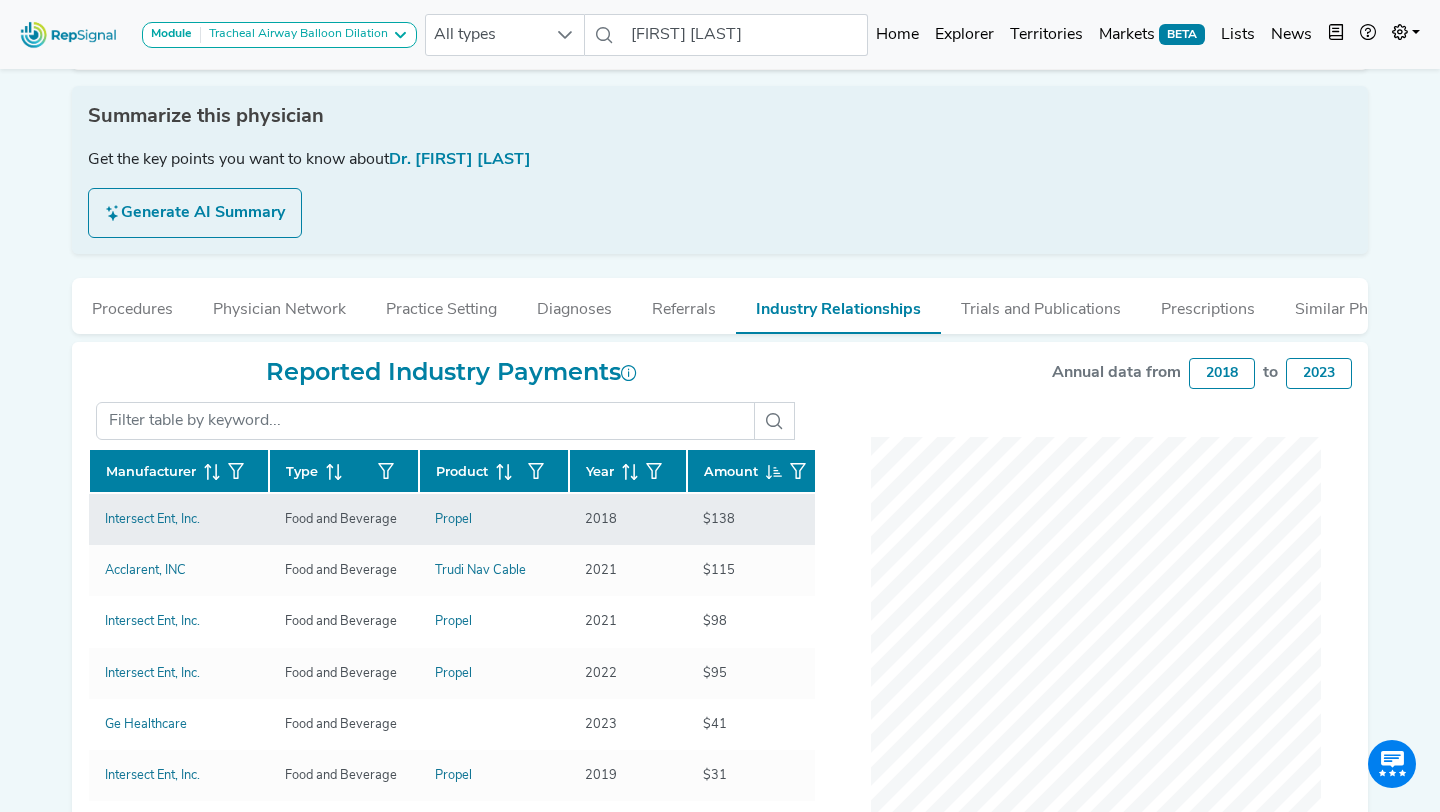 scroll, scrollTop: 281, scrollLeft: 0, axis: vertical 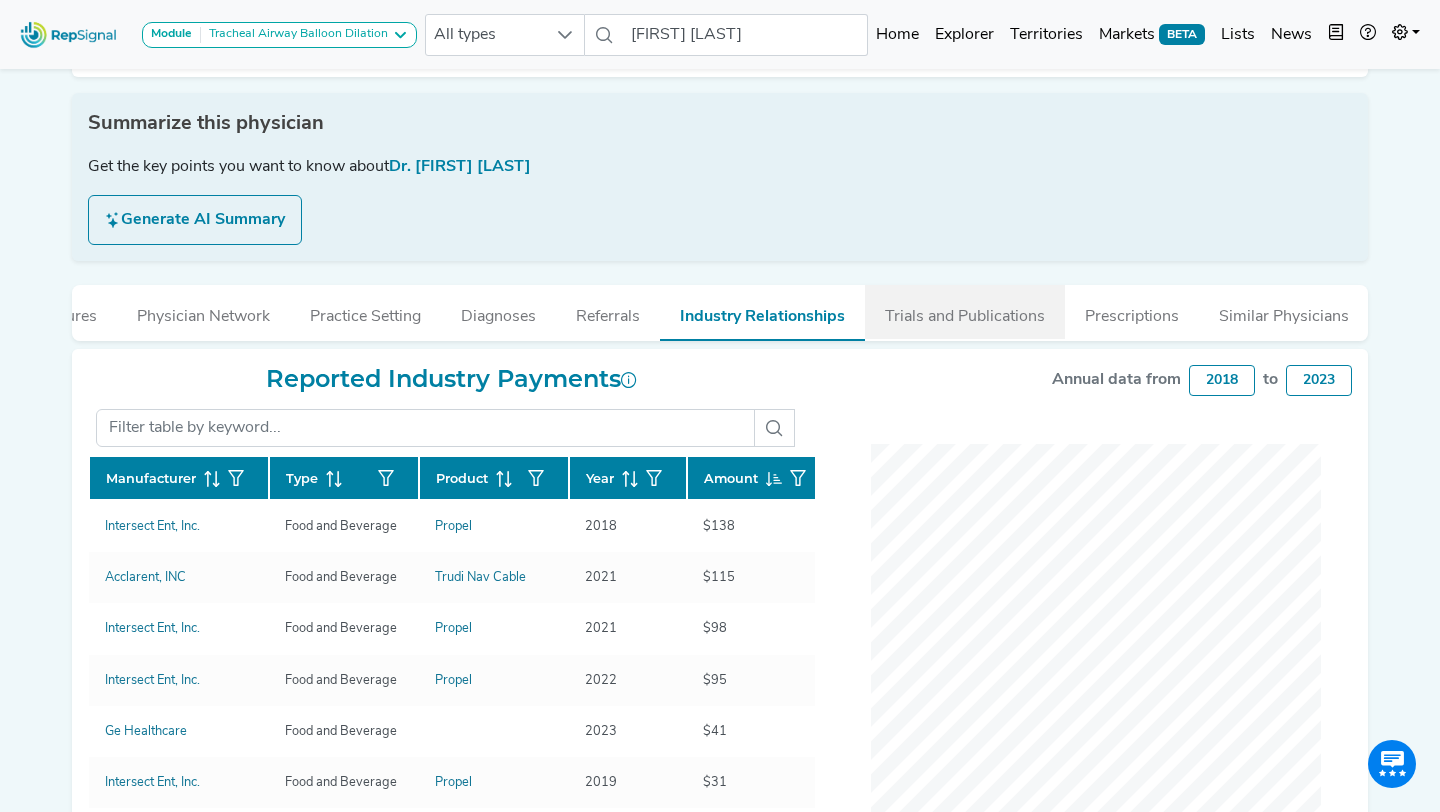 click on "Trials and Publications" at bounding box center (965, 312) 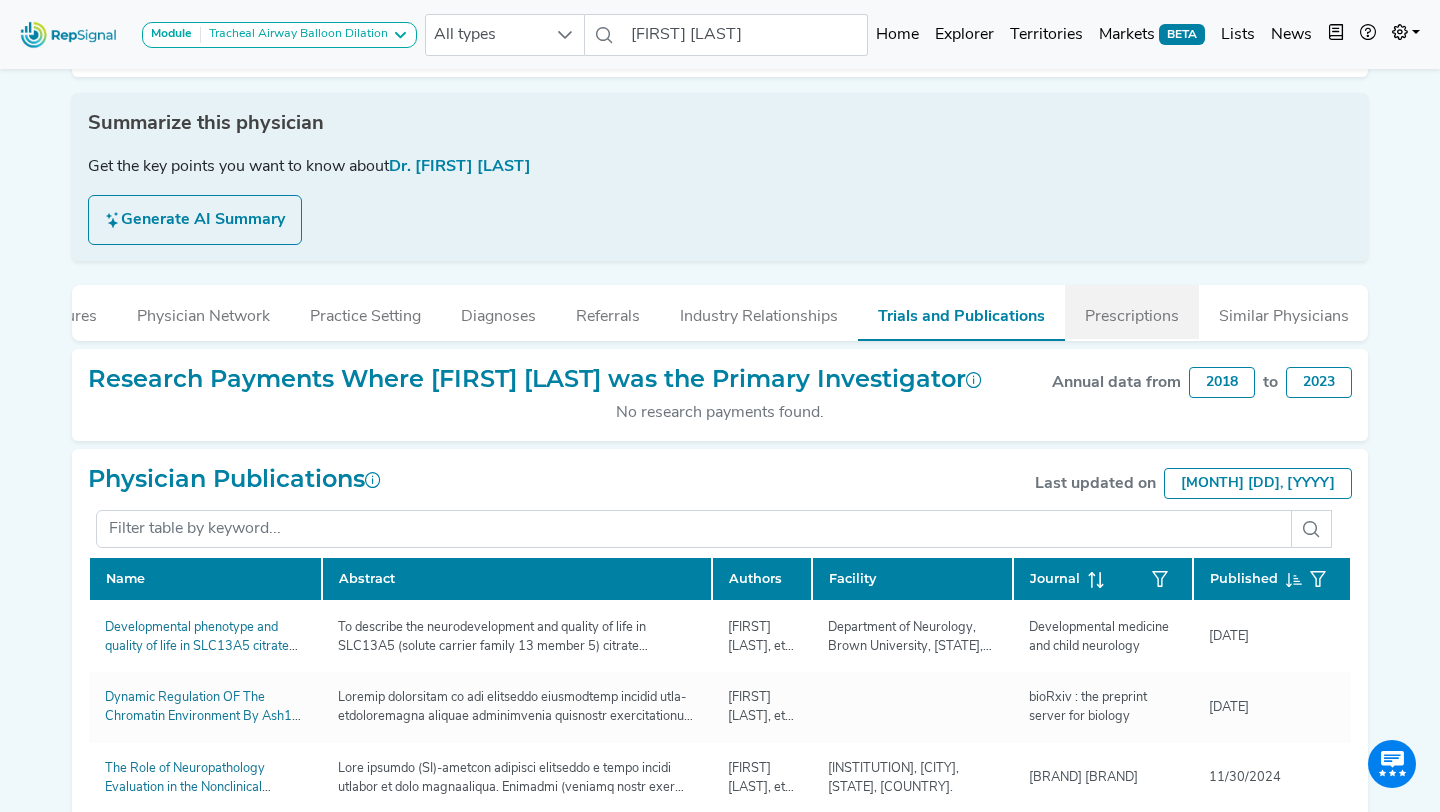 click on "Prescriptions" at bounding box center (1132, 312) 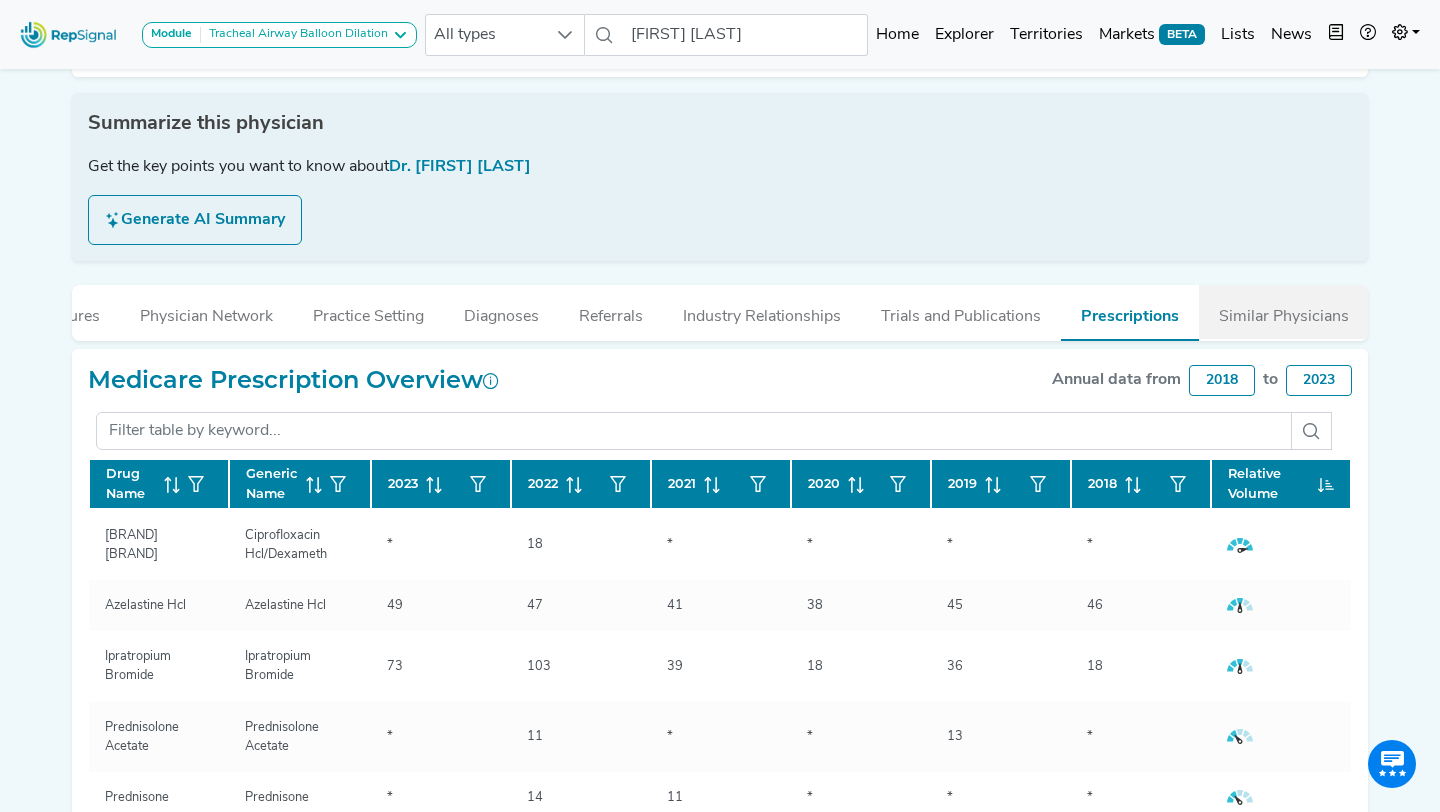 click on "Similar Physicians" at bounding box center (1284, 312) 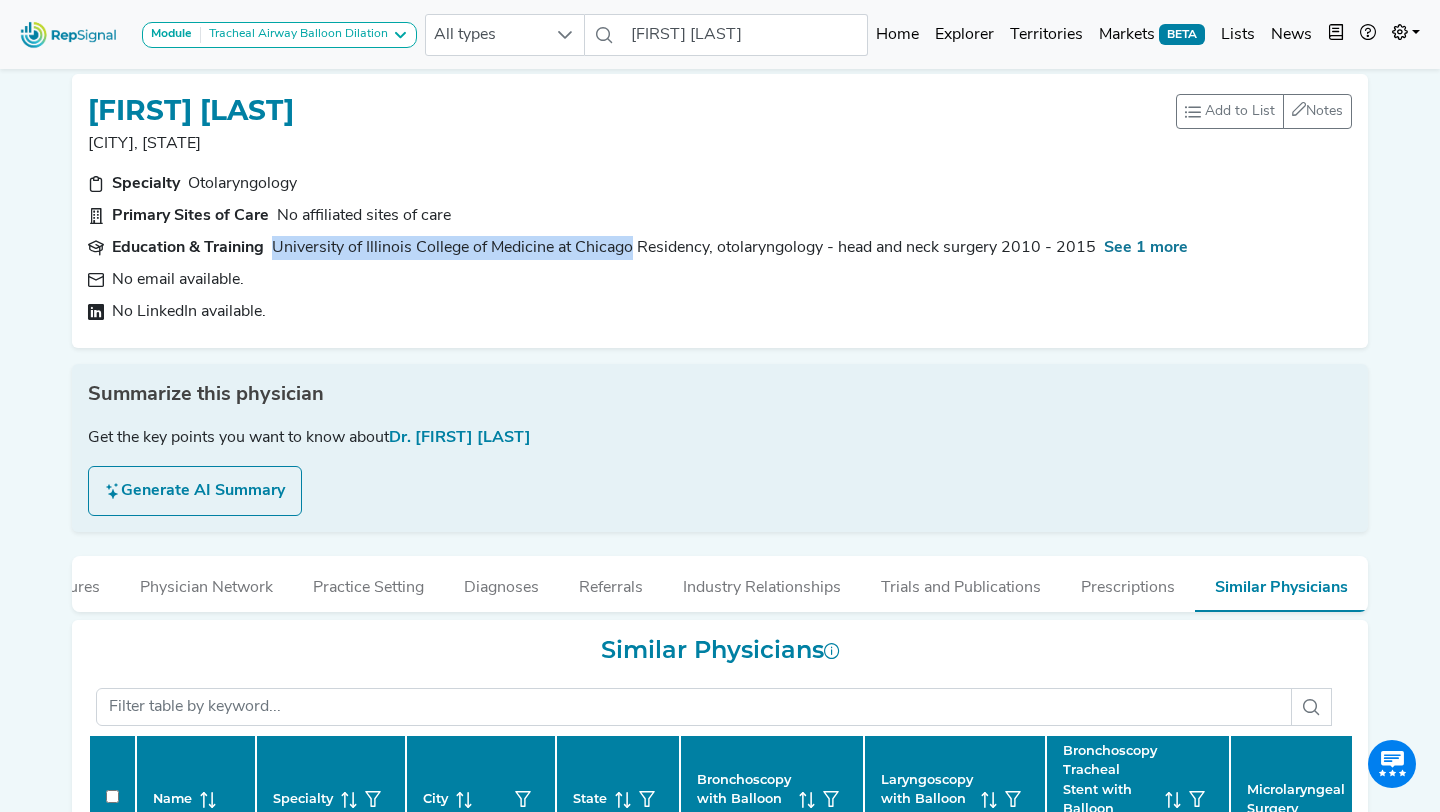 scroll, scrollTop: 0, scrollLeft: 0, axis: both 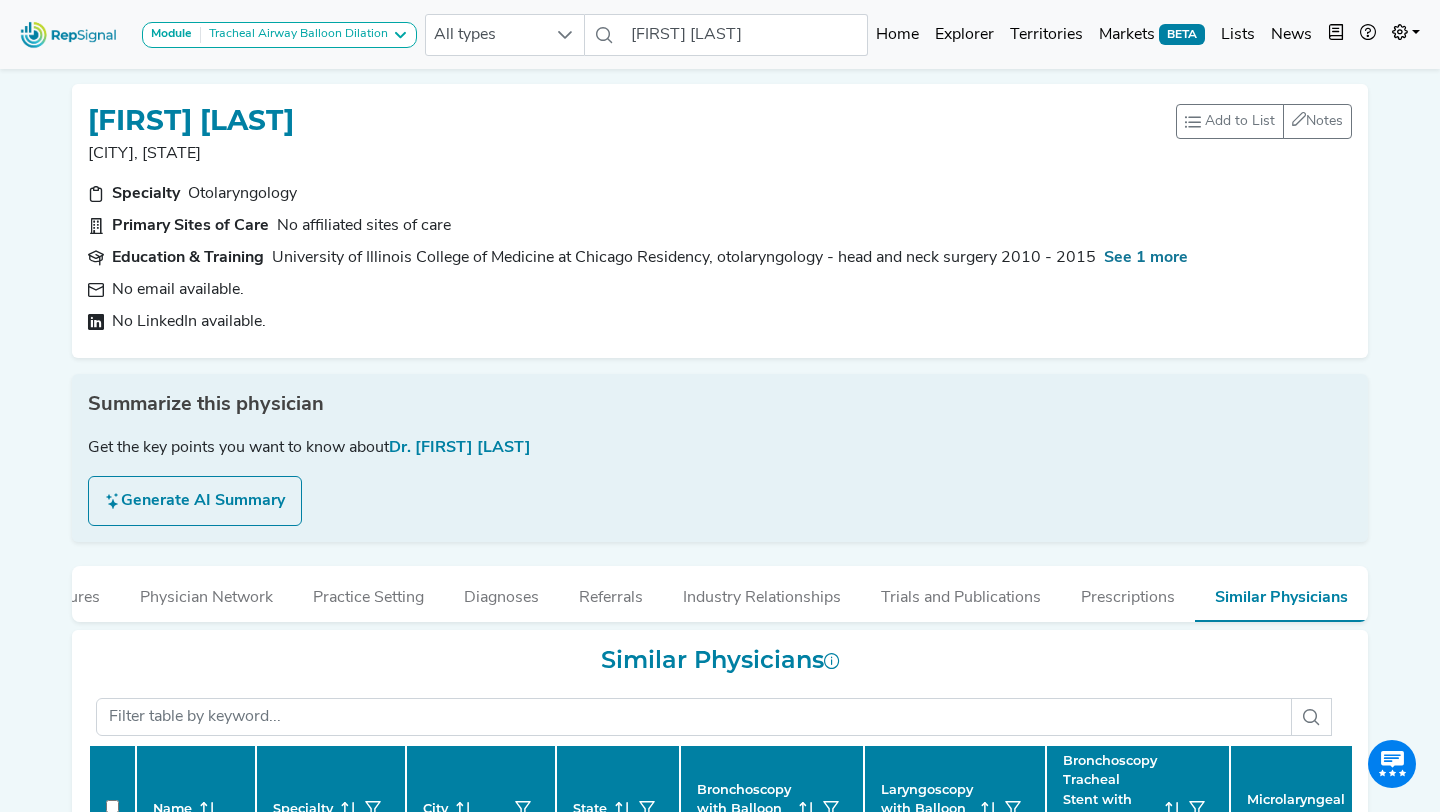 click on "No email available. No LinkedIn available." at bounding box center (720, 306) 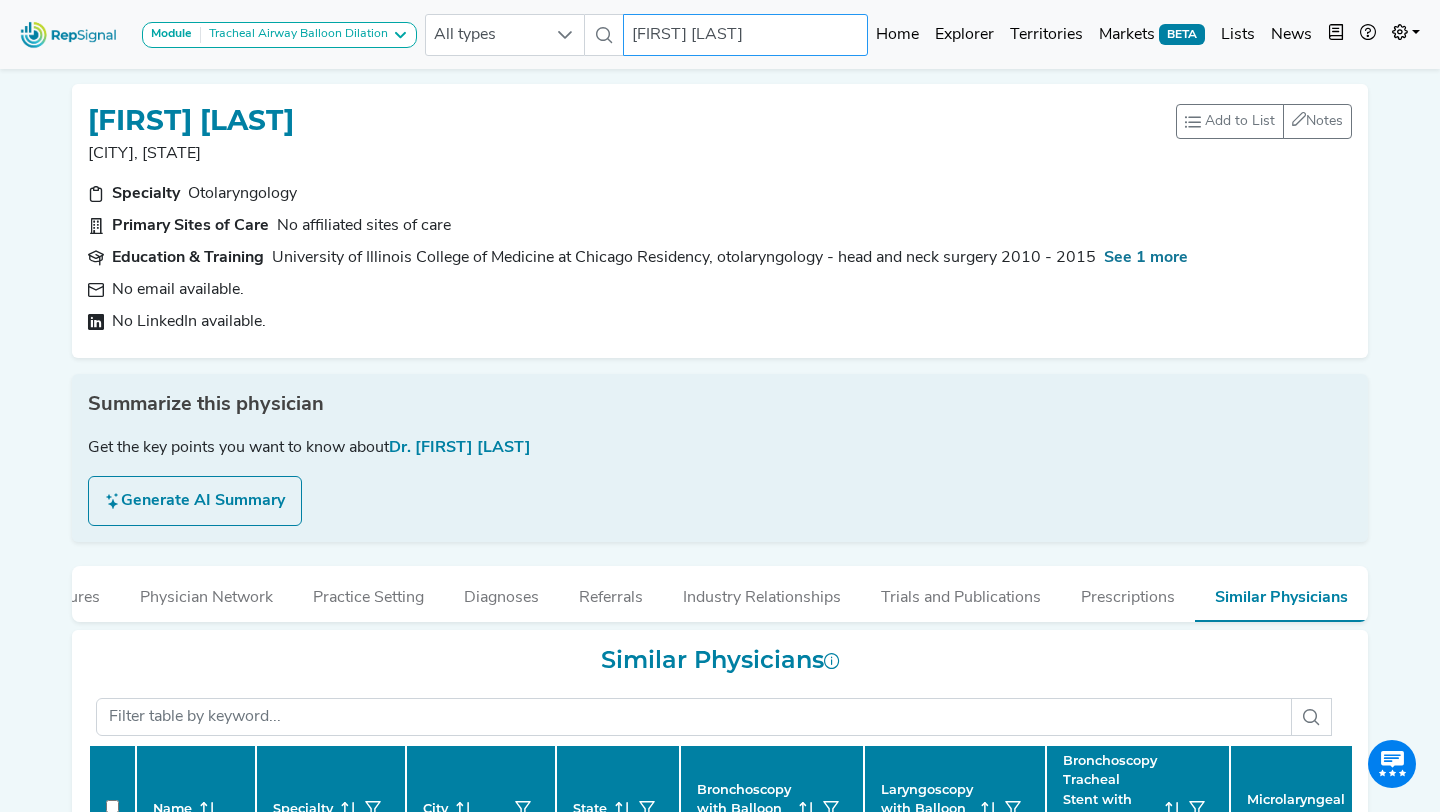 click on "[FIRST] [LAST]" at bounding box center (746, 35) 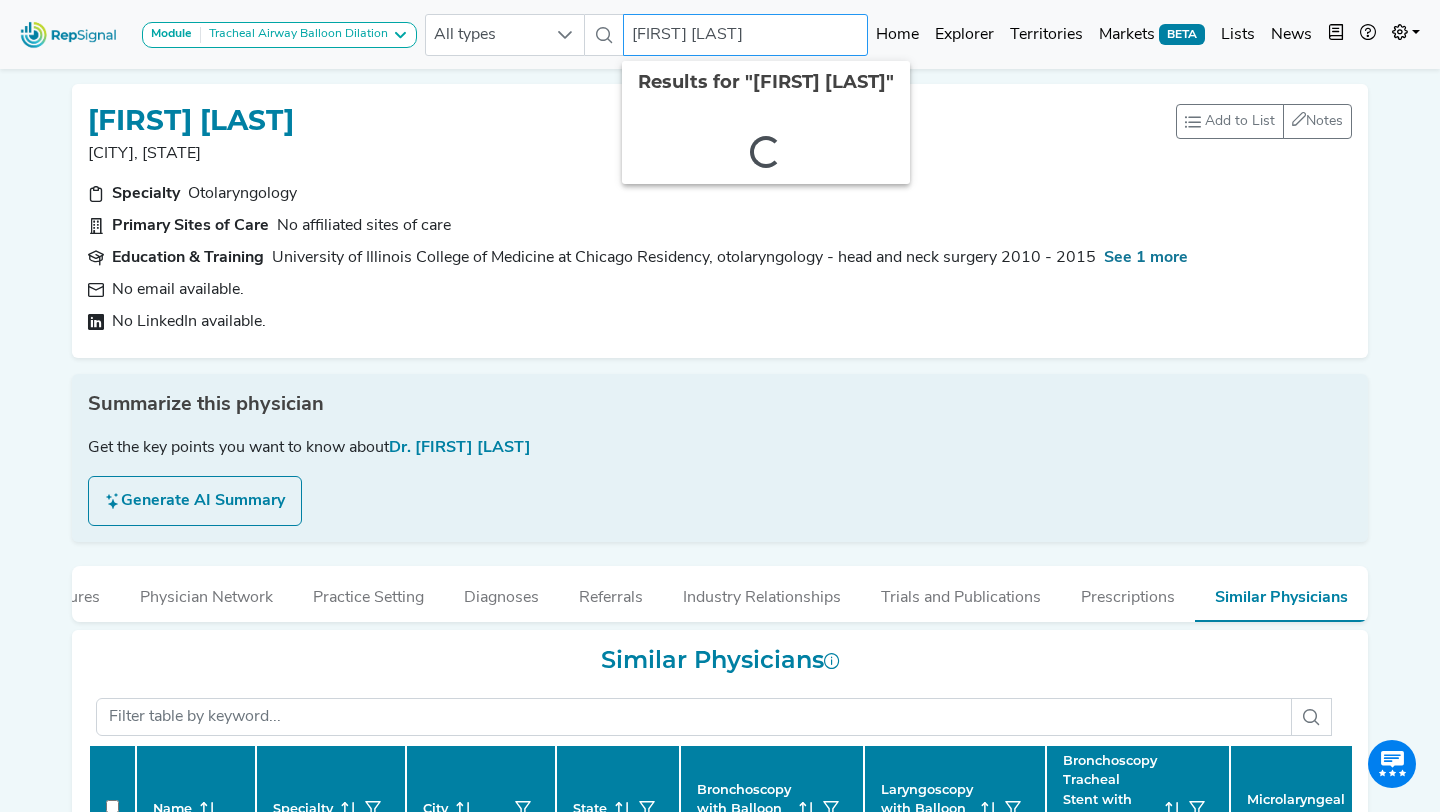 click on "[FIRST] [LAST]" at bounding box center (746, 35) 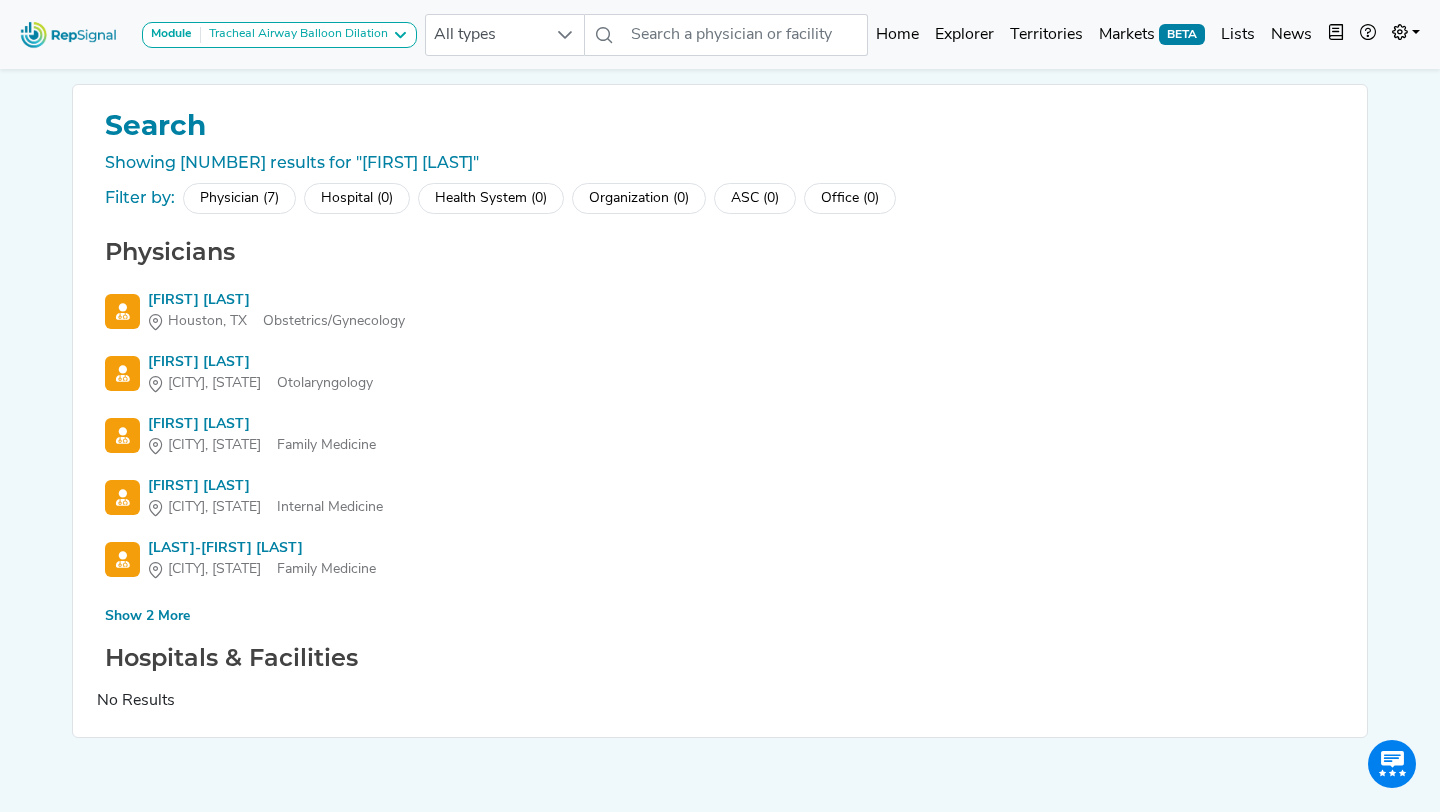 click on "Show 2 More" at bounding box center [147, 616] 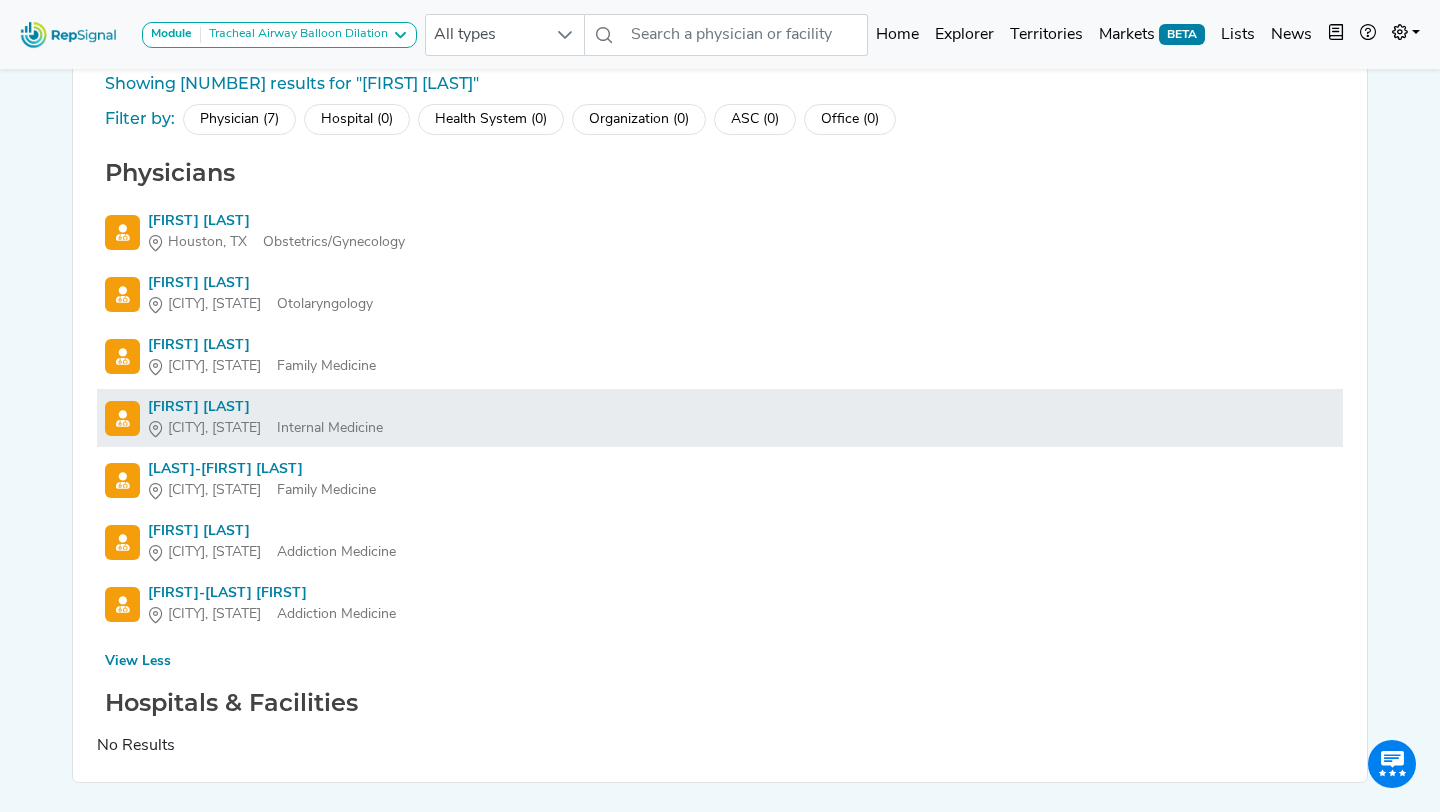 scroll, scrollTop: 80, scrollLeft: 0, axis: vertical 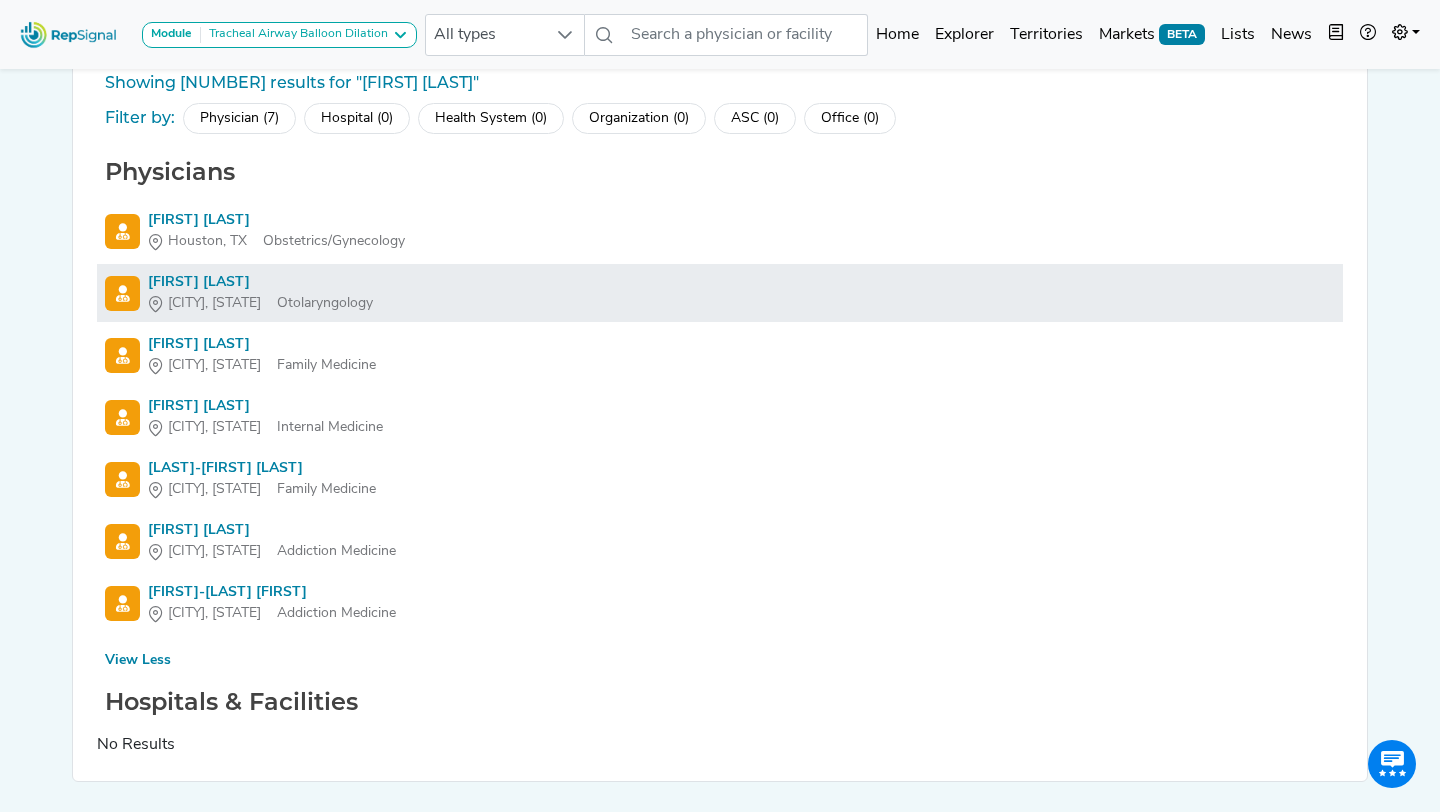 click on "[FIRST] [LAST]" at bounding box center (260, 282) 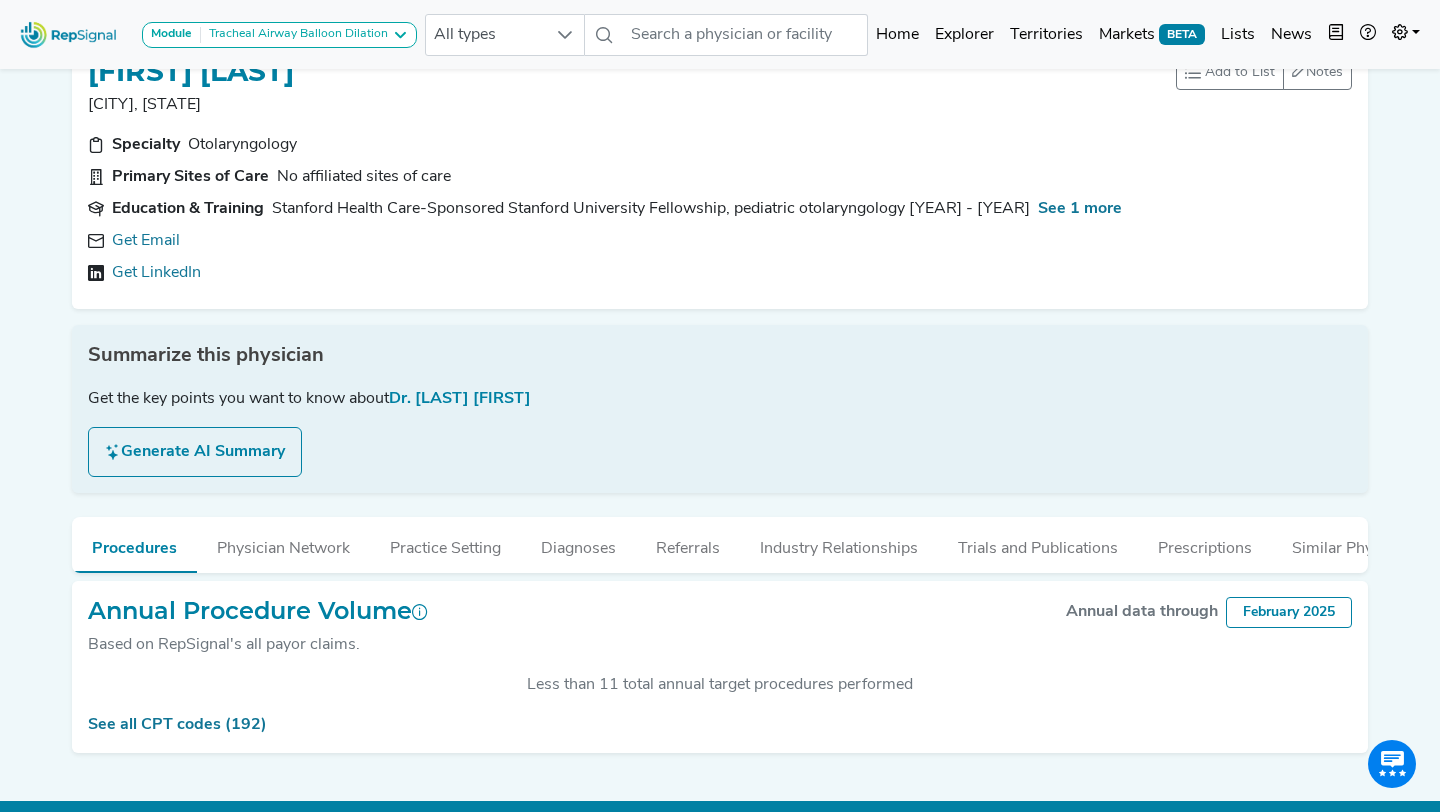scroll, scrollTop: 78, scrollLeft: 0, axis: vertical 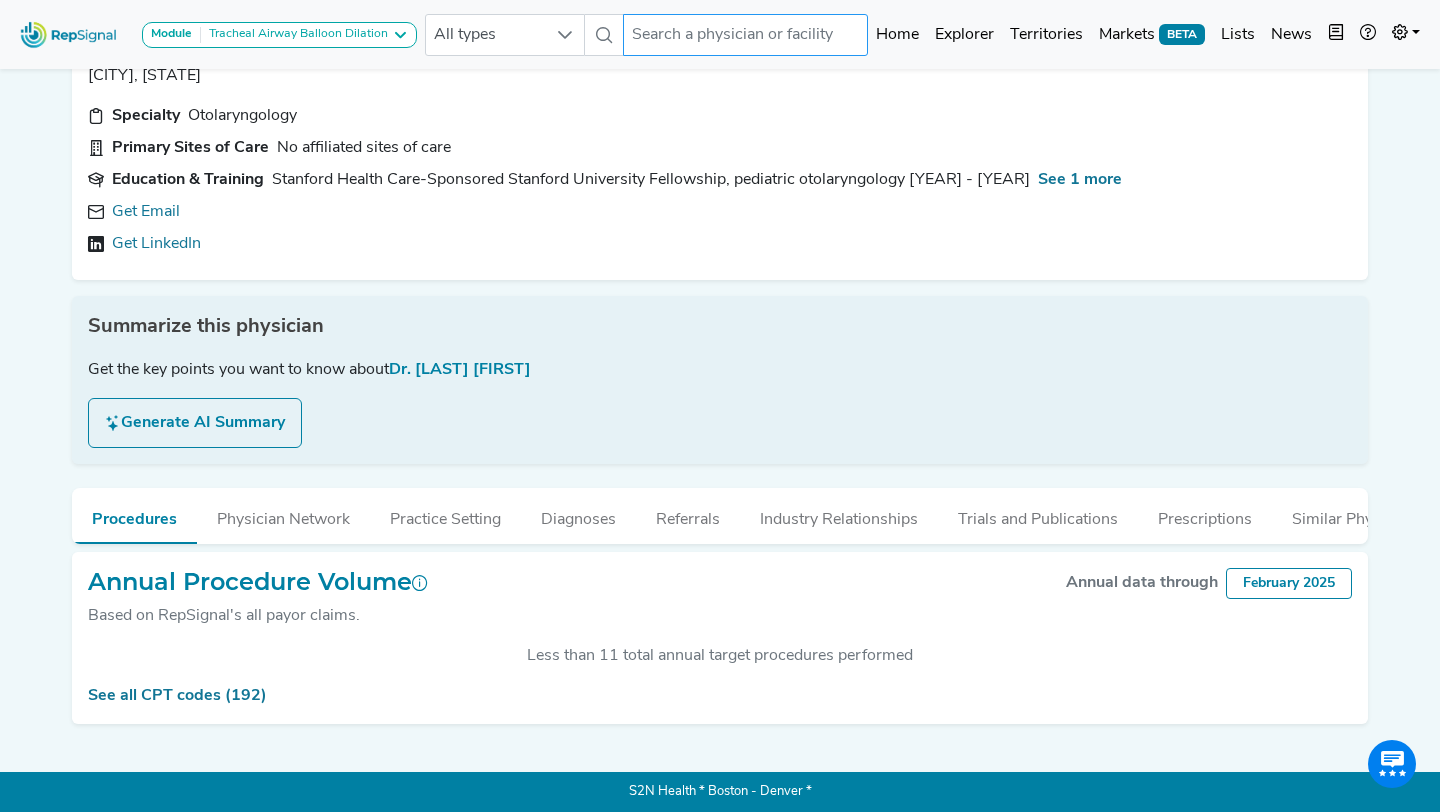 click at bounding box center [746, 35] 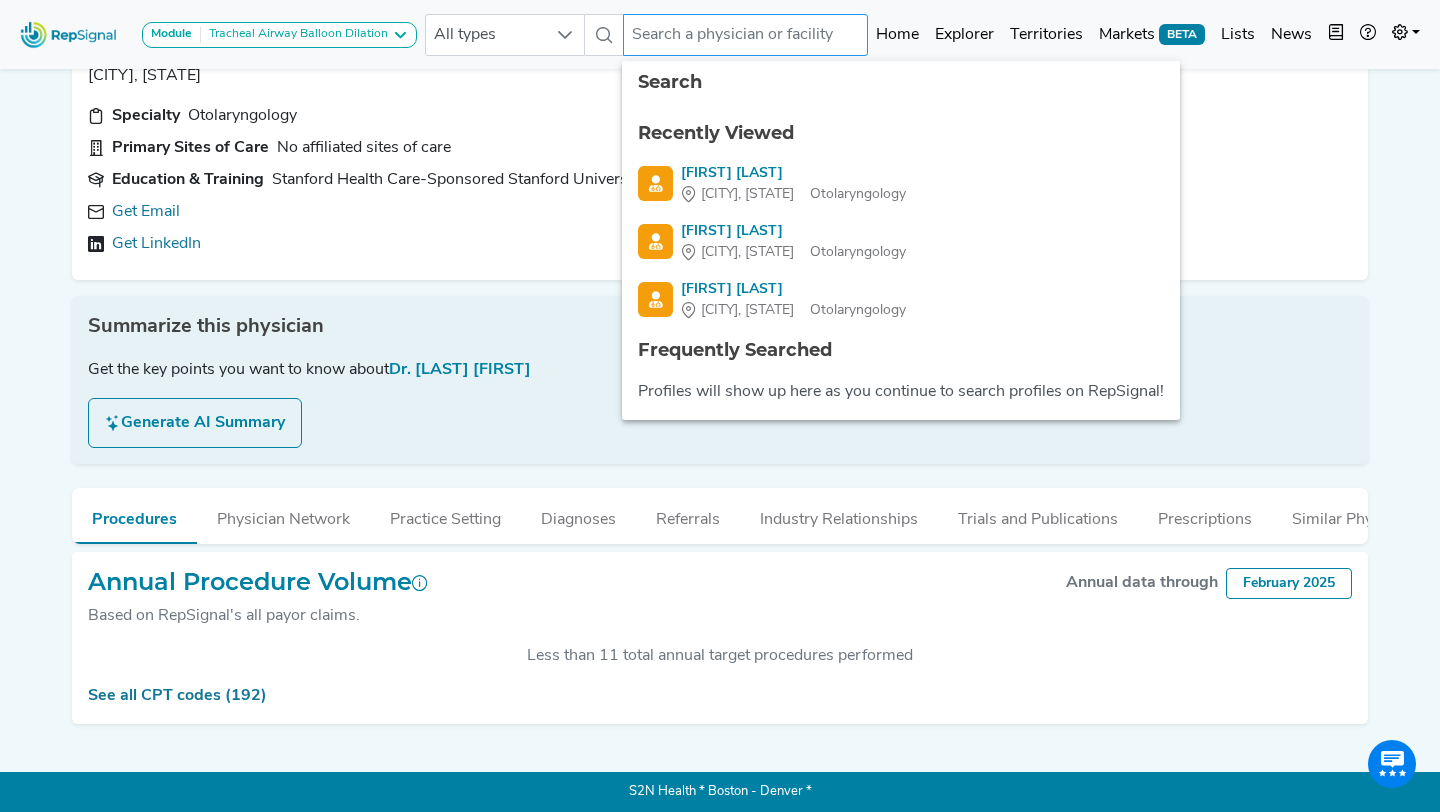 paste on "[FIRST] [LAST]" 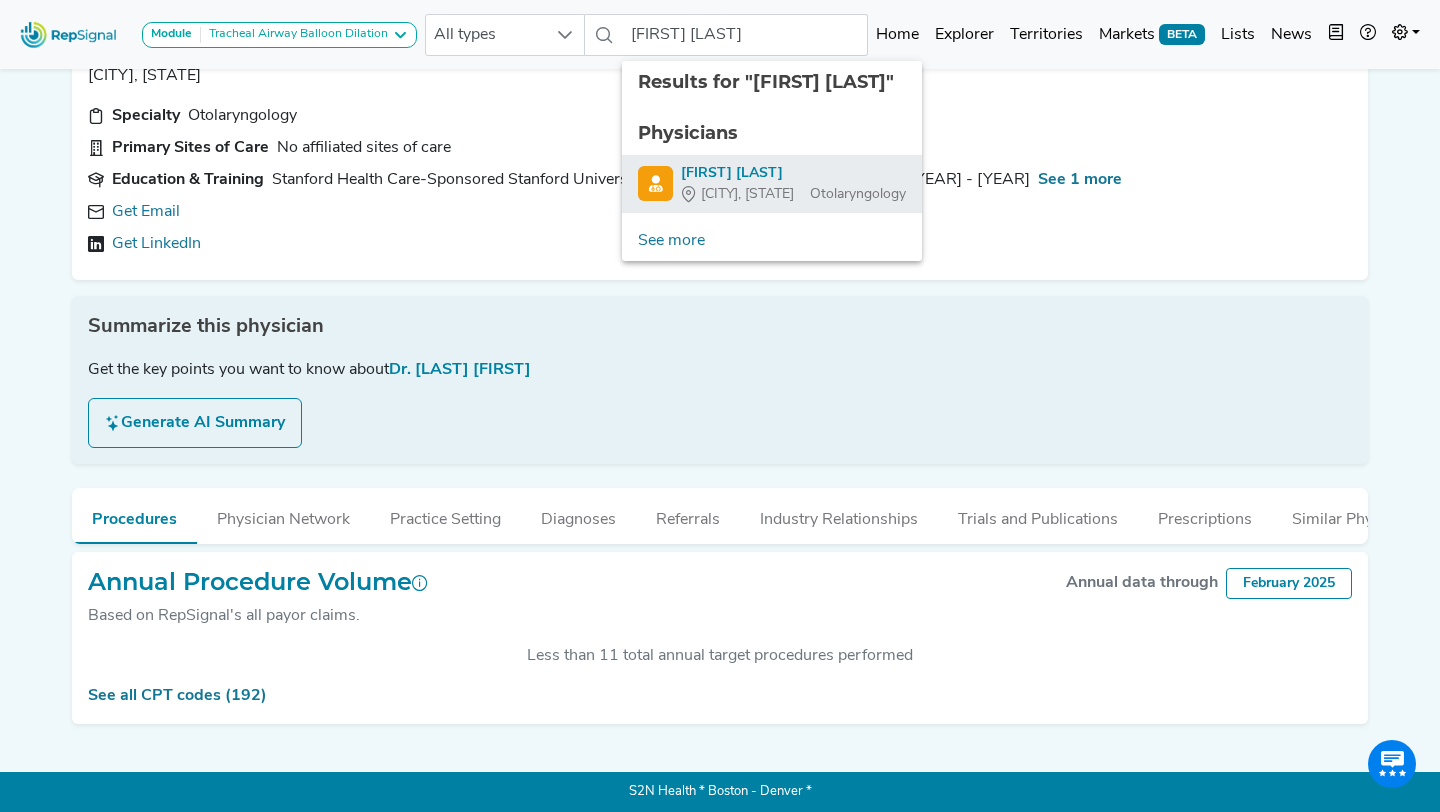 click on "[FIRST] [LAST]" at bounding box center [793, 173] 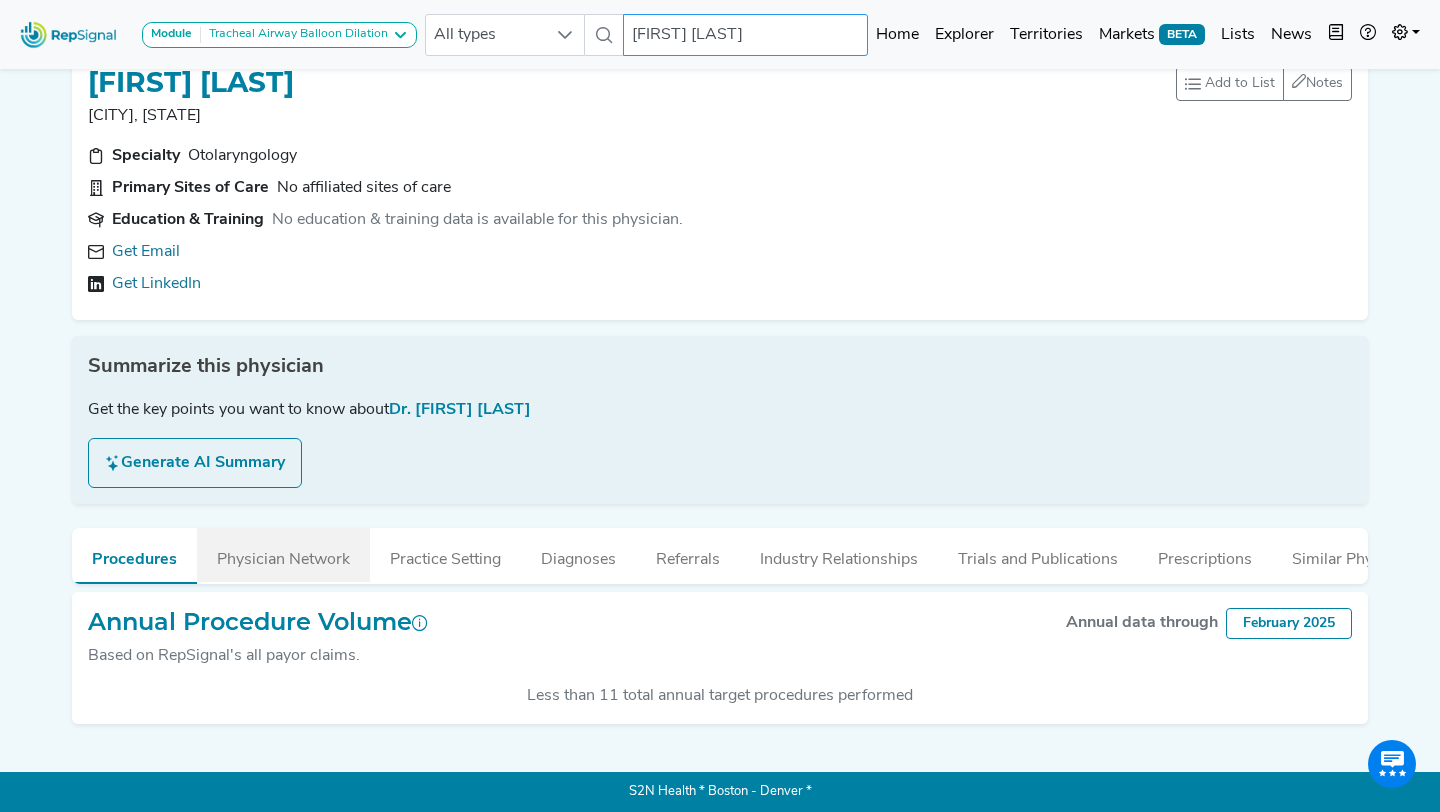 scroll, scrollTop: 0, scrollLeft: 0, axis: both 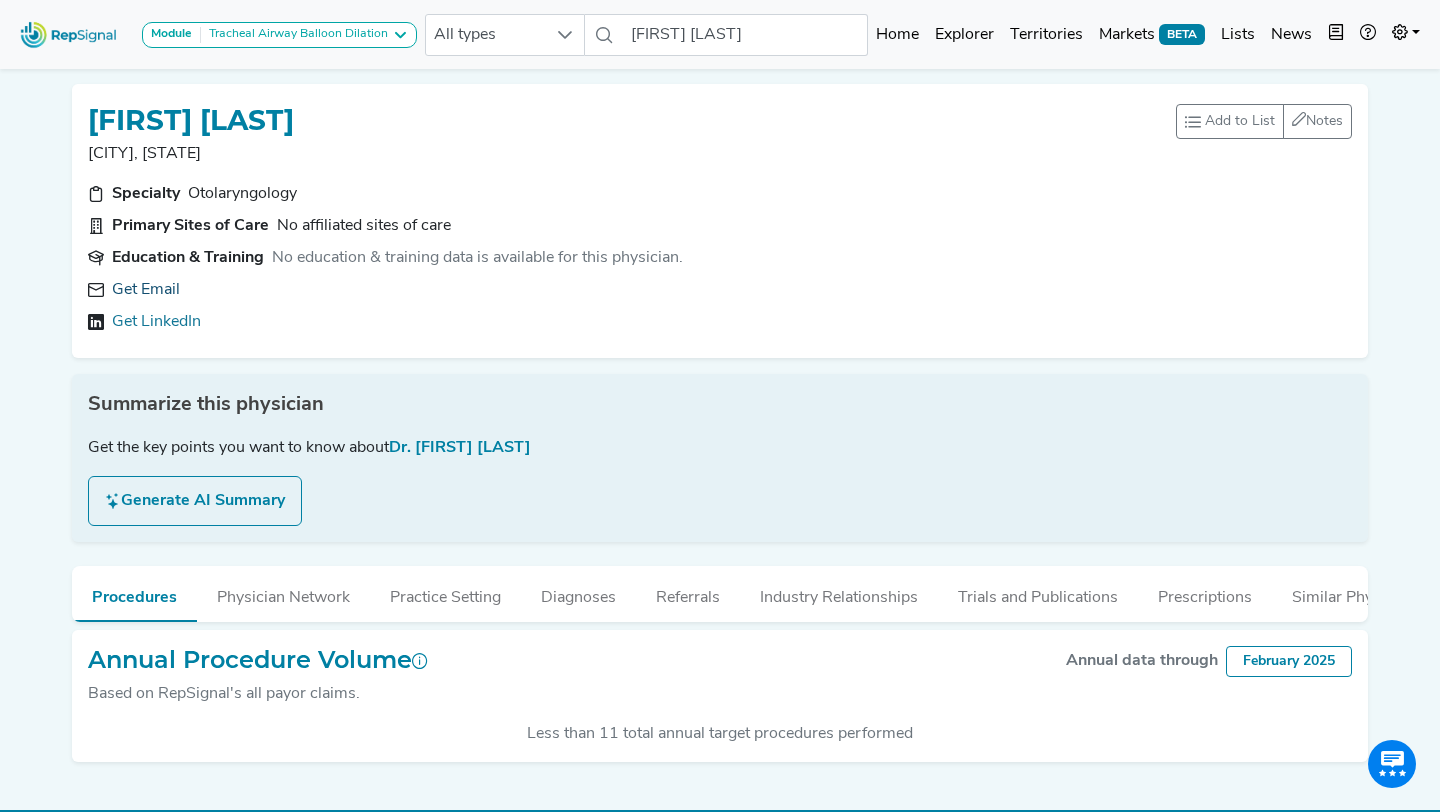 click on "Get Email" at bounding box center [146, 290] 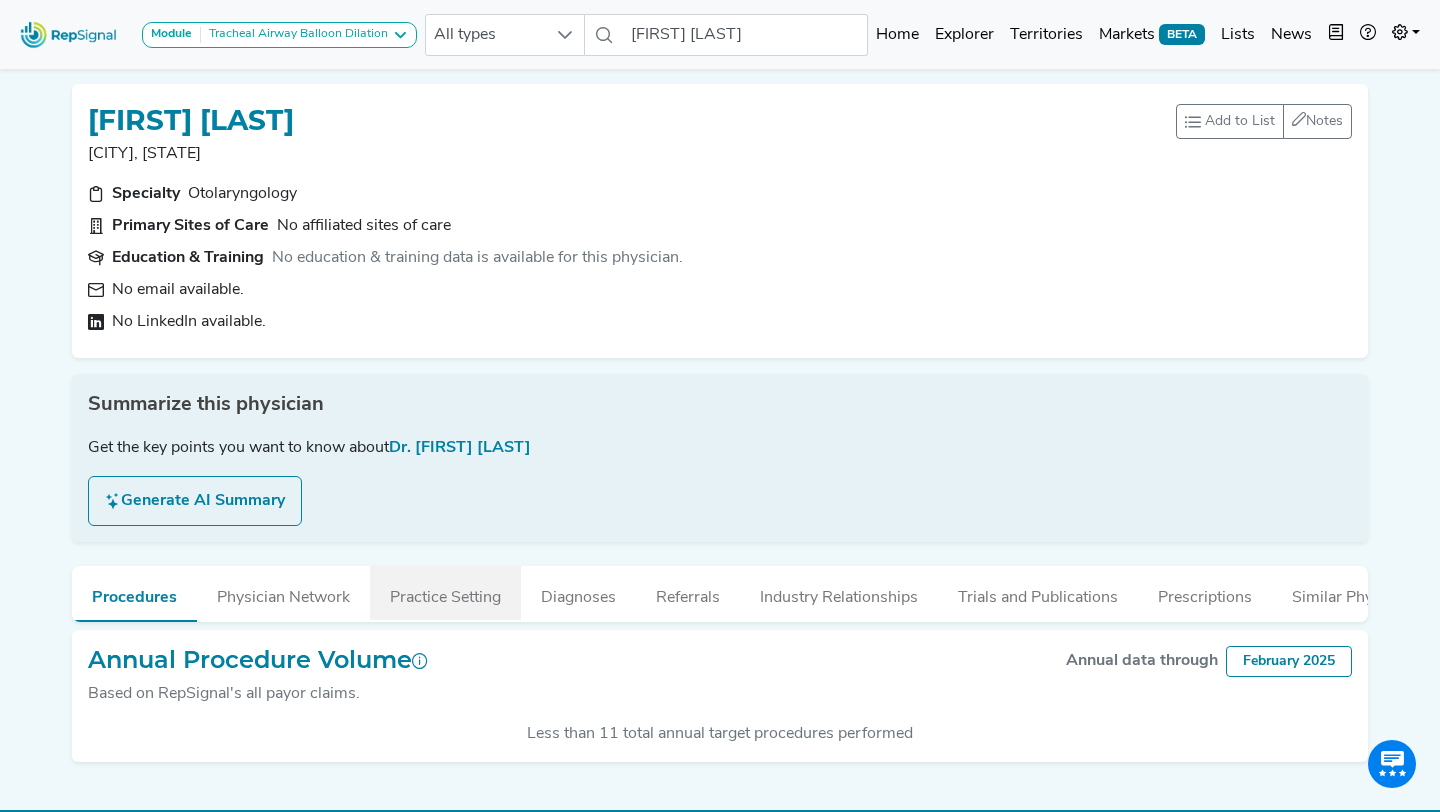 click on "Practice Setting" at bounding box center (445, 593) 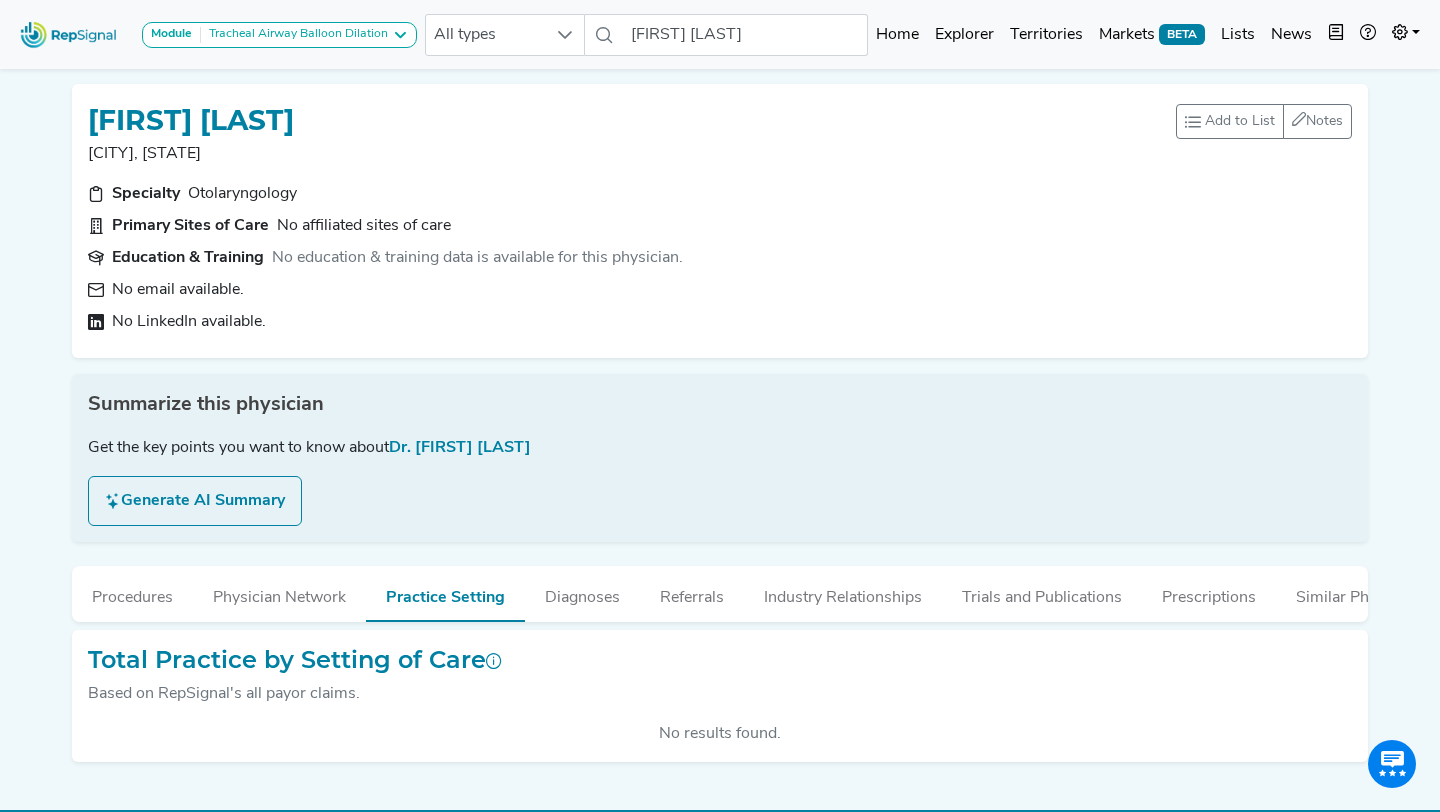 click on "RICKUL VARSHNEY [CITY], [STATE] Add to List Recent Lists: Todd Methodist Todd NC, SC Natasha top 100 Oleson Mitch Michael Colorado Sean Harris Dallas Top 100 physicians indiana university VA and NC Virginia FL Natasha CO, NE, SD, NC, NM Natasha MI, OH, WV, NC Natasha Texas Natasha CA Natasha NV, UT, AZ, WY Natasha KS, MO, AR, OK Natasha MN, WI, IA, IL IN Natasha KY, TN Natasha FL, GA, SC Natasha AL, MS, LA Natasha VA, DE, MD, PA, NJ, Natasha MA, VT, NH, ME Natasha PA, NY, CT, RI, Lisa Blatch Ala, MS LAURA Columbia TJM Arkansas Kansas City Oklahoma Kansas Laura Kansas Ian Clarke Samson Fakoya Flaim list 8.21 - 1:55pm Marc Flaim Don Smith Jason Fair Deirdre TX Create New List Save Notes 0 unread notes Specialty Otolaryngology Primary Sites of Care No affiliated sites of care Education &amp; Training No education &amp; training data is available for this physician. No email available. No LinkedIn available. Summarize this physician Get the key points you want to know about Dr. Rickul Varshney Procedures" 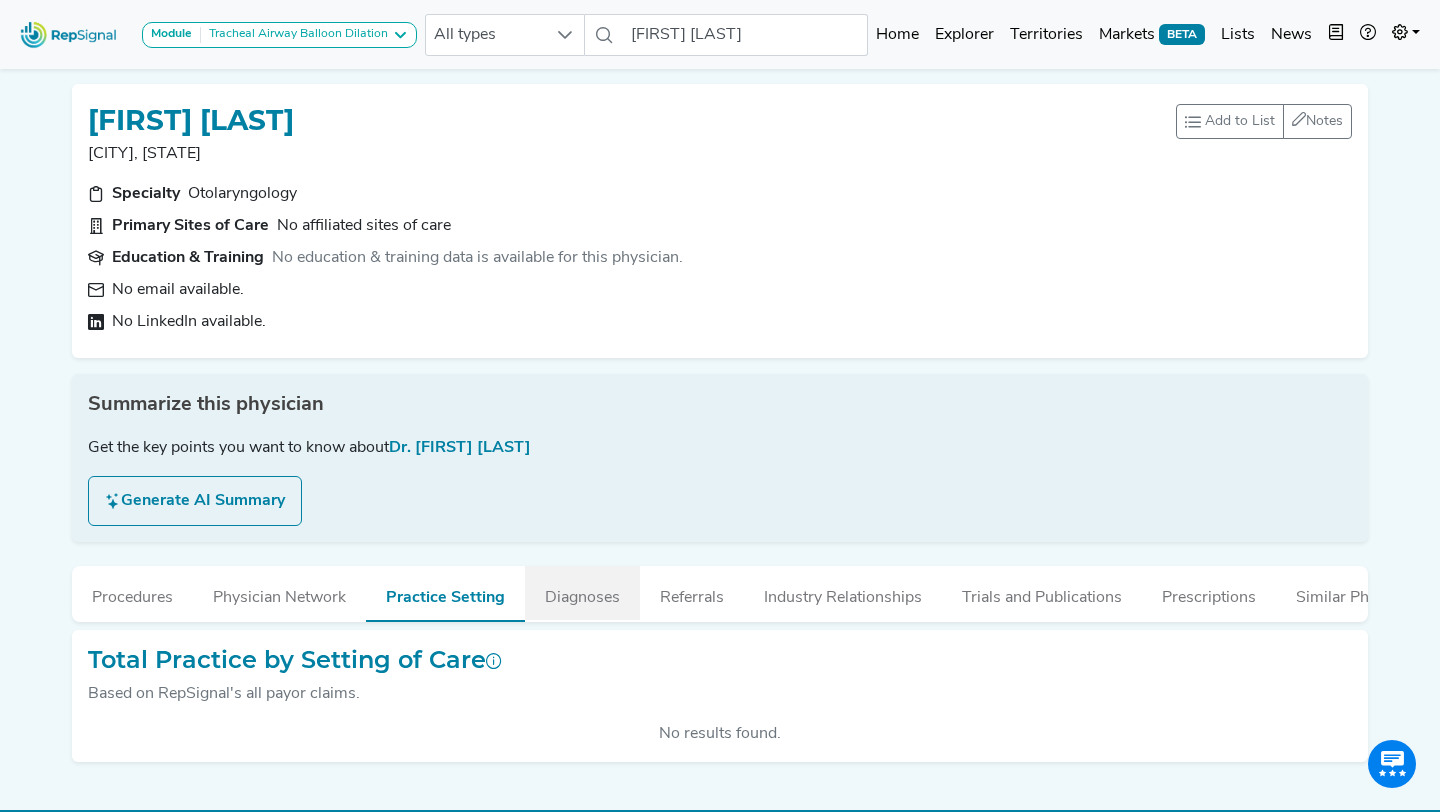 click on "Diagnoses" at bounding box center (582, 593) 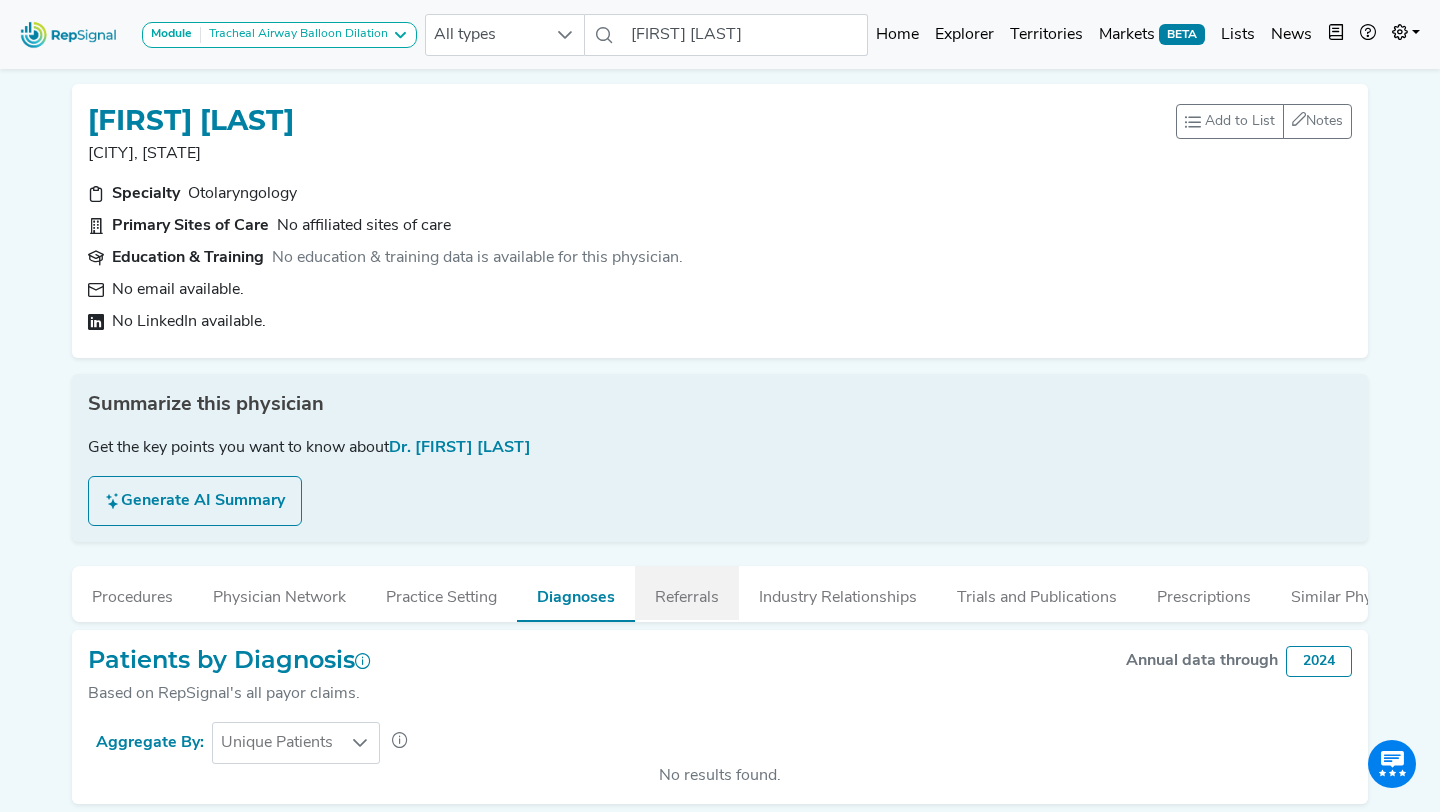 click on "Referrals" at bounding box center (687, 593) 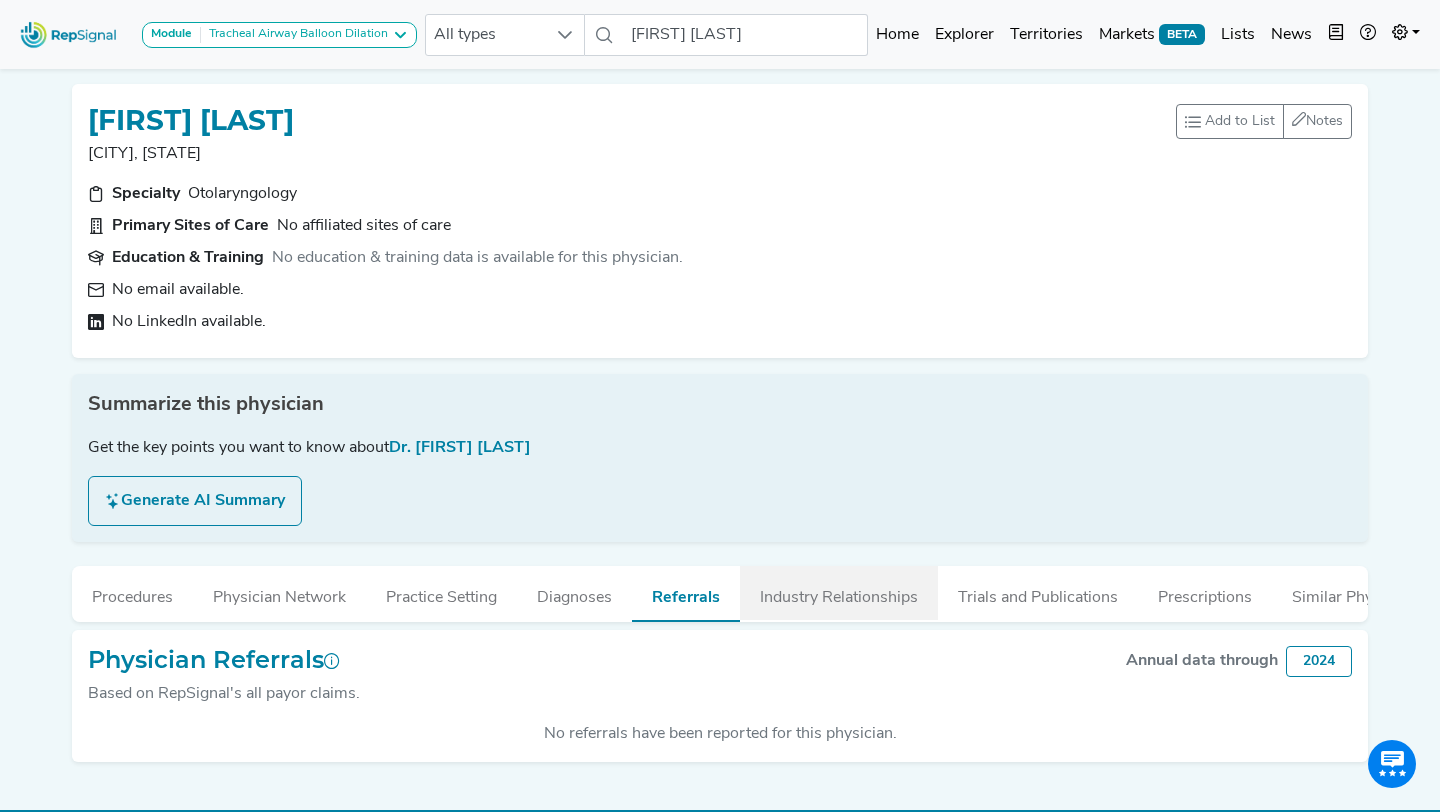 click on "Industry Relationships" at bounding box center [839, 593] 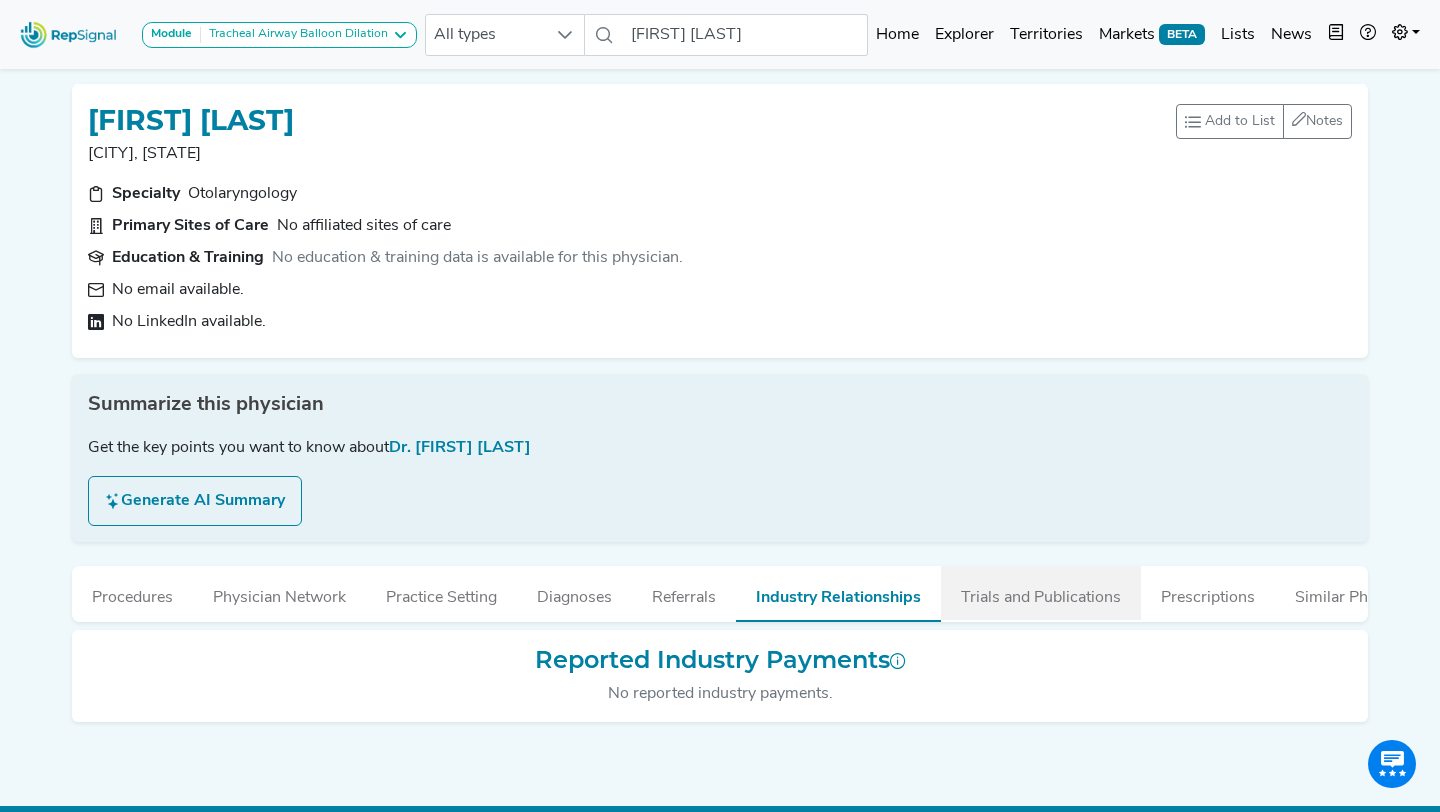 click on "Trials and Publications" at bounding box center (1041, 593) 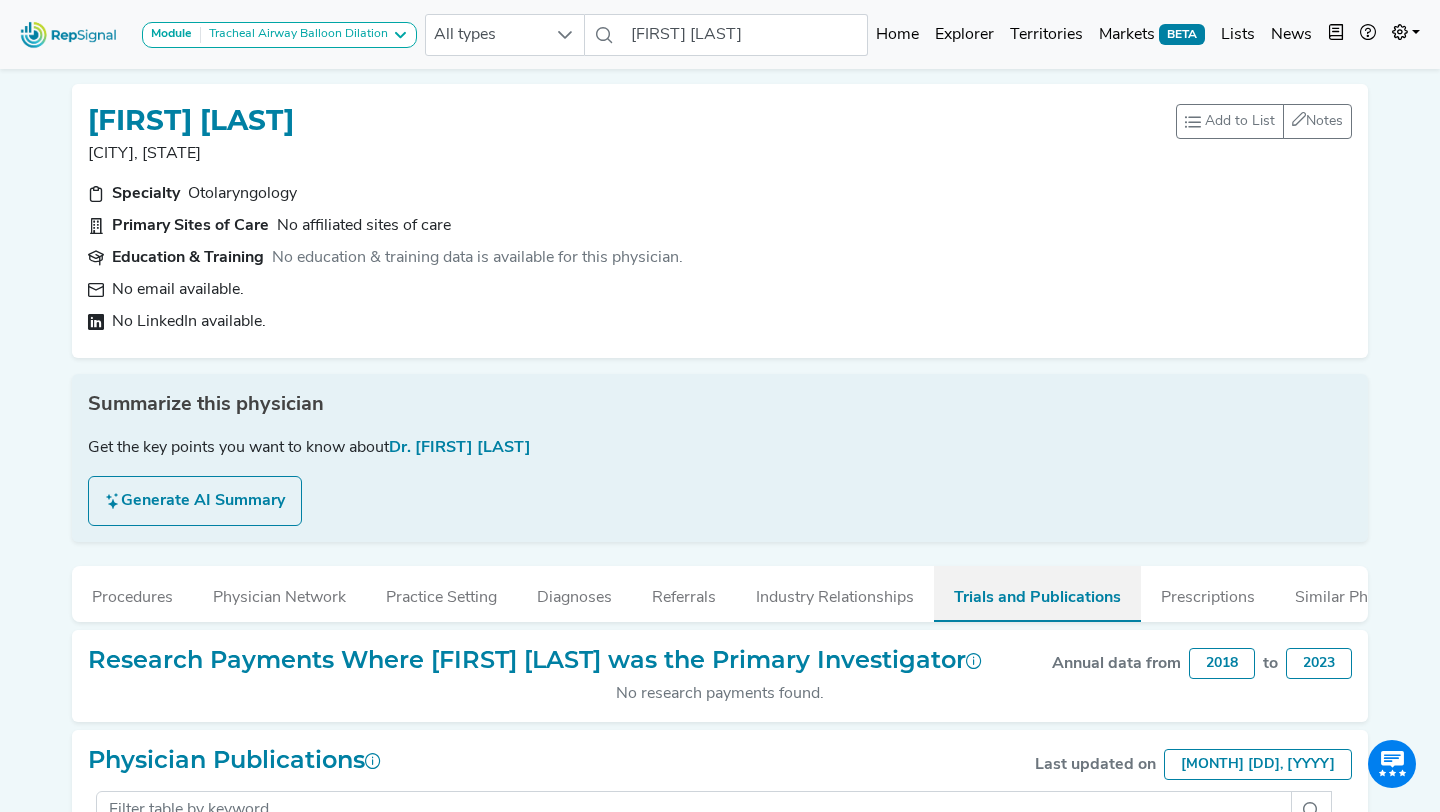 scroll, scrollTop: 0, scrollLeft: 76, axis: horizontal 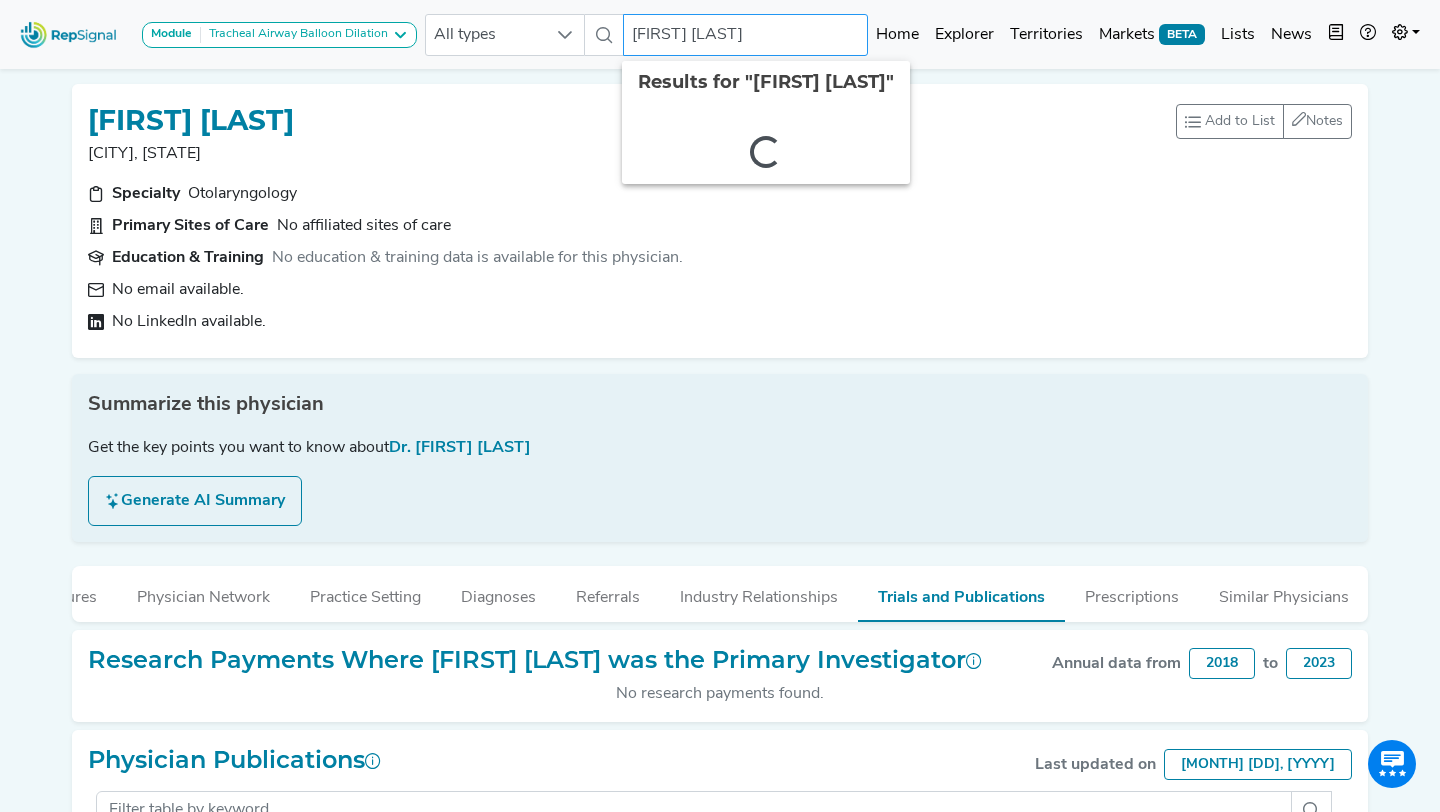 click on "[FIRST] [LAST]" at bounding box center (746, 35) 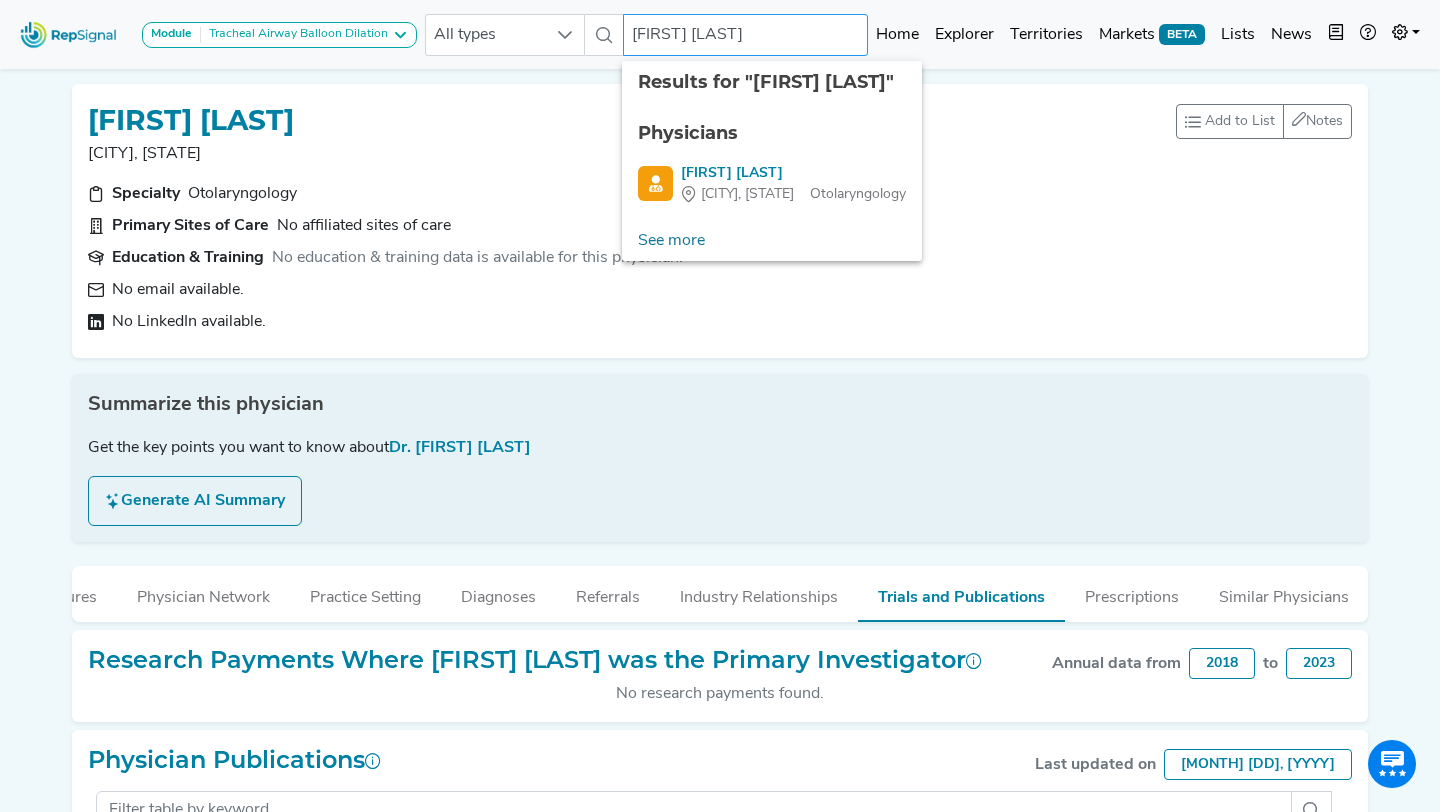 paste on "[FIRST] [LAST]" 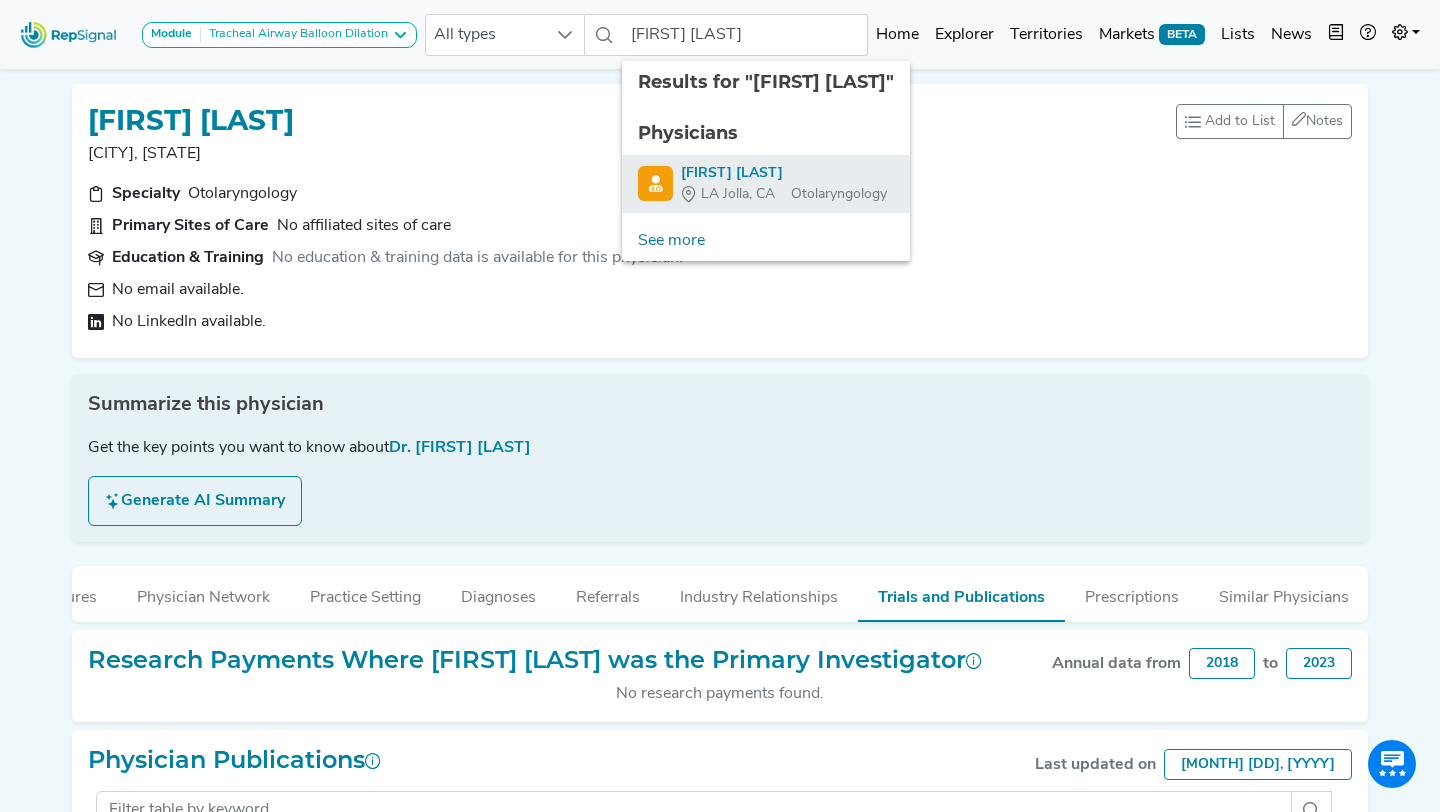 click on "[FIRST] [LAST]" at bounding box center (784, 173) 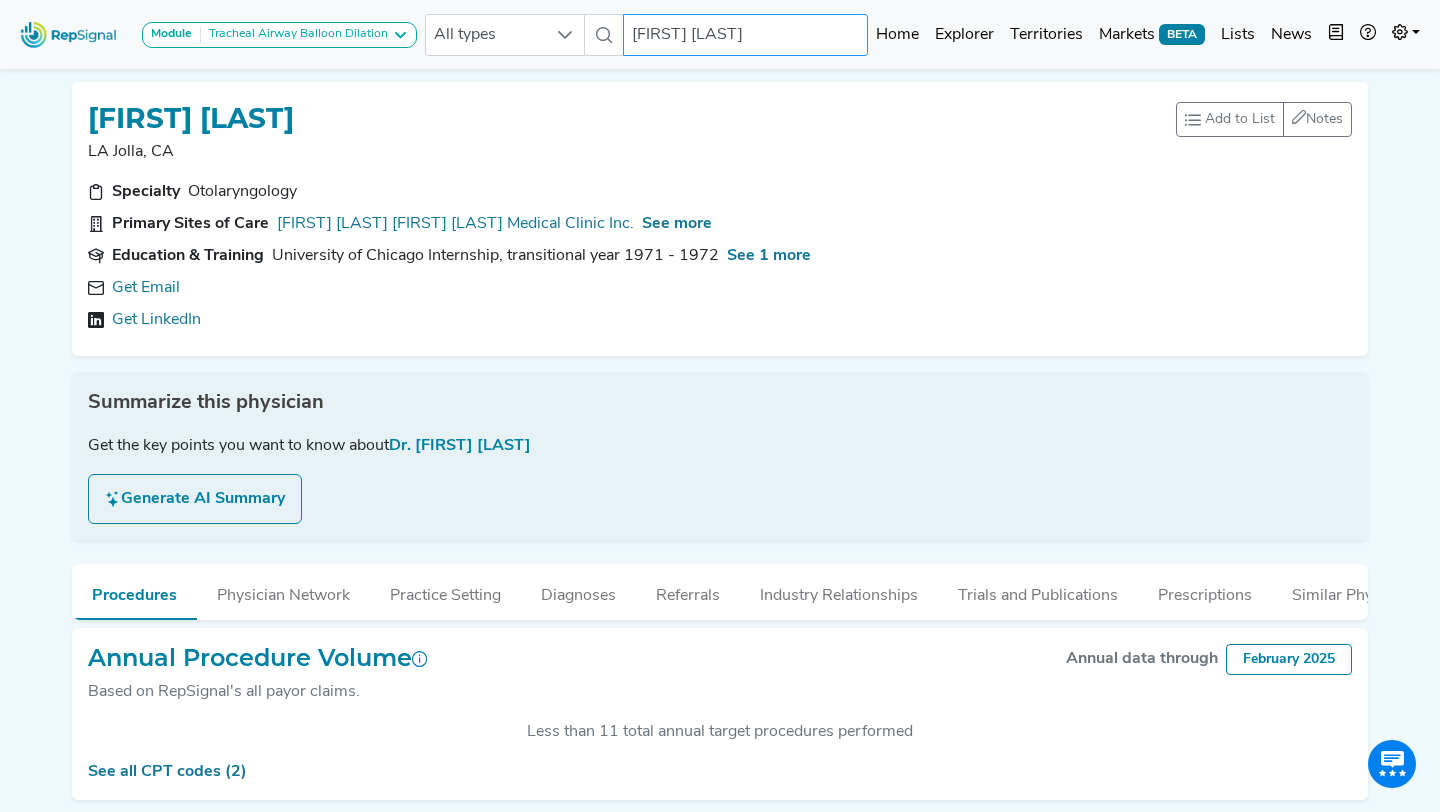 scroll, scrollTop: 18, scrollLeft: 0, axis: vertical 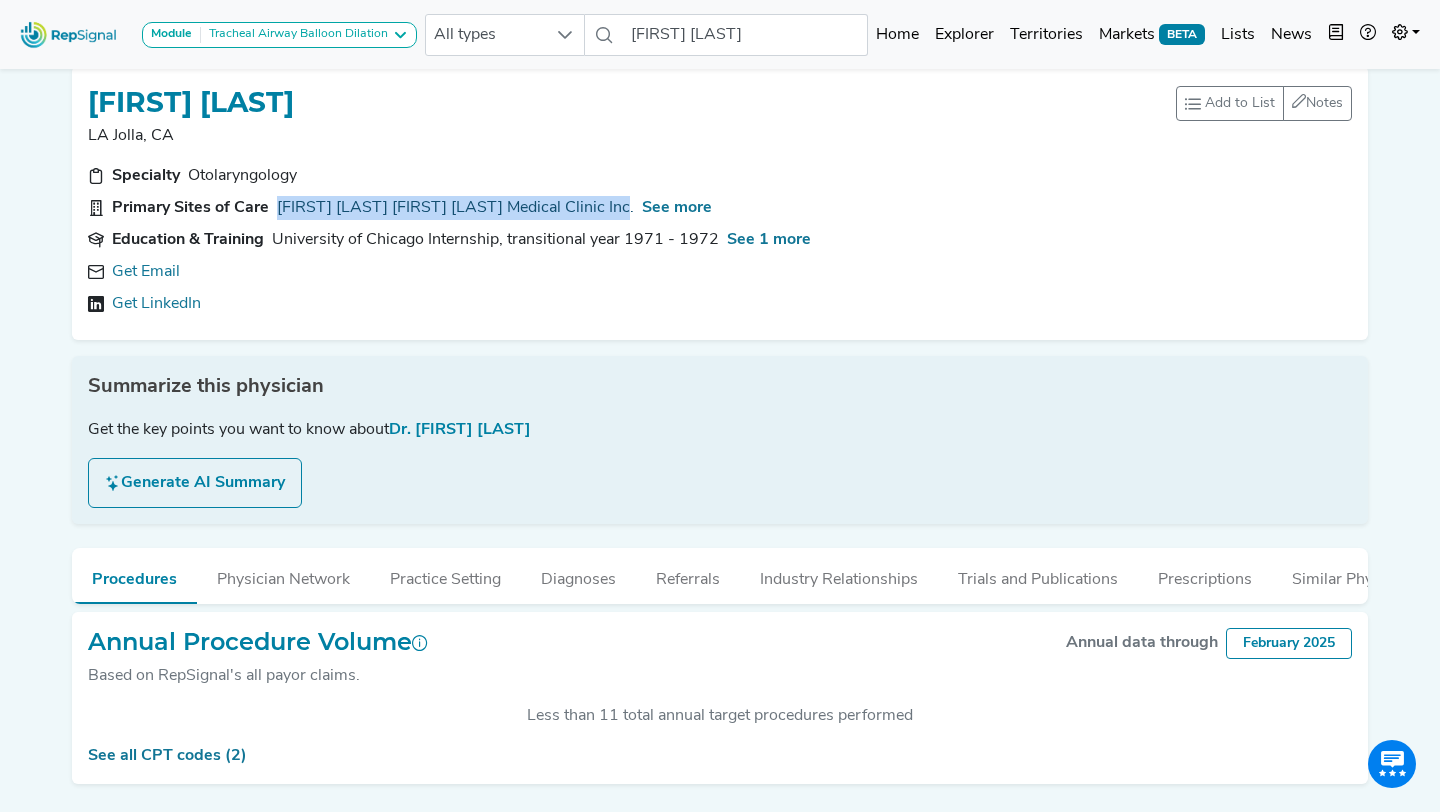 drag, startPoint x: 273, startPoint y: 207, endPoint x: 634, endPoint y: 204, distance: 361.01245 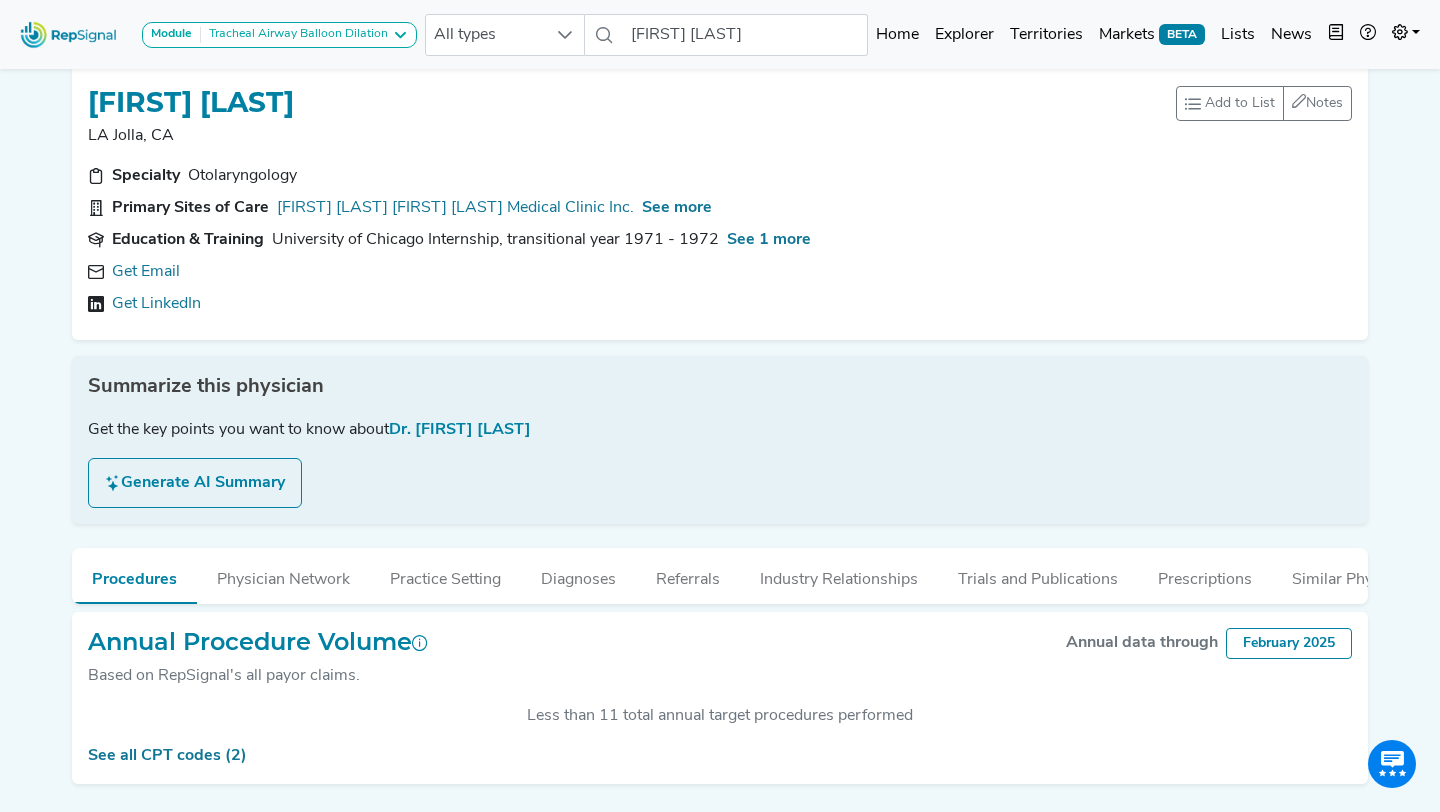 click on "Get Email   Get LinkedIn" at bounding box center [720, 288] 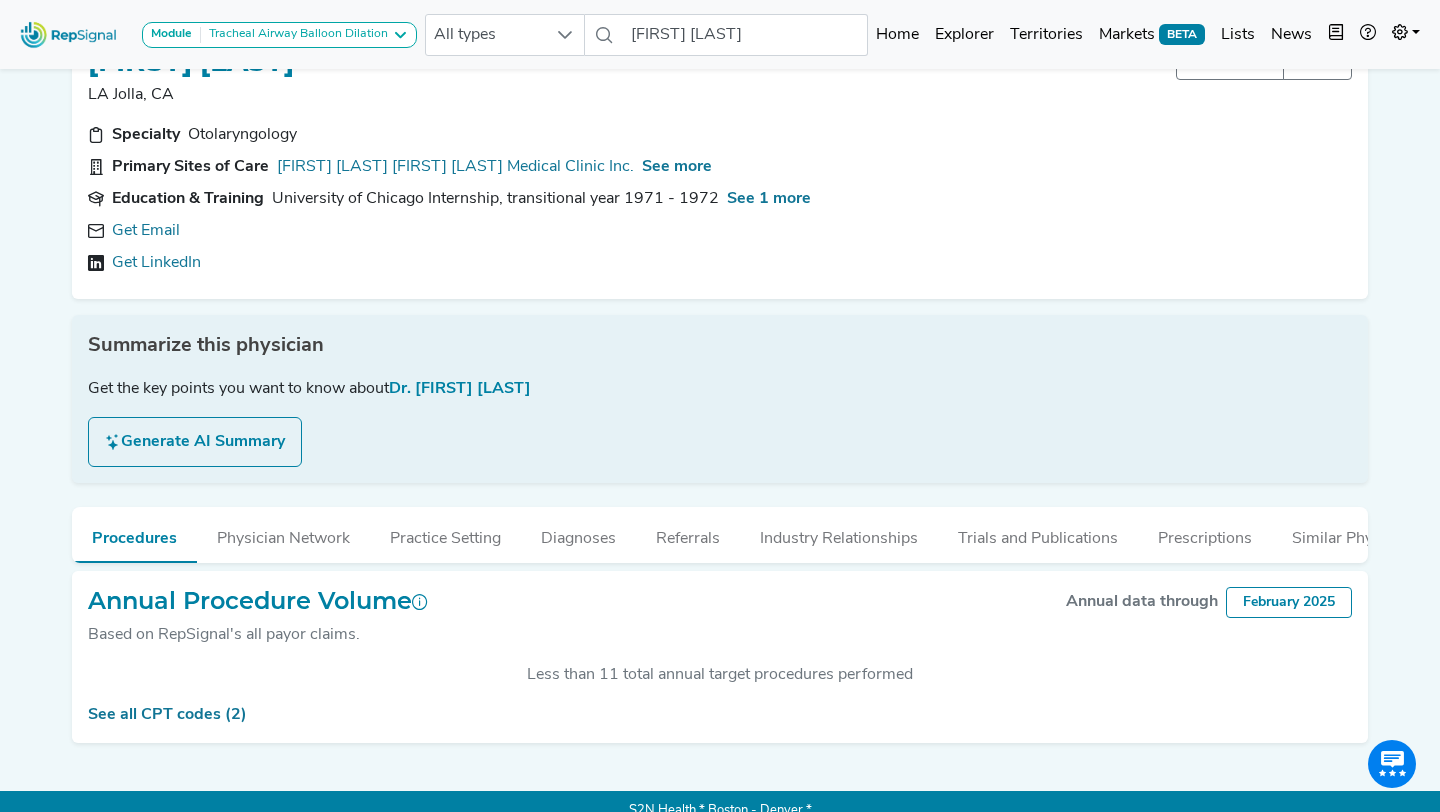 scroll, scrollTop: 80, scrollLeft: 0, axis: vertical 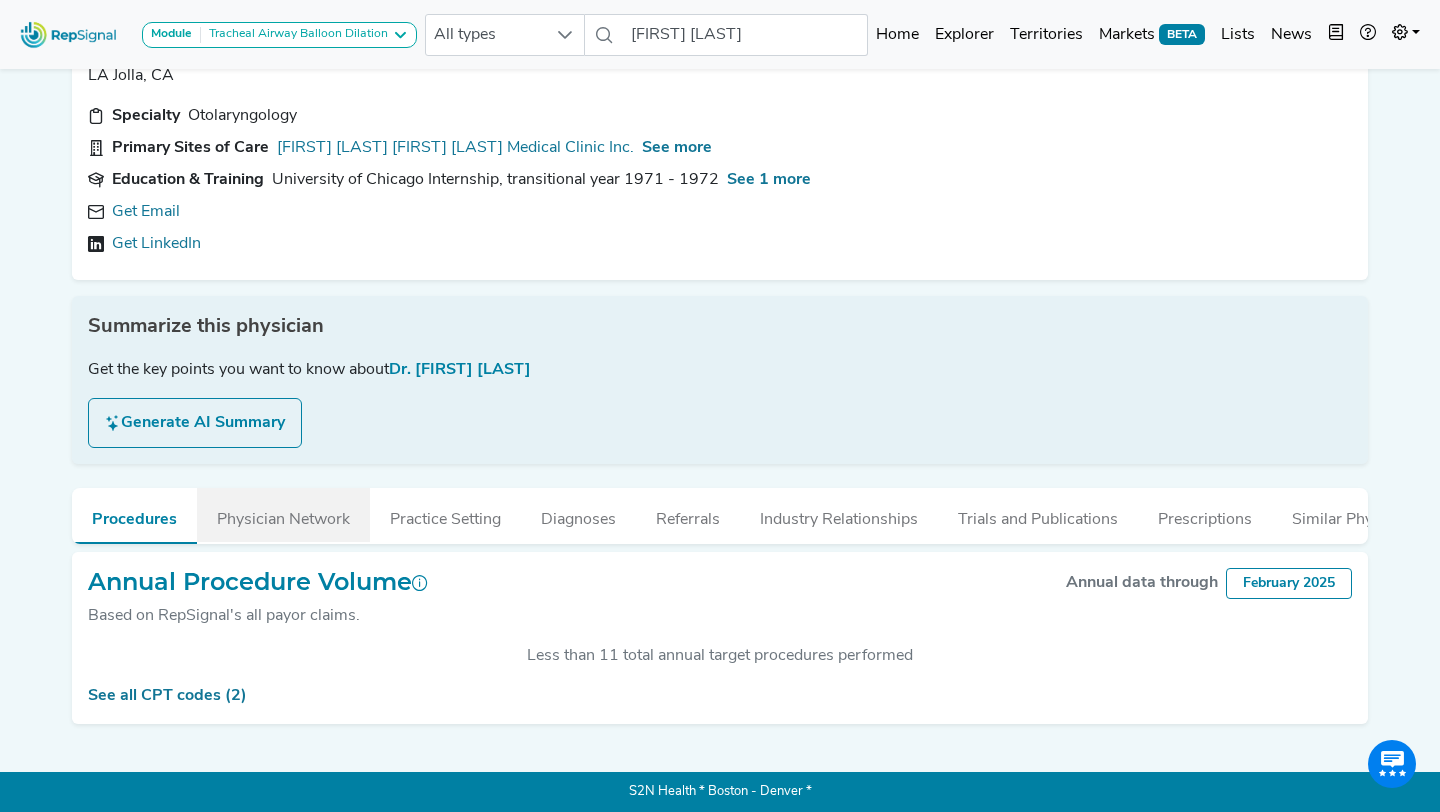 click on "Physician Network" at bounding box center (283, 515) 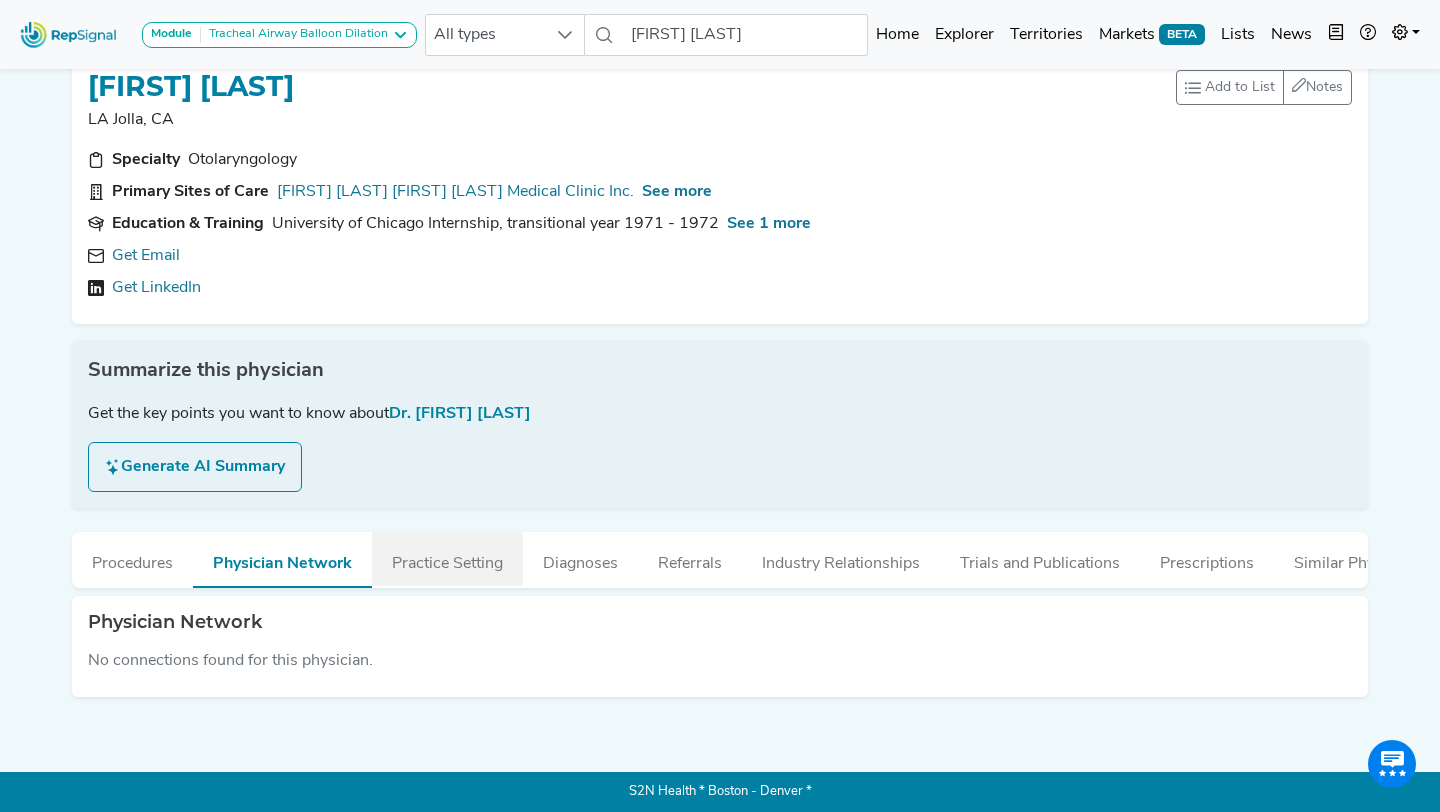 click on "Practice Setting" at bounding box center [447, 559] 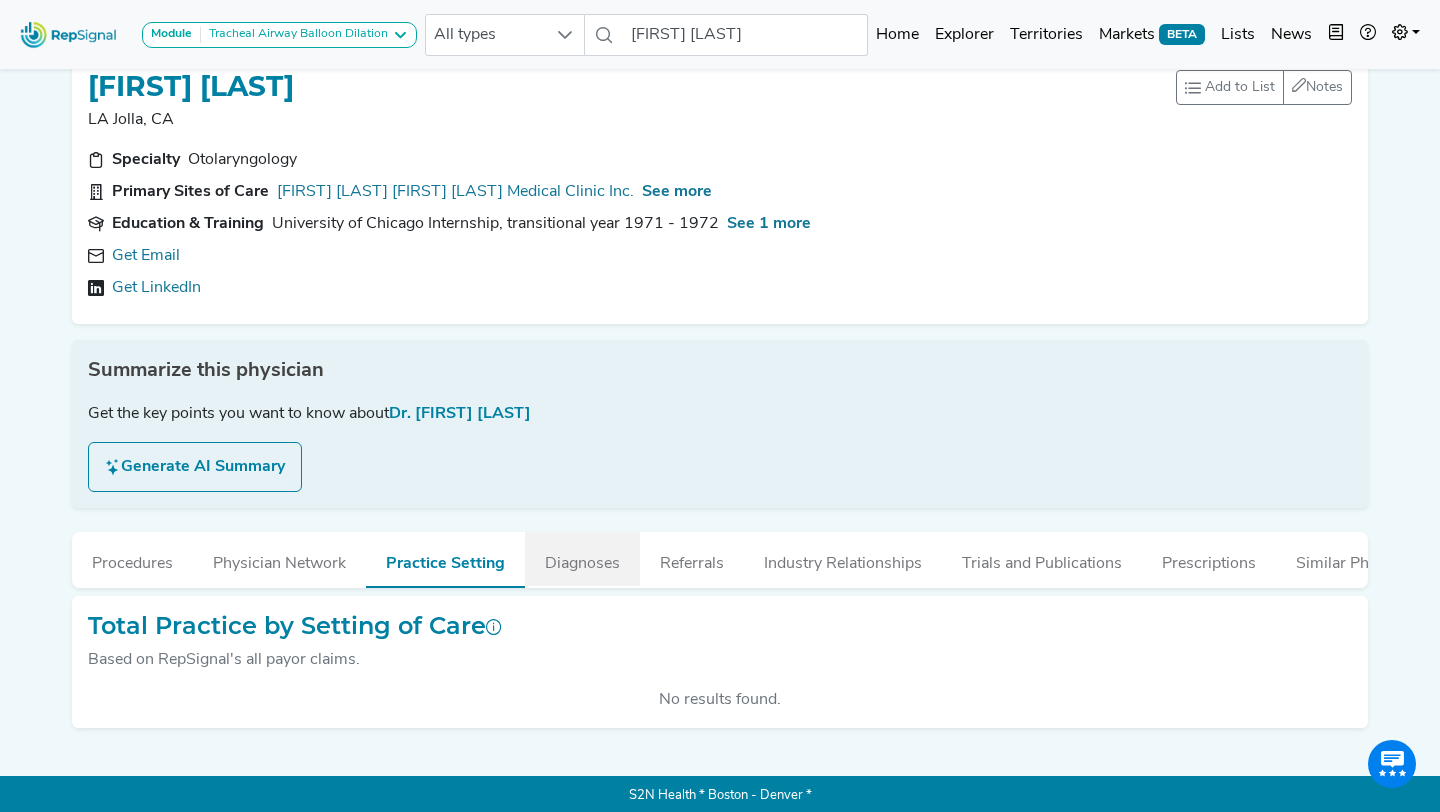 click on "Diagnoses" at bounding box center [582, 559] 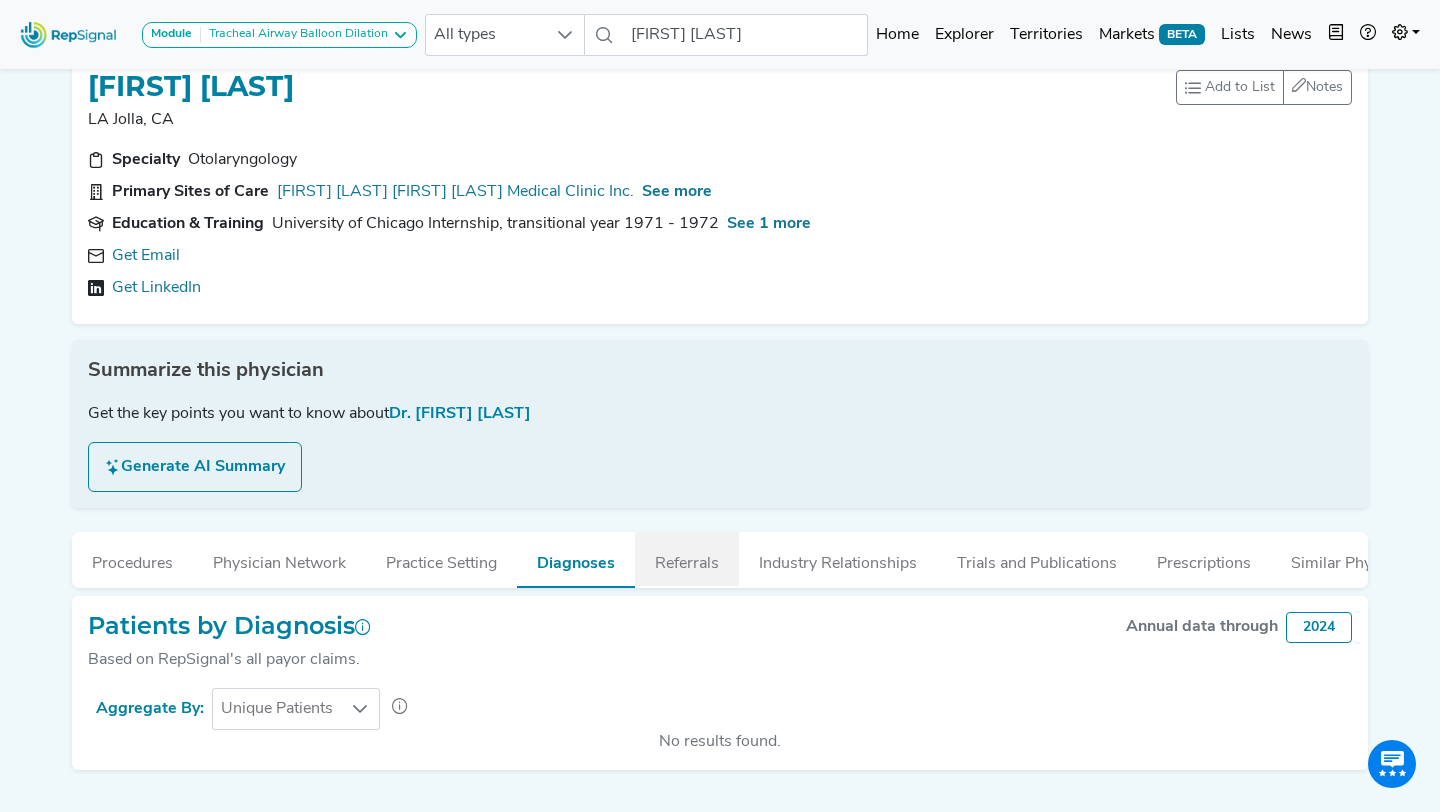 click on "Referrals" at bounding box center [687, 559] 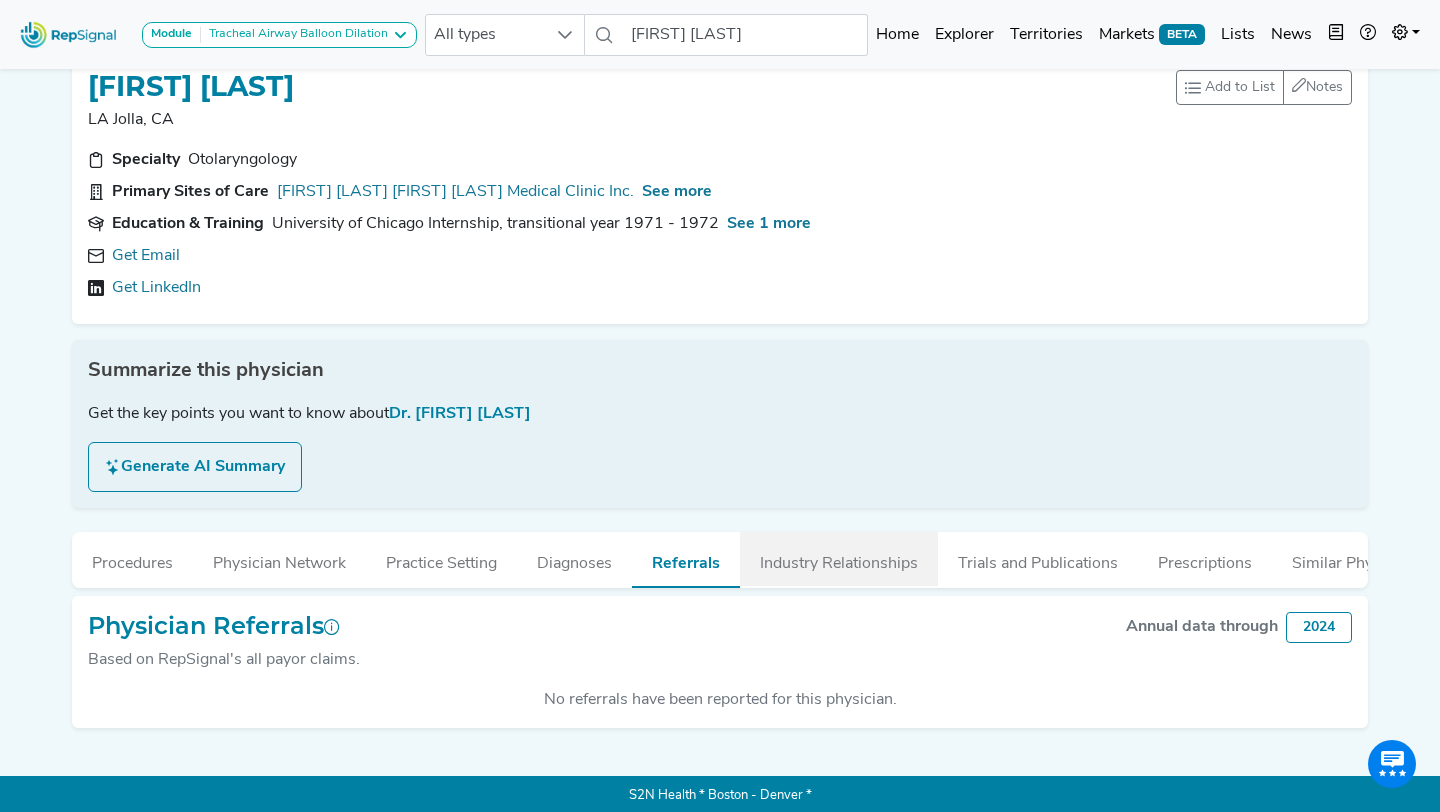 click on "Industry Relationships" at bounding box center [839, 559] 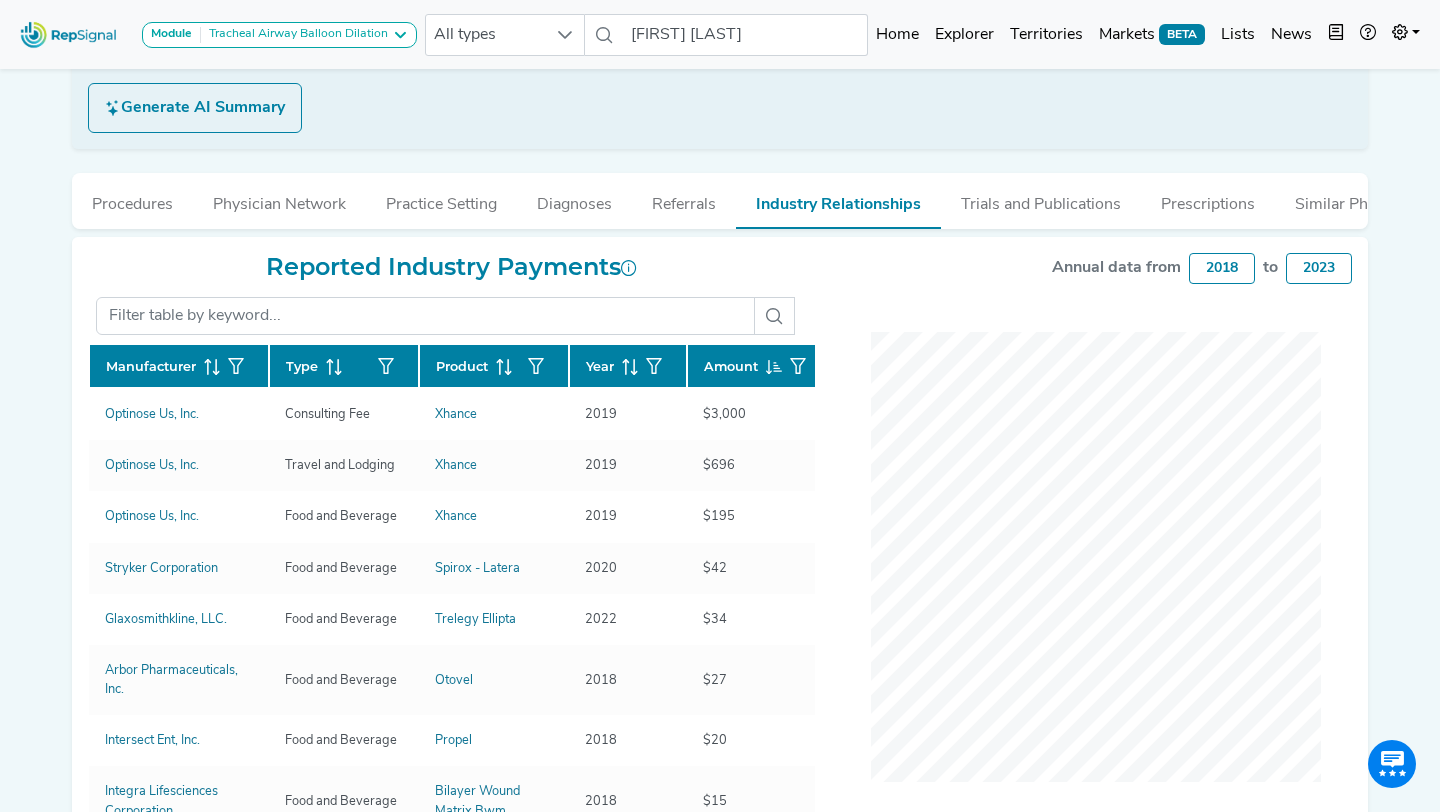 scroll, scrollTop: 394, scrollLeft: 0, axis: vertical 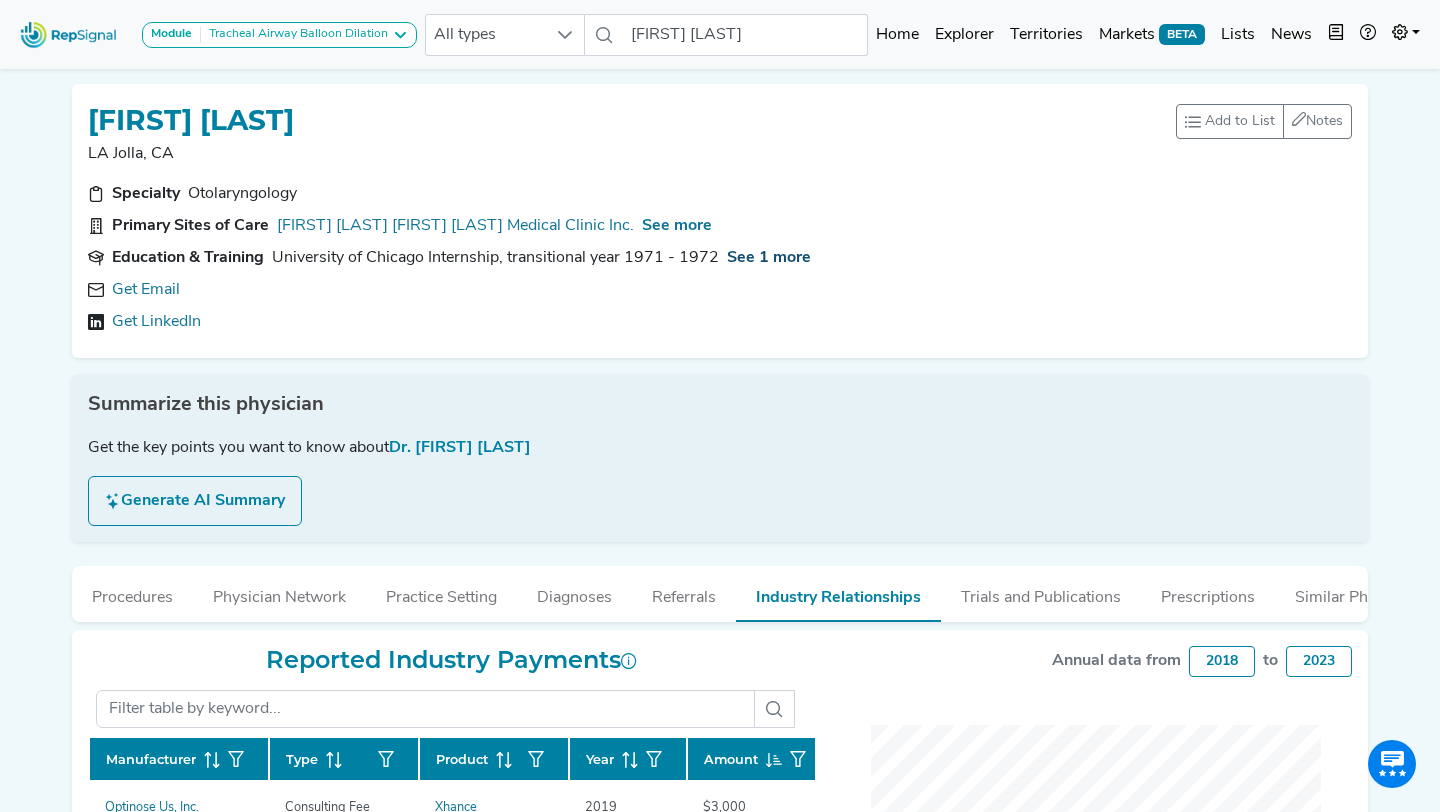 click on "See 1 more" at bounding box center (769, 258) 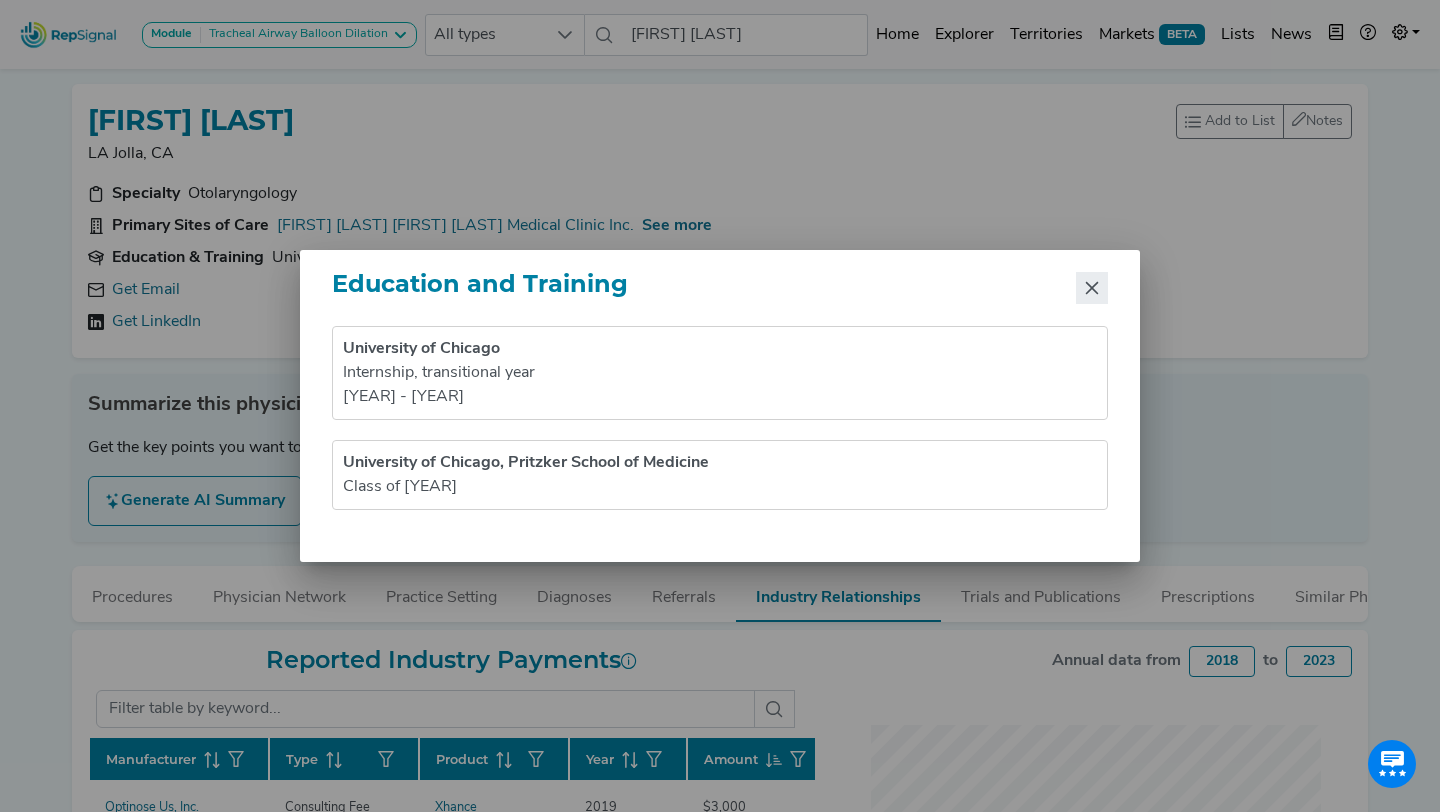click 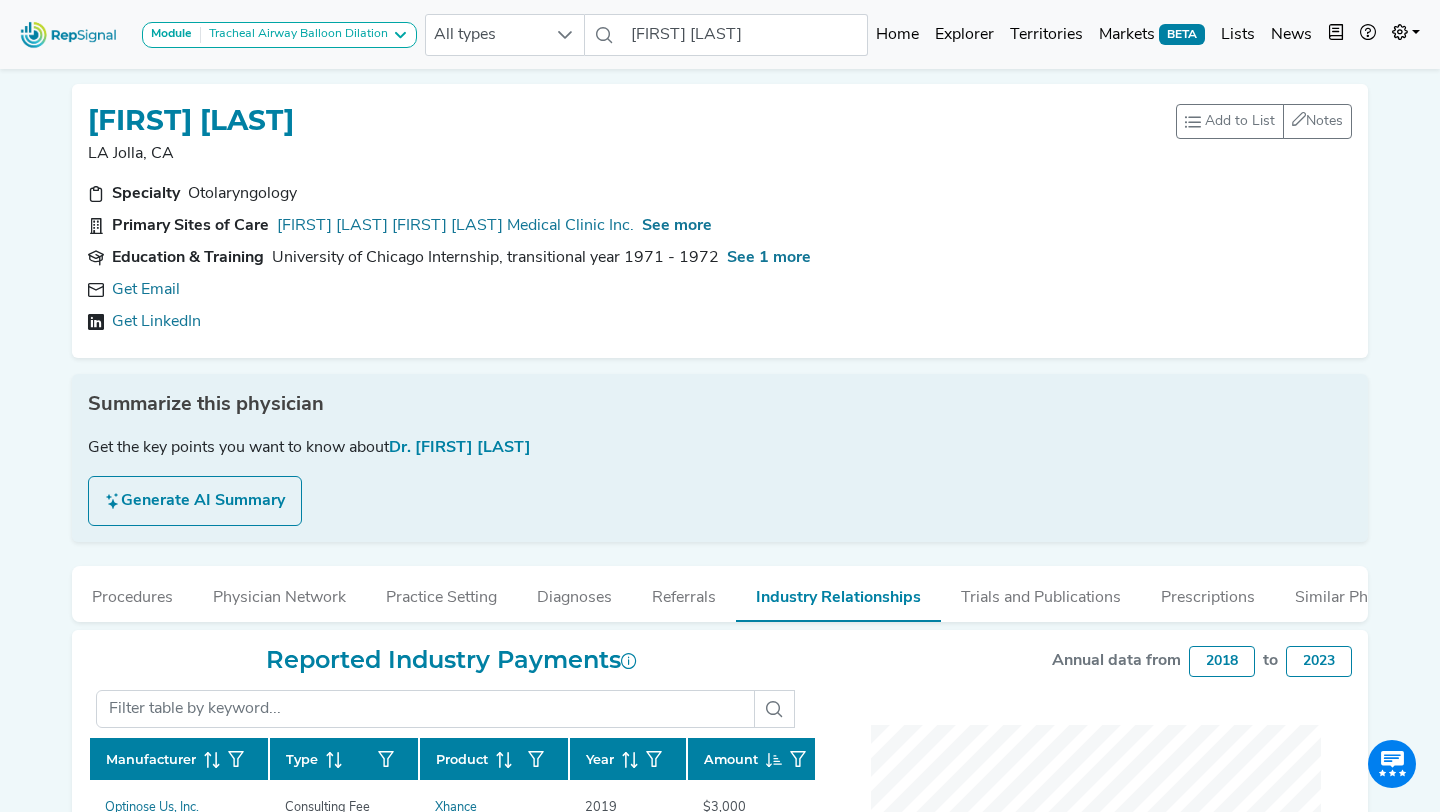 drag, startPoint x: 95, startPoint y: 126, endPoint x: 510, endPoint y: 135, distance: 415.09756 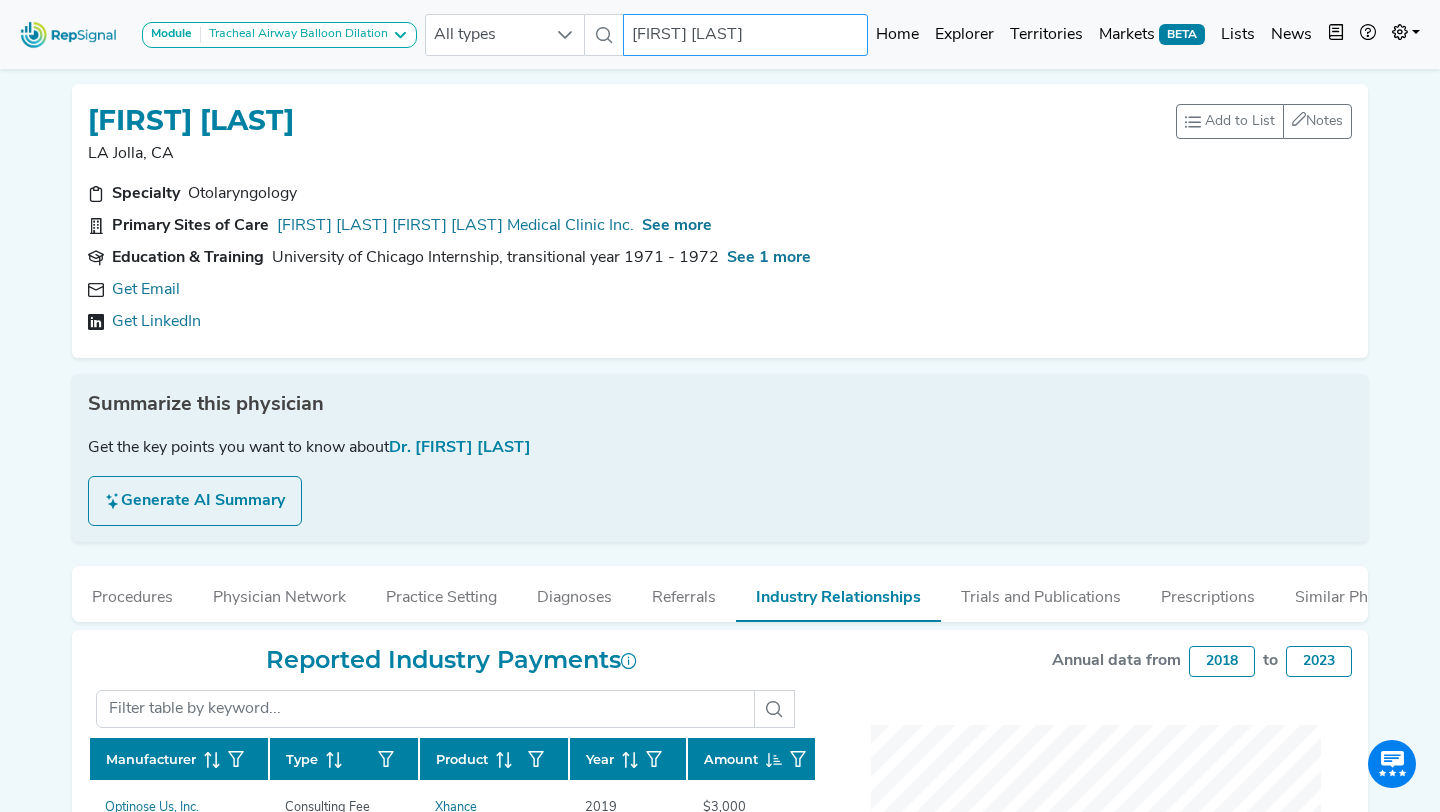 click on "[FIRST] [LAST]" at bounding box center [746, 35] 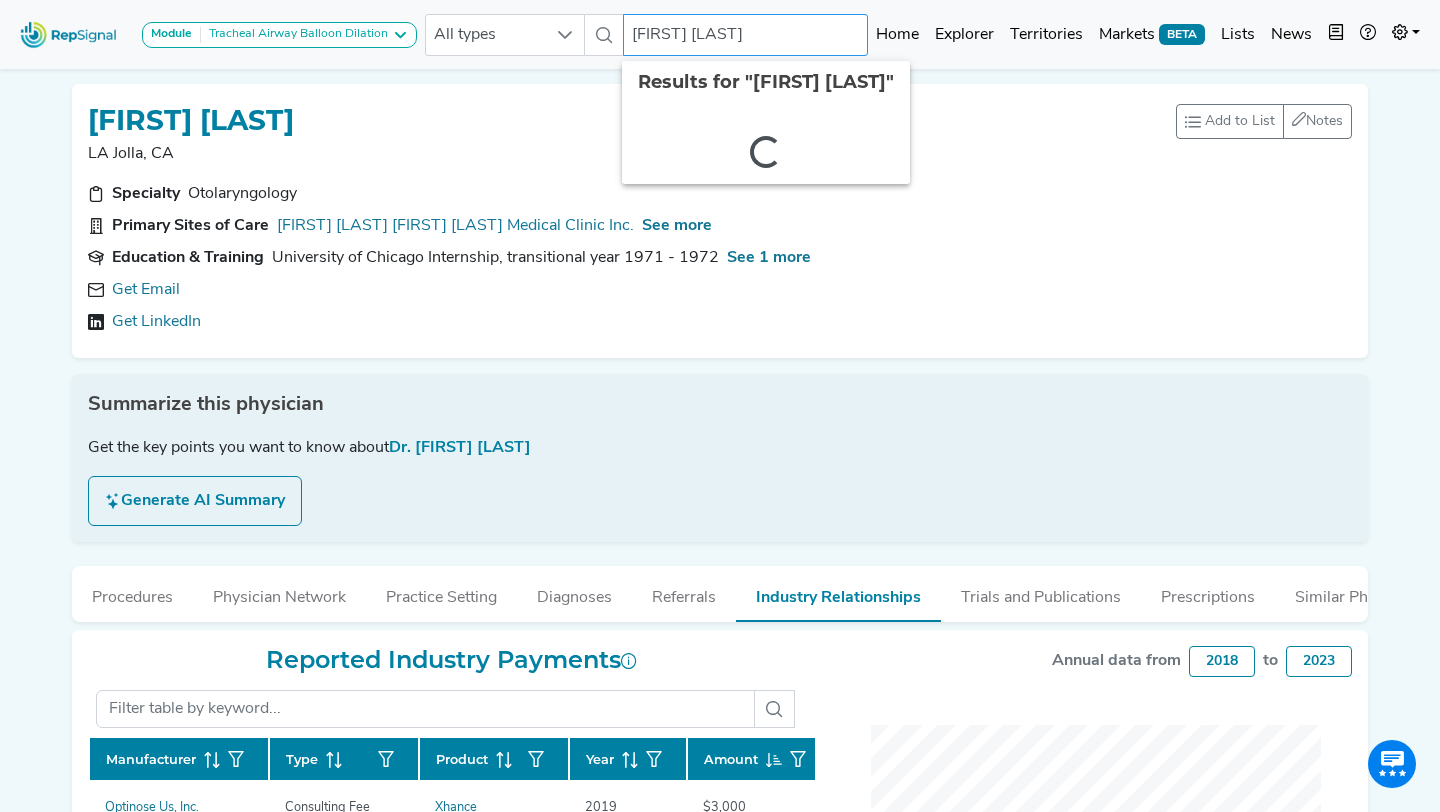 click on "[FIRST] [LAST]" at bounding box center (746, 35) 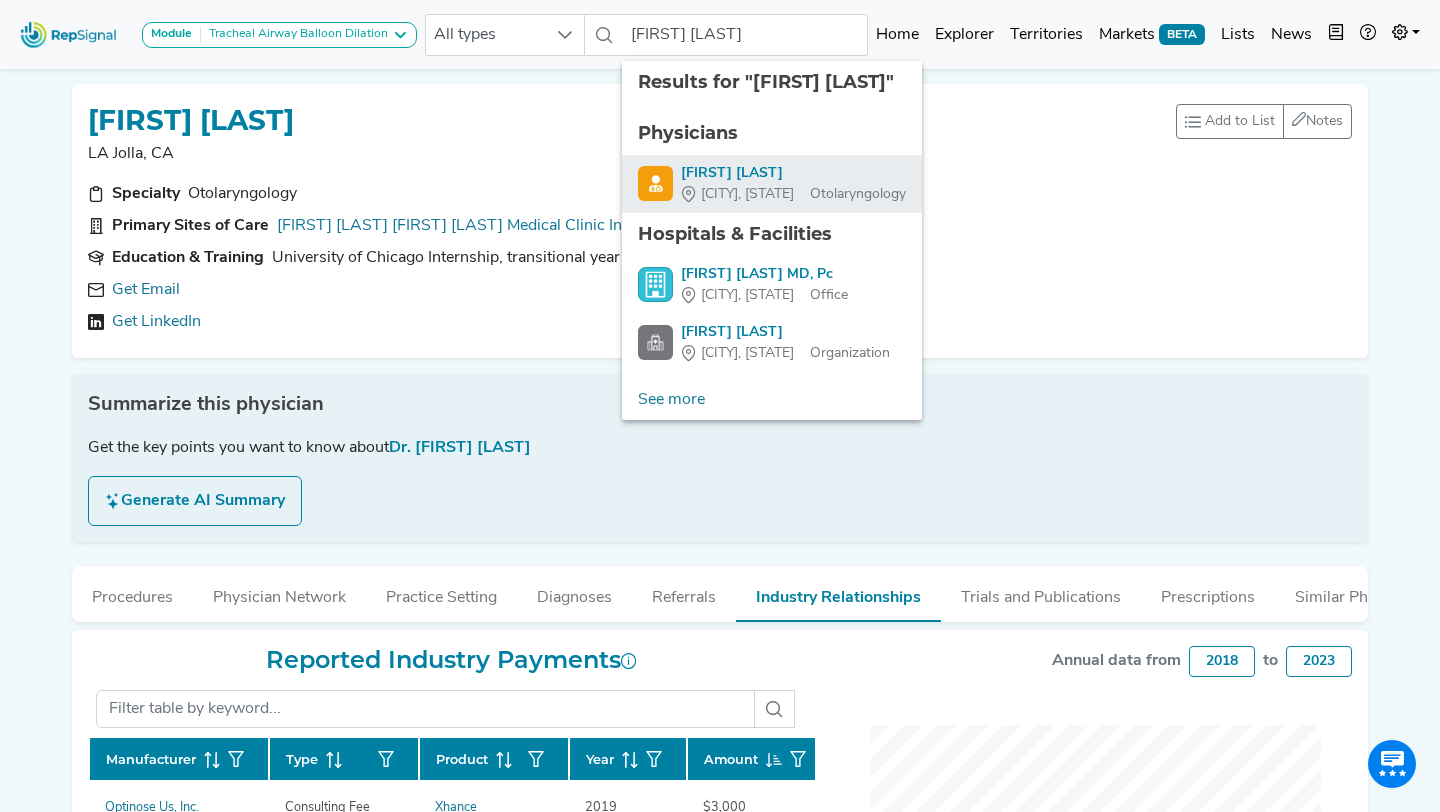 click on "[FIRST] [LAST]" at bounding box center (793, 173) 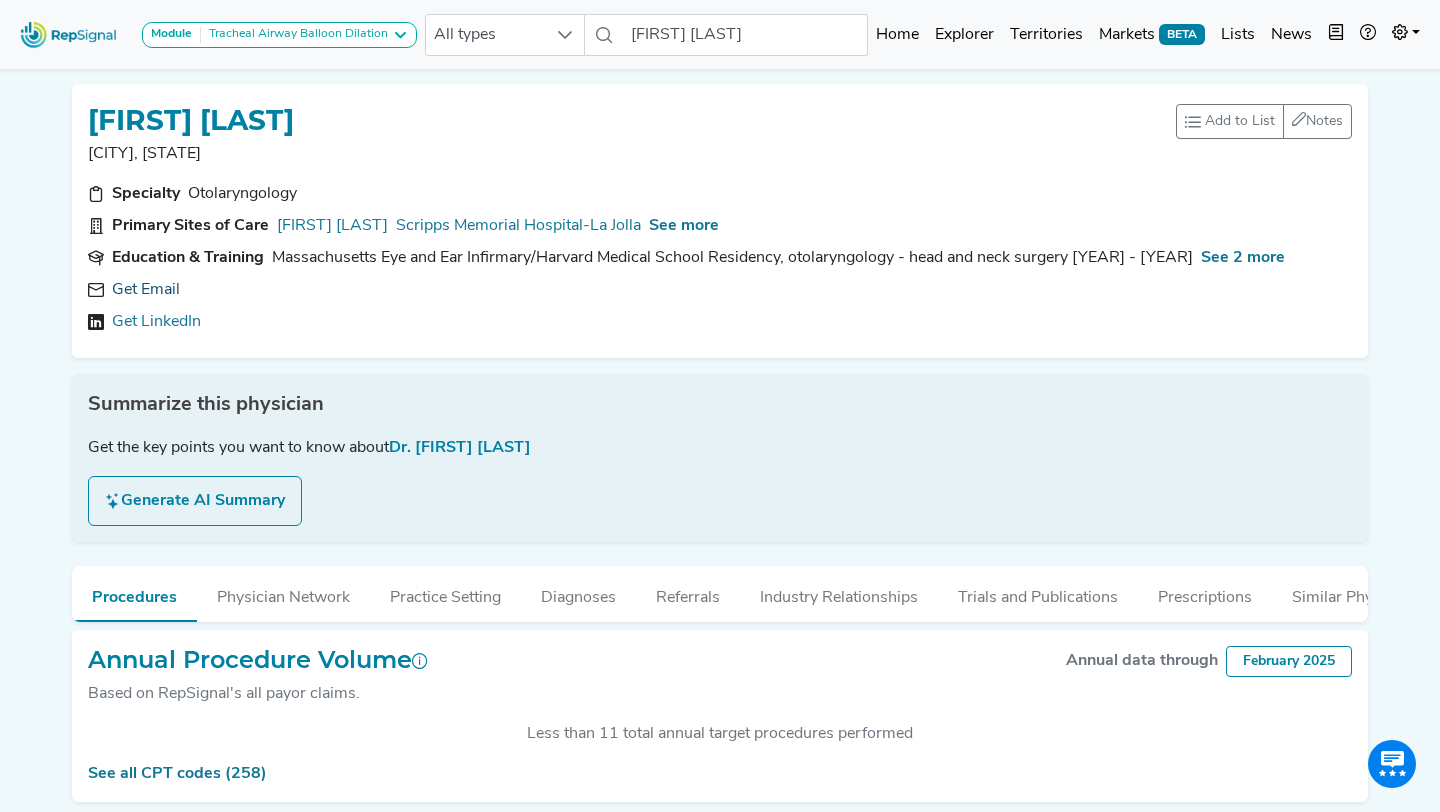click on "Get Email" at bounding box center (146, 290) 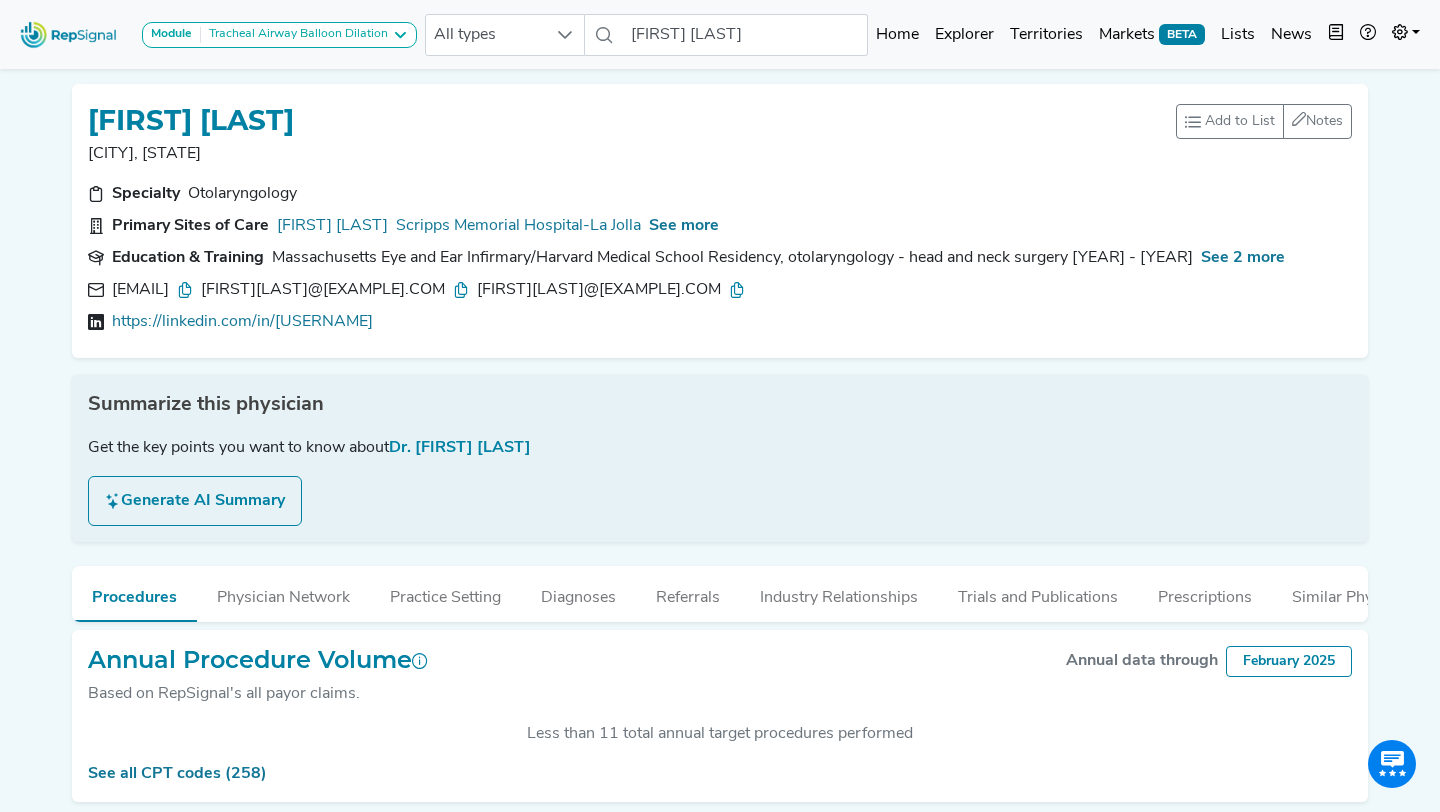 drag, startPoint x: 111, startPoint y: 292, endPoint x: 301, endPoint y: 286, distance: 190.09471 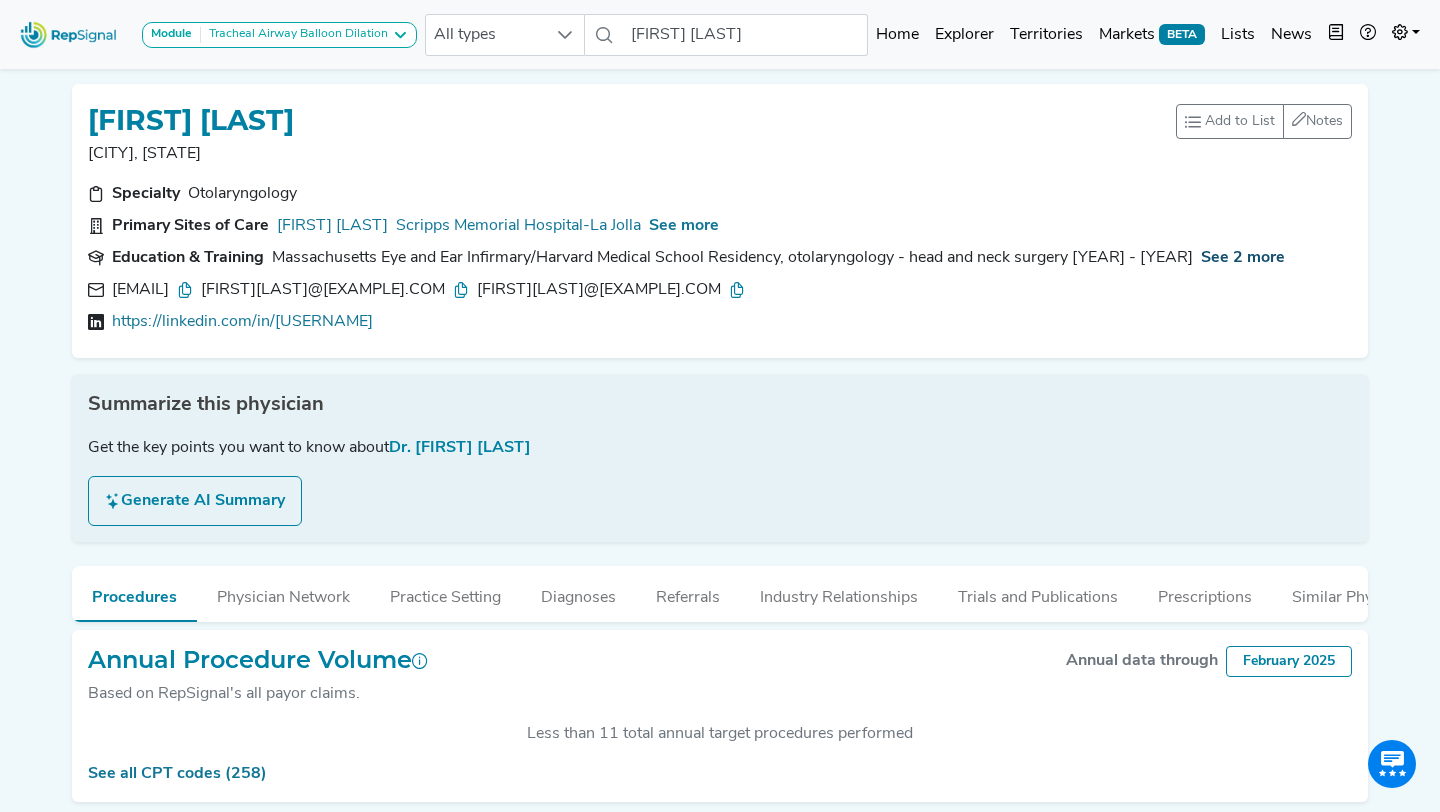 click on "See 2 more" at bounding box center (1243, 258) 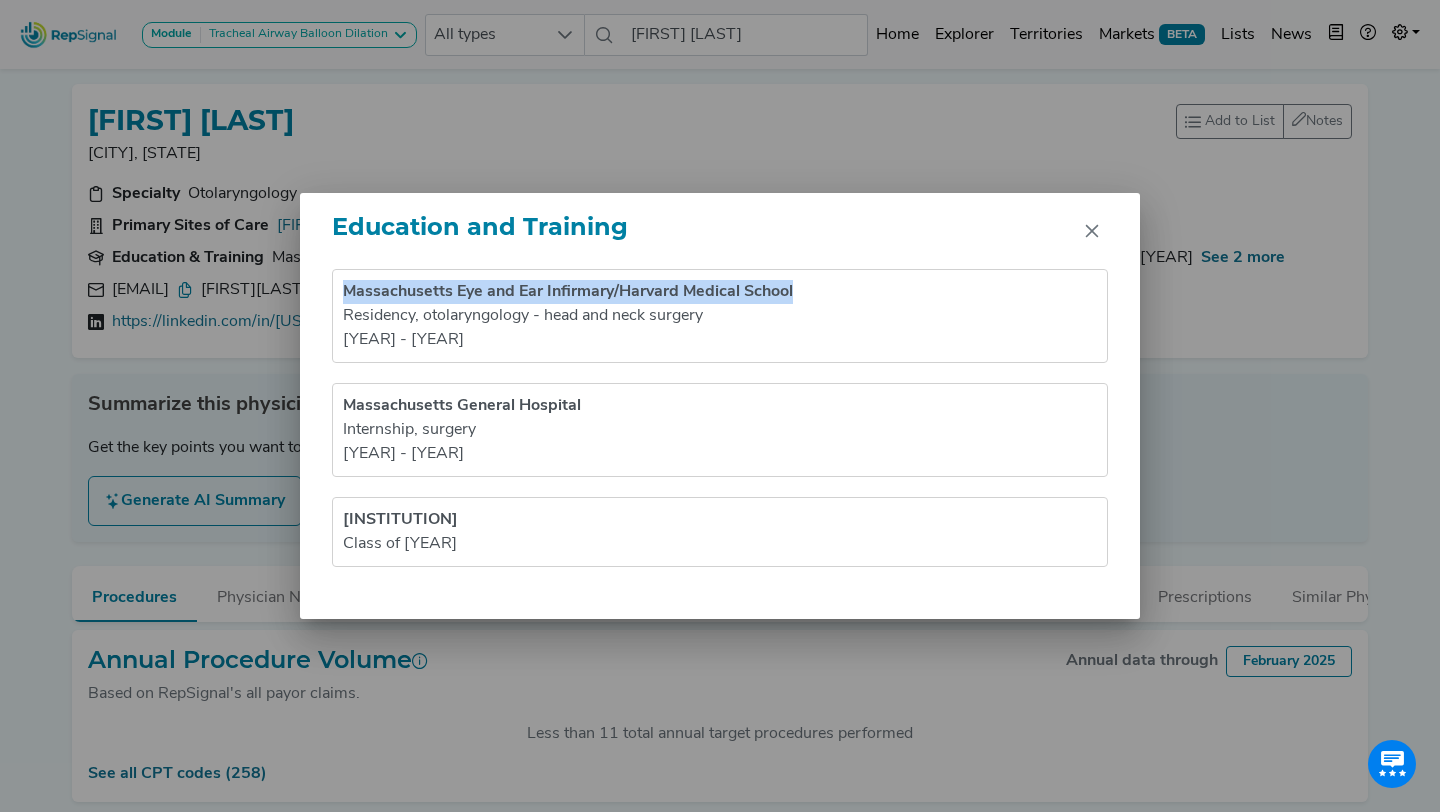 drag, startPoint x: 343, startPoint y: 297, endPoint x: 810, endPoint y: 279, distance: 467.34677 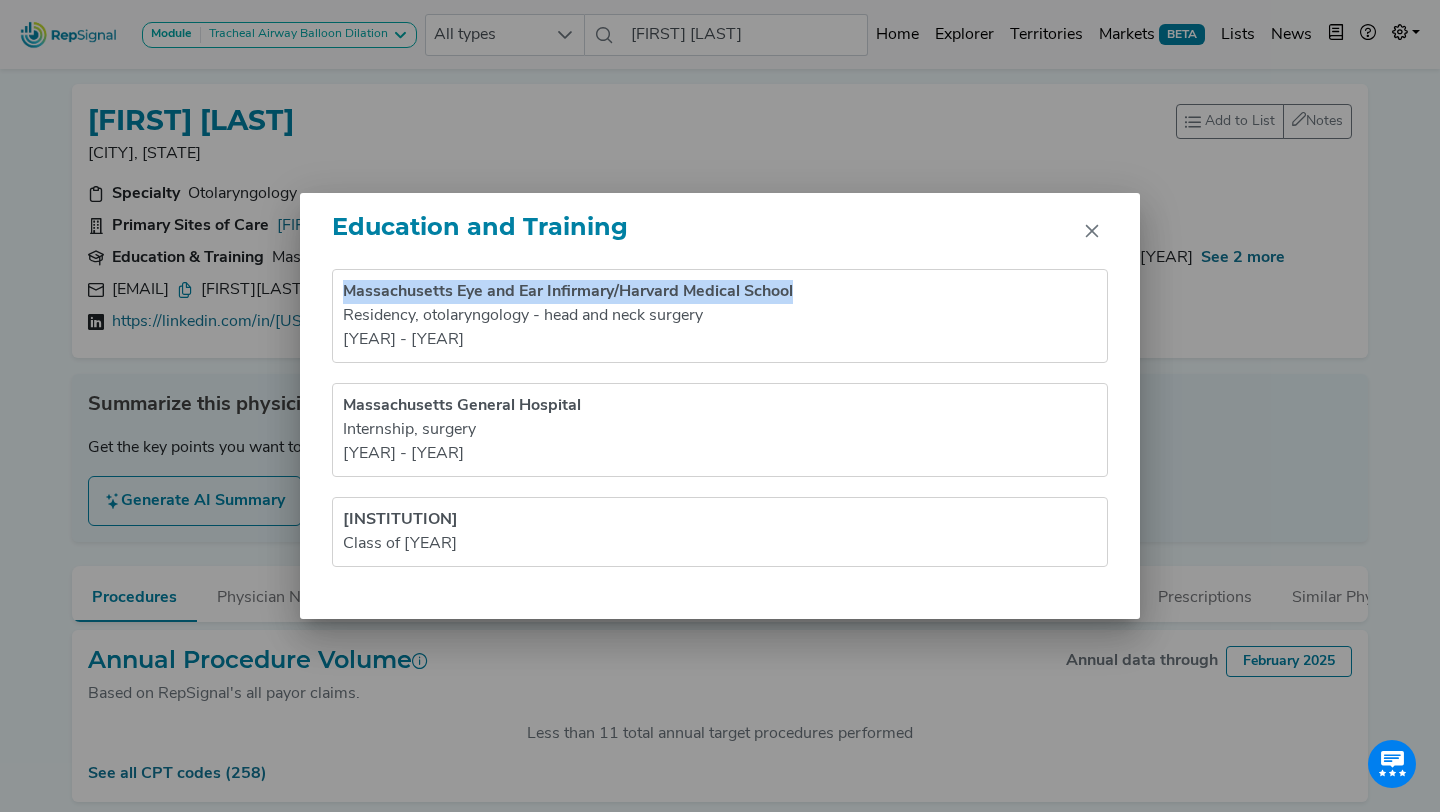drag, startPoint x: 341, startPoint y: 303, endPoint x: 866, endPoint y: 290, distance: 525.16095 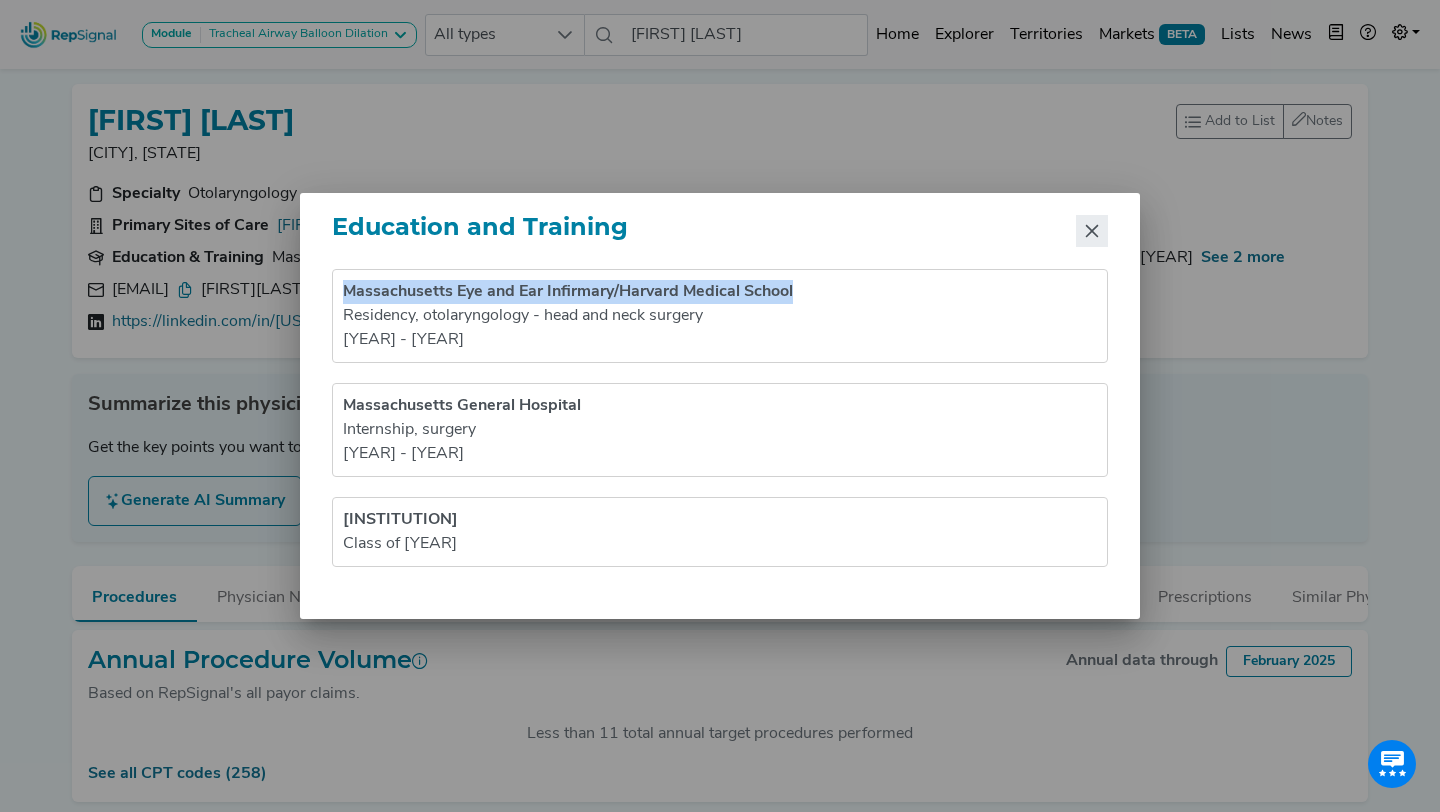 click 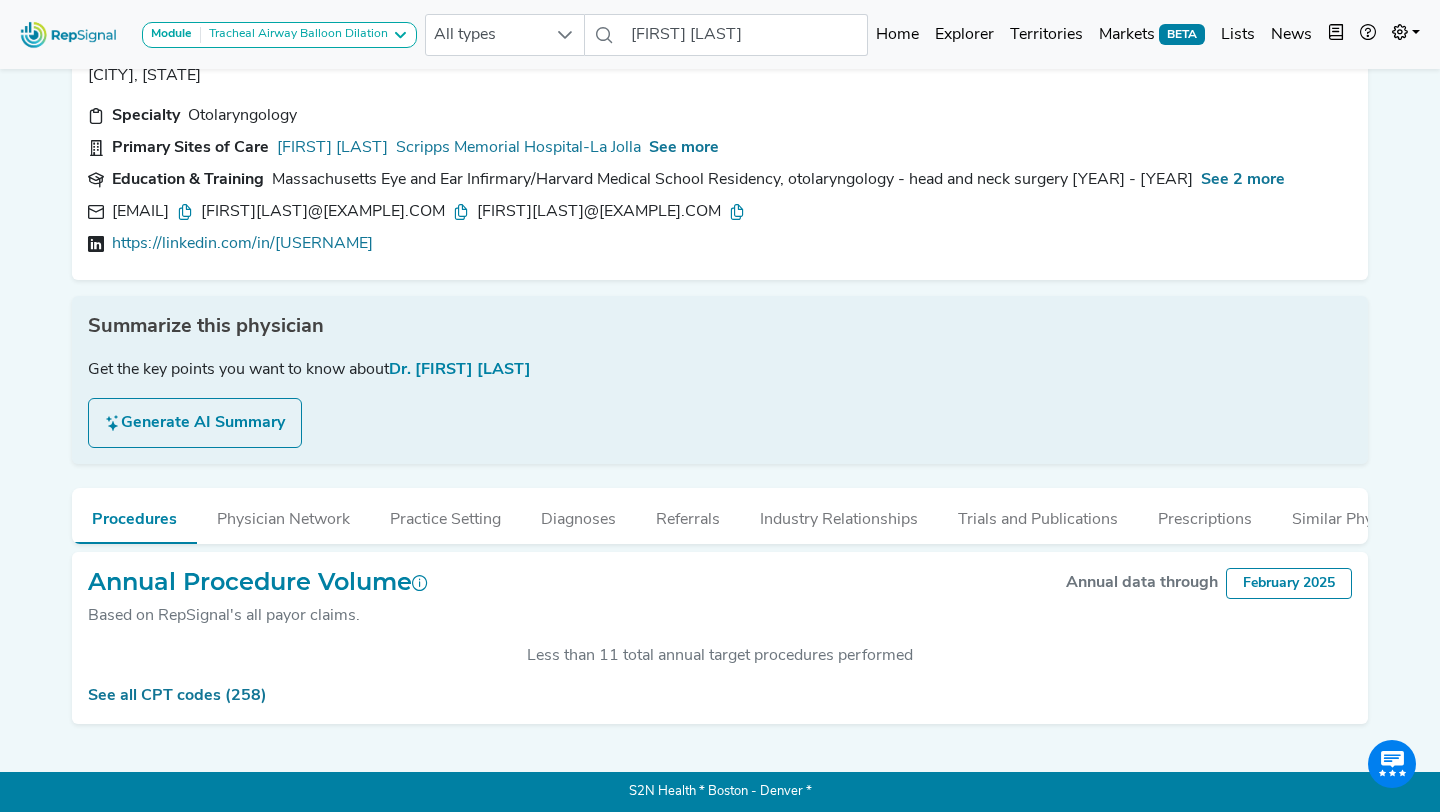 scroll, scrollTop: 0, scrollLeft: 0, axis: both 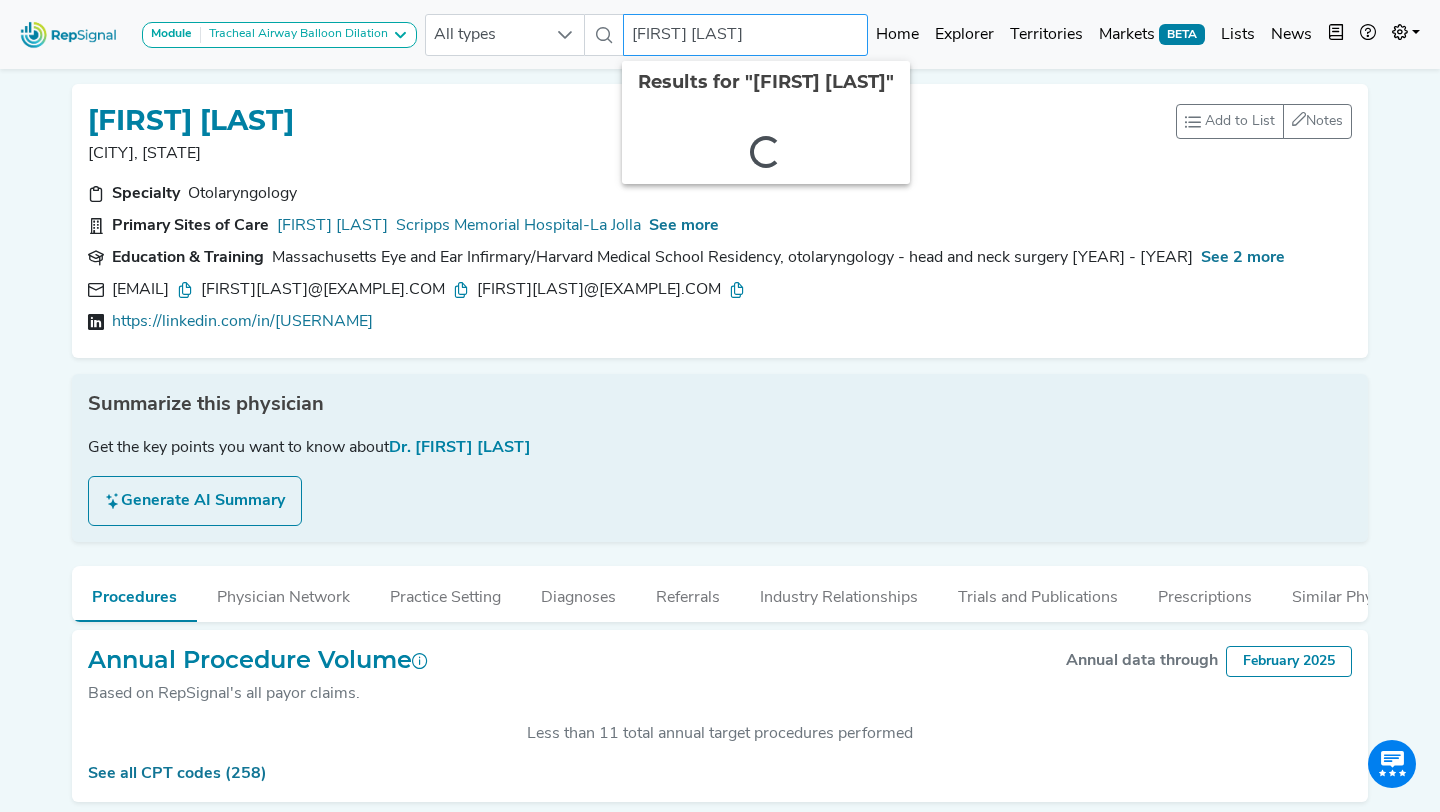 click on "[FIRST] [LAST]" at bounding box center [746, 35] 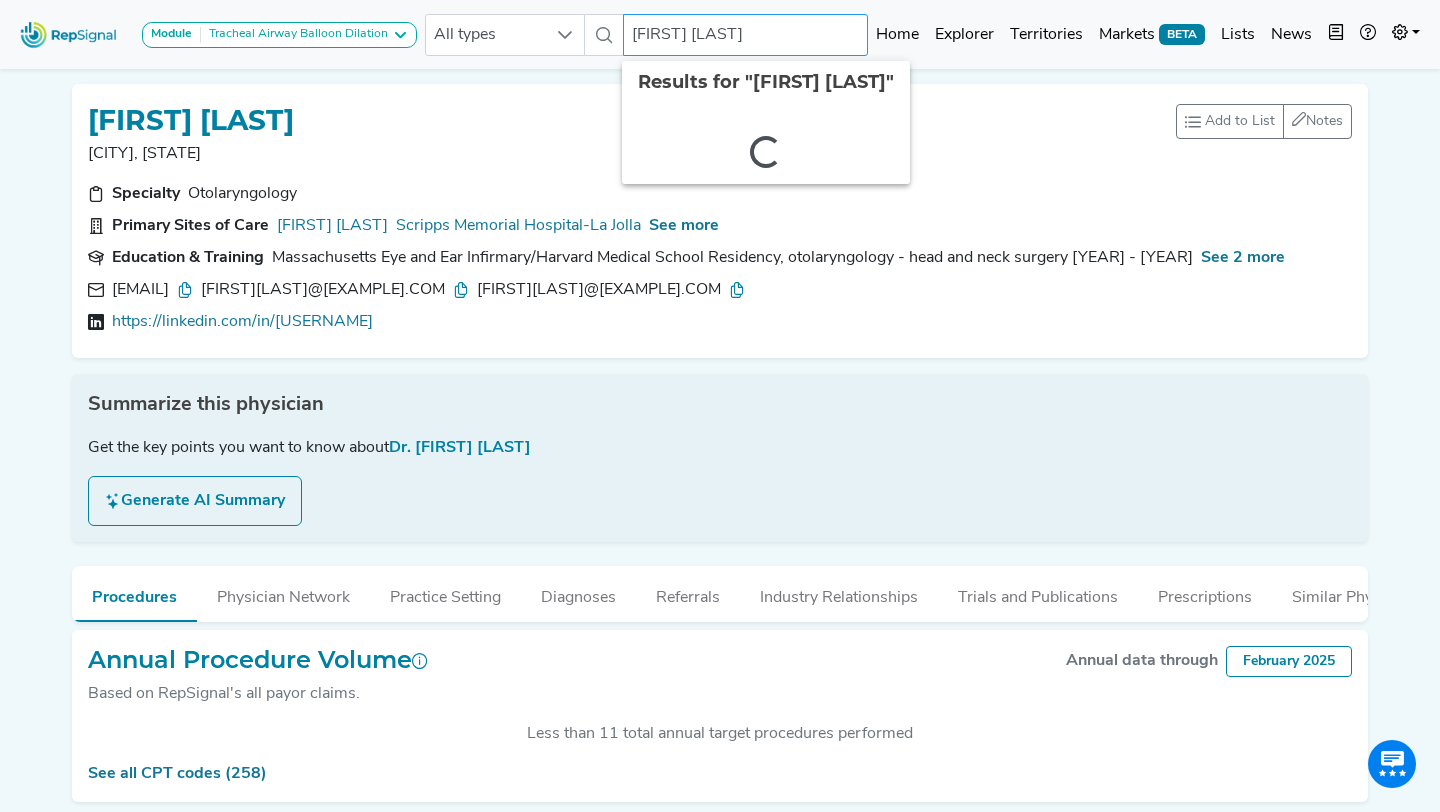paste on "[FIRST] [LAST]" 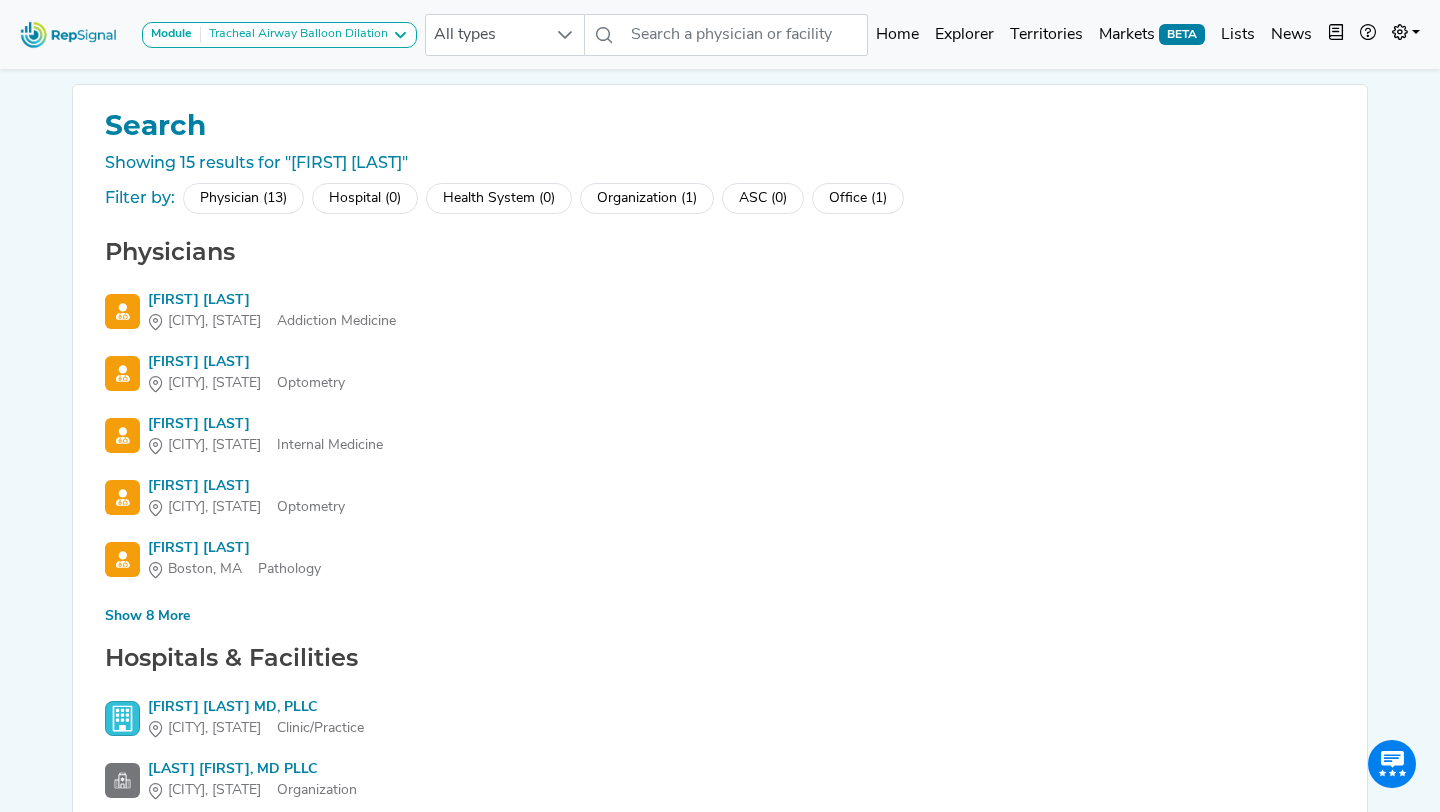 click on "Show 8 More" at bounding box center [147, 616] 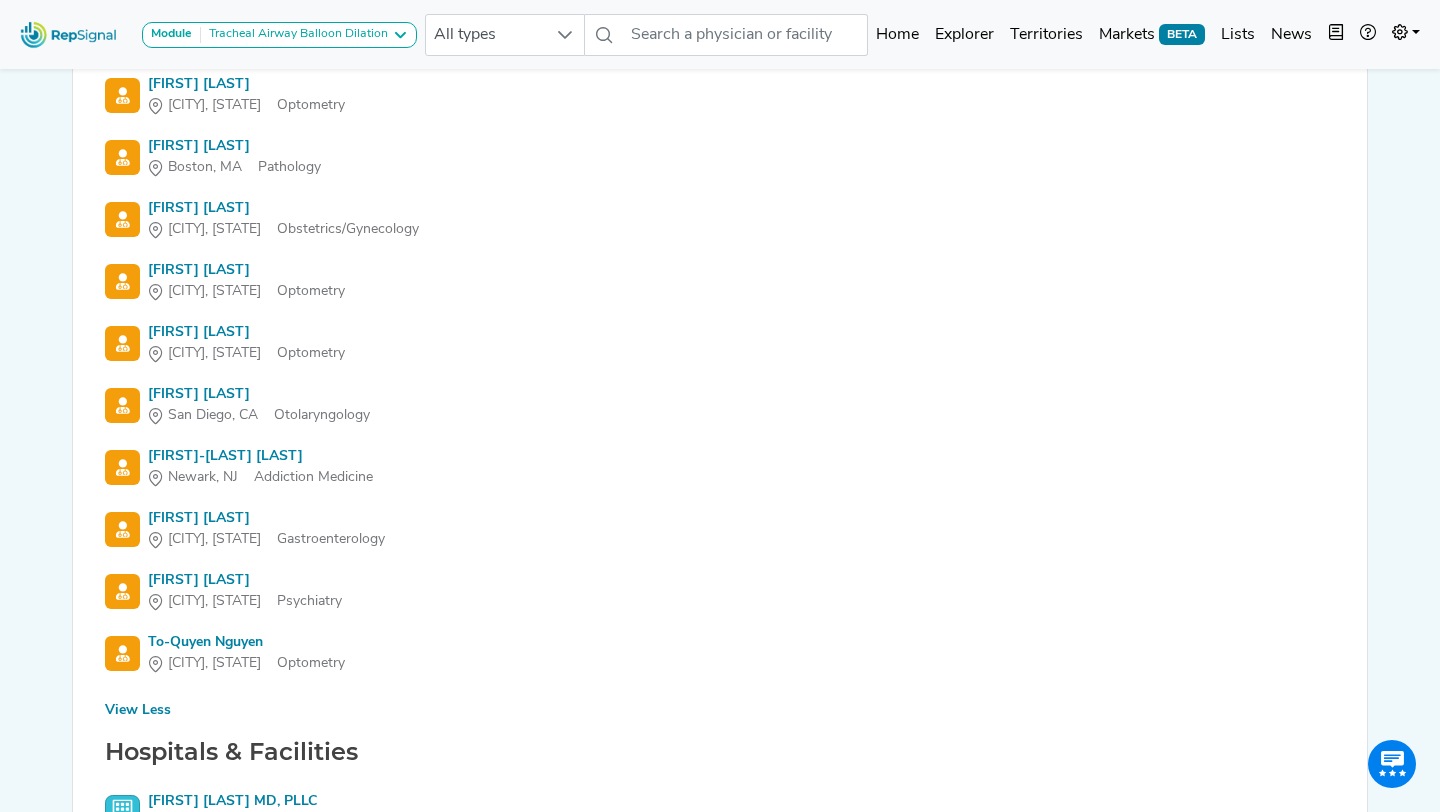 scroll, scrollTop: 417, scrollLeft: 0, axis: vertical 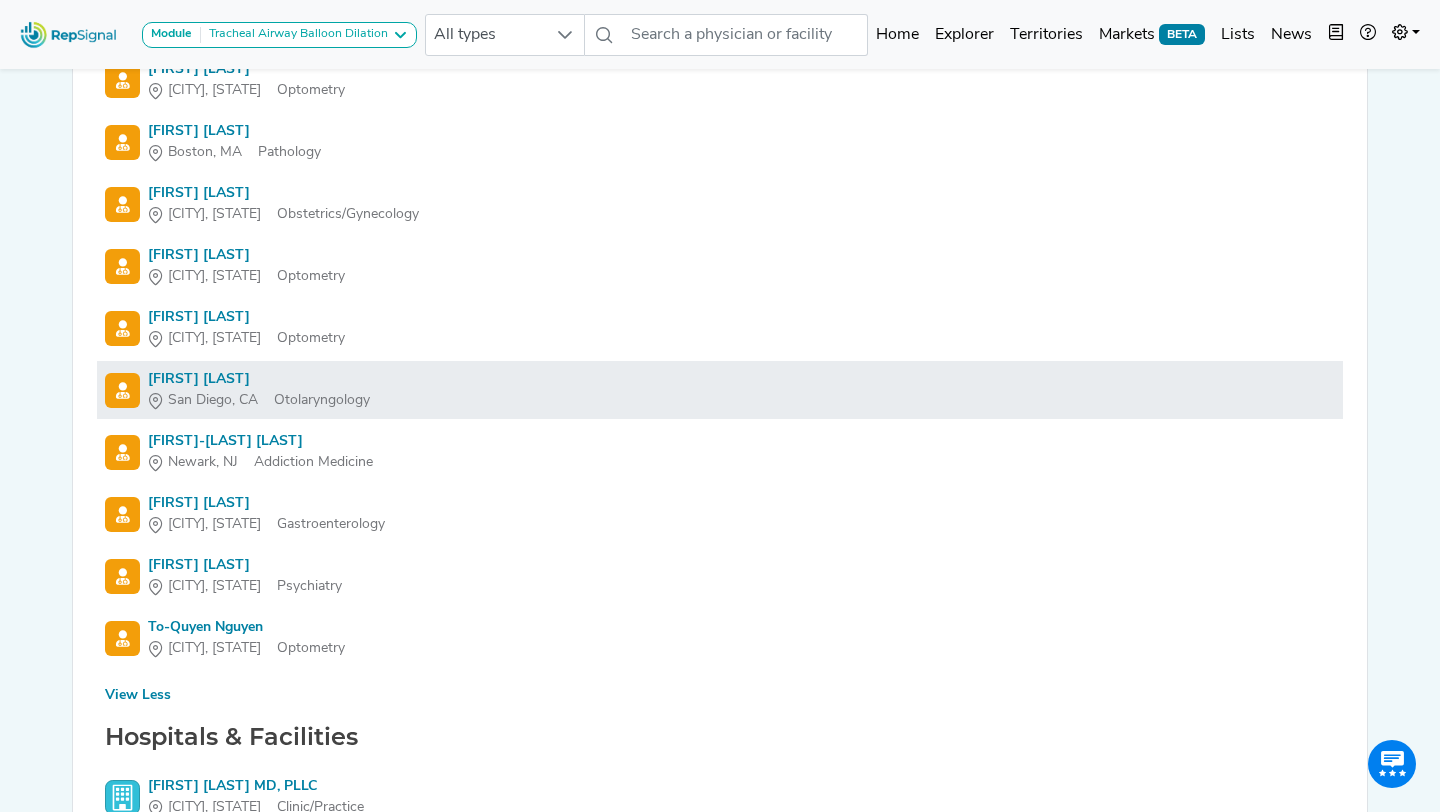 click on "[FIRST] [LAST]" at bounding box center (259, 379) 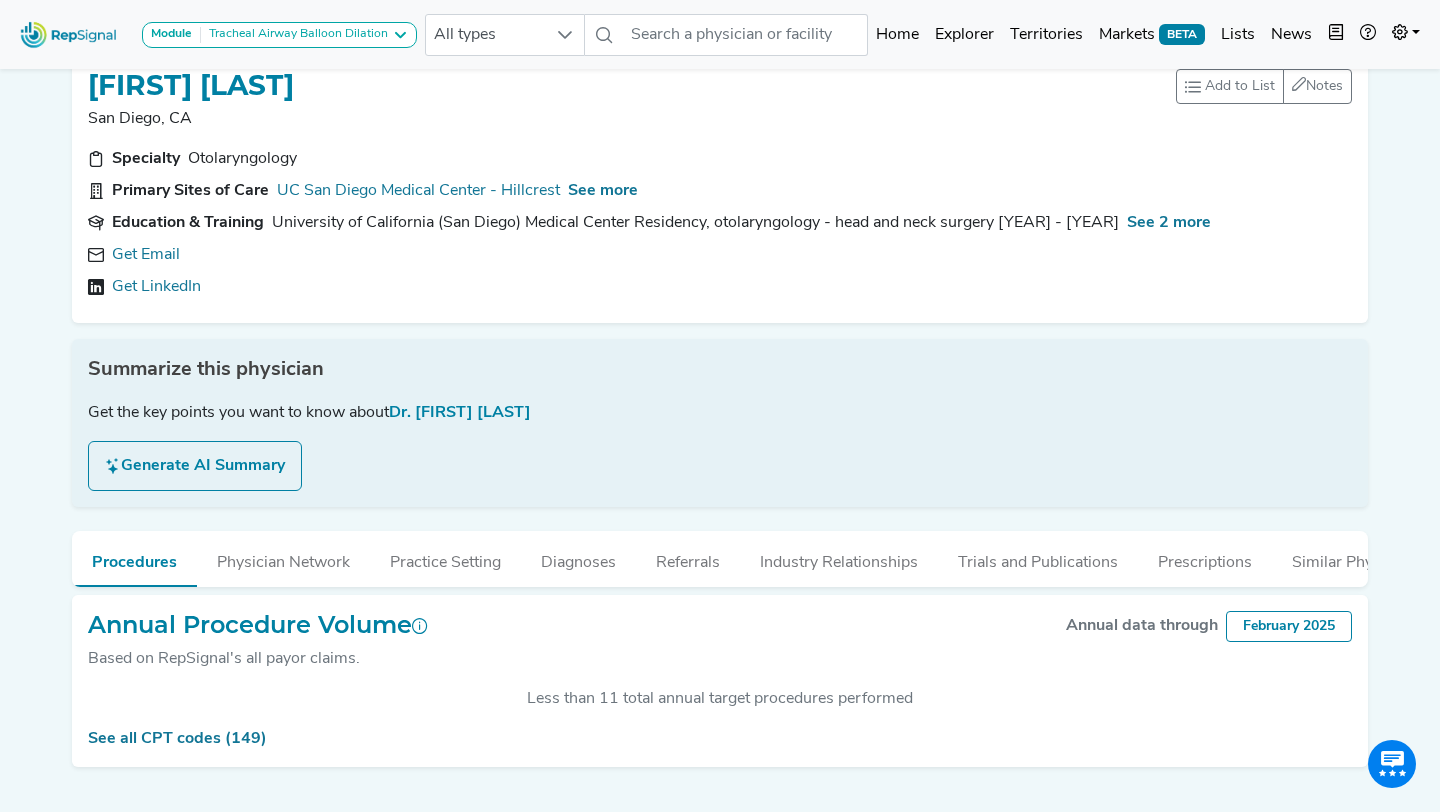 scroll, scrollTop: 60, scrollLeft: 0, axis: vertical 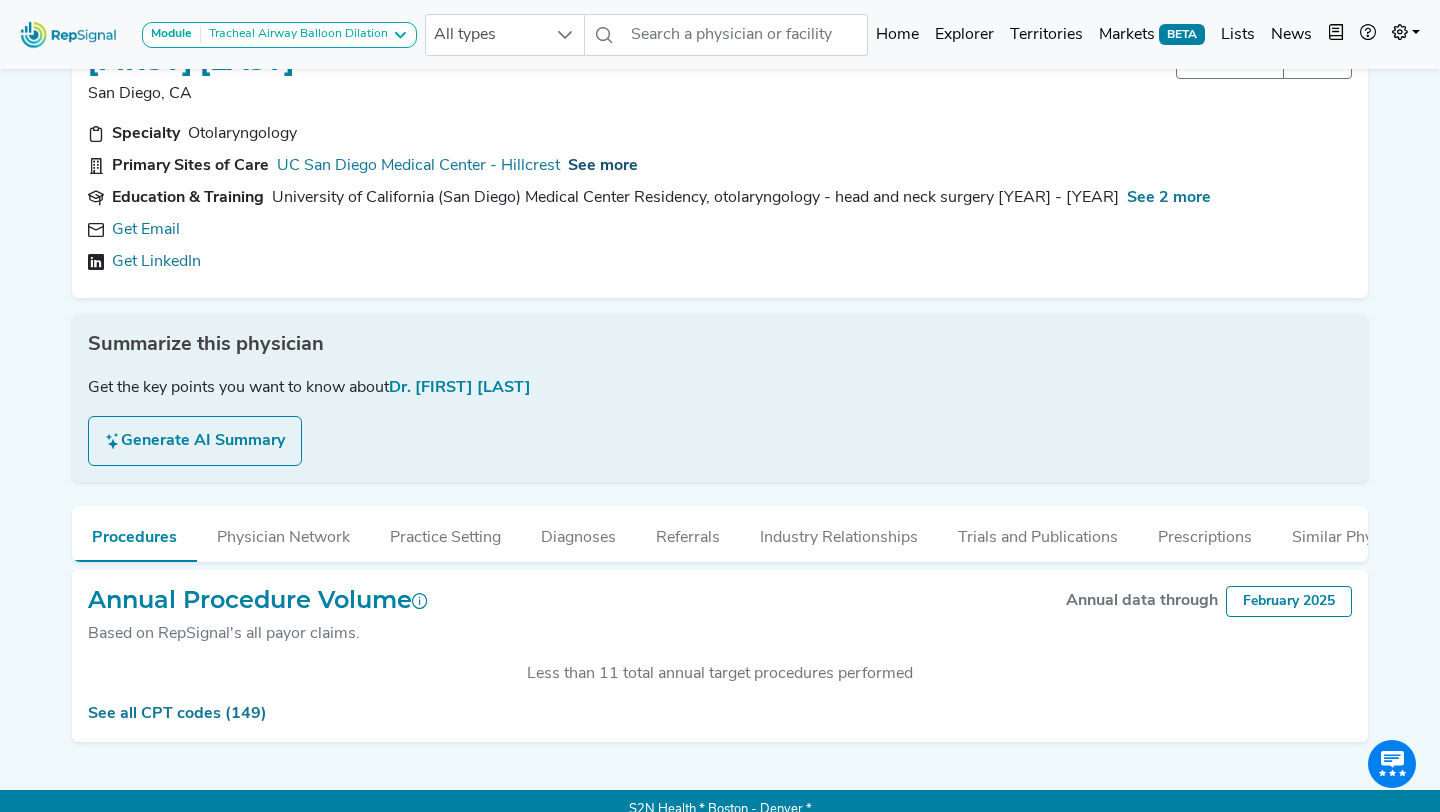 click on "See more" at bounding box center [603, 166] 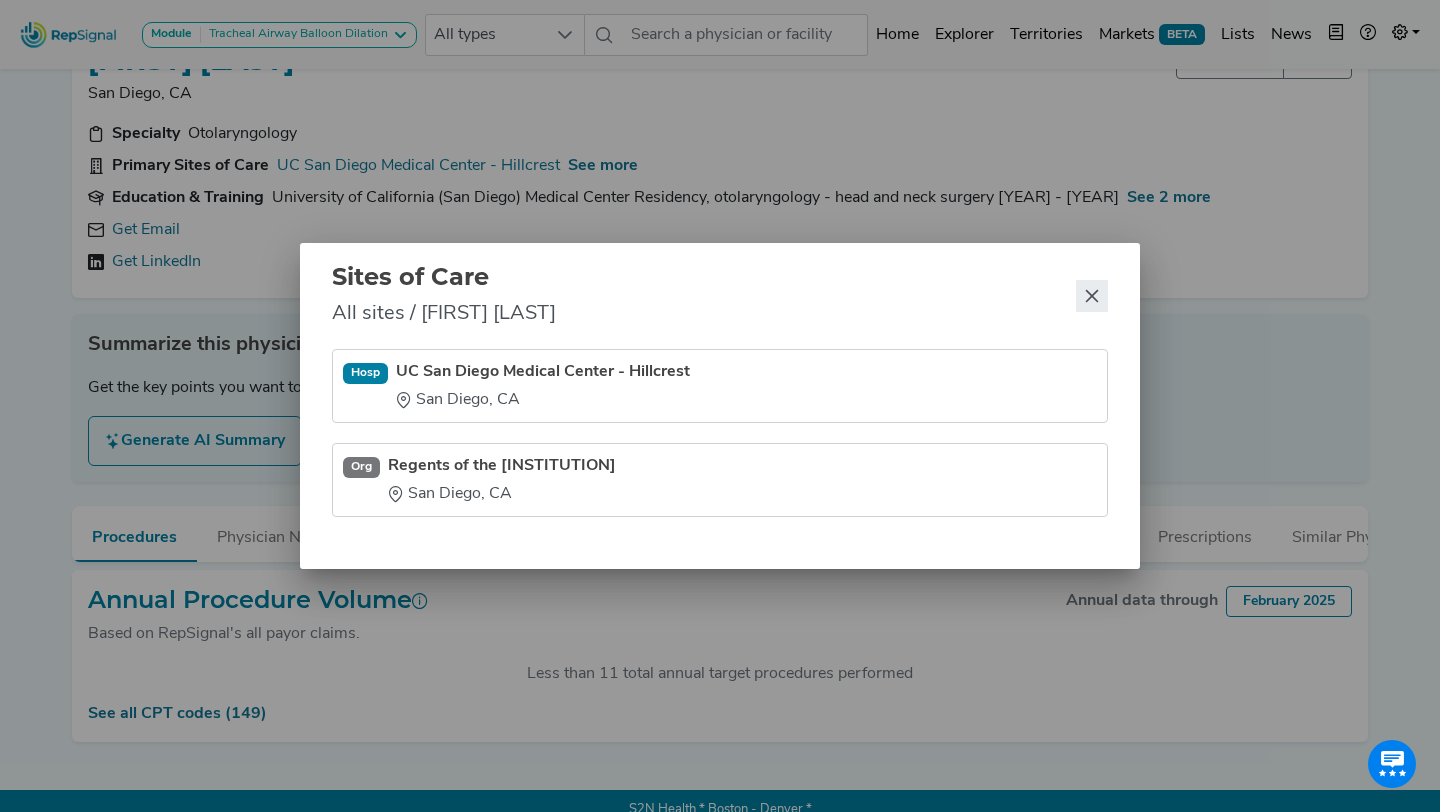 click 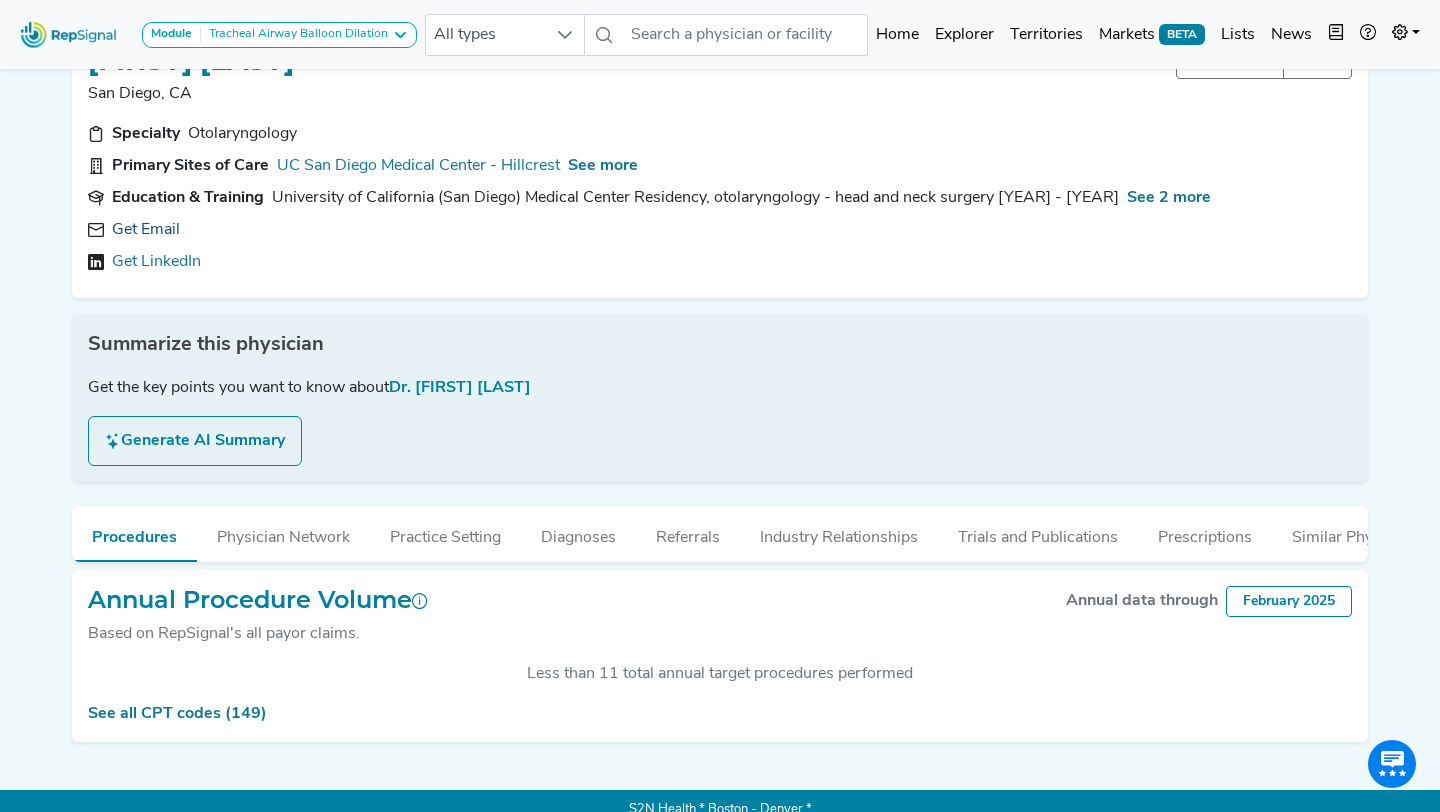 click on "Get Email" at bounding box center (146, 230) 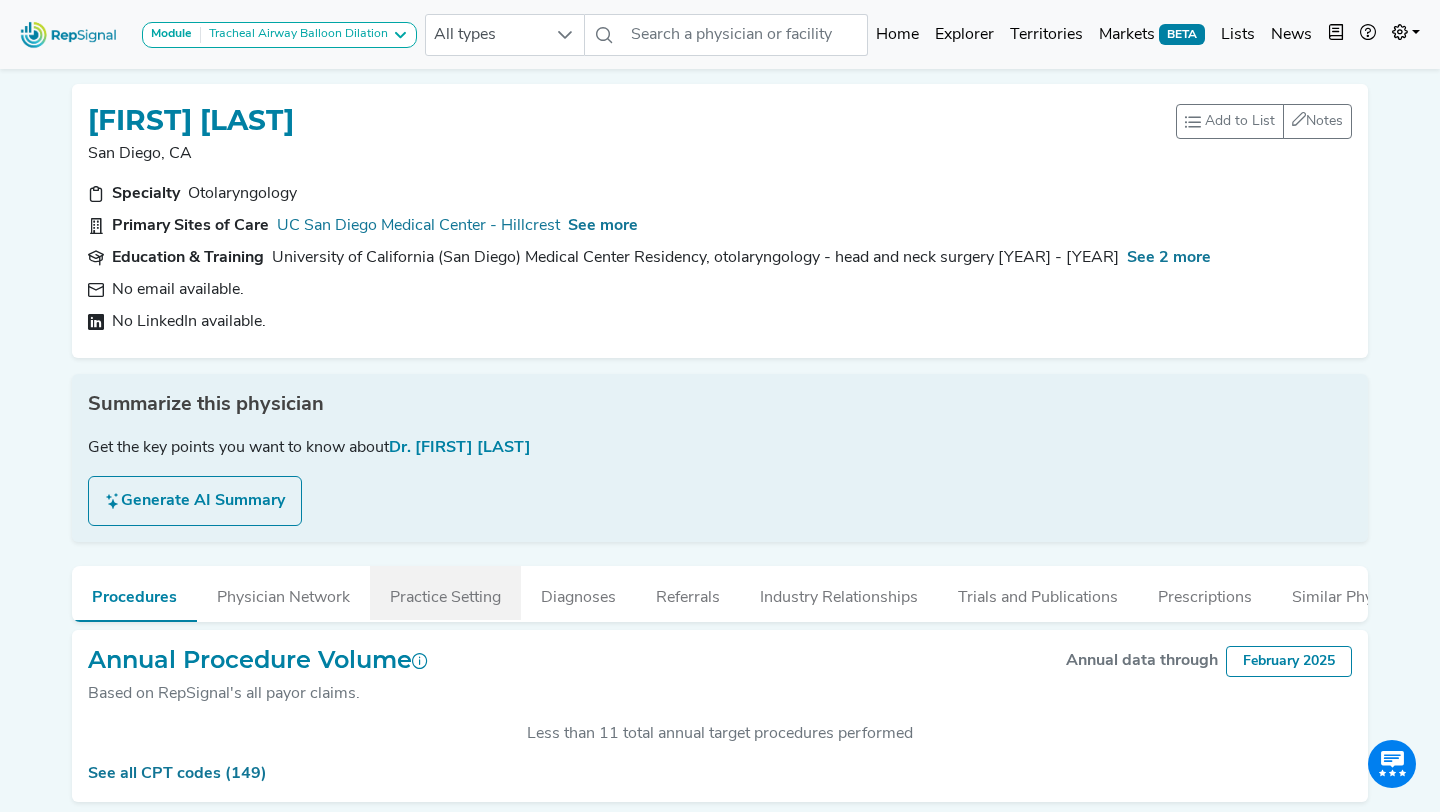 scroll, scrollTop: 80, scrollLeft: 0, axis: vertical 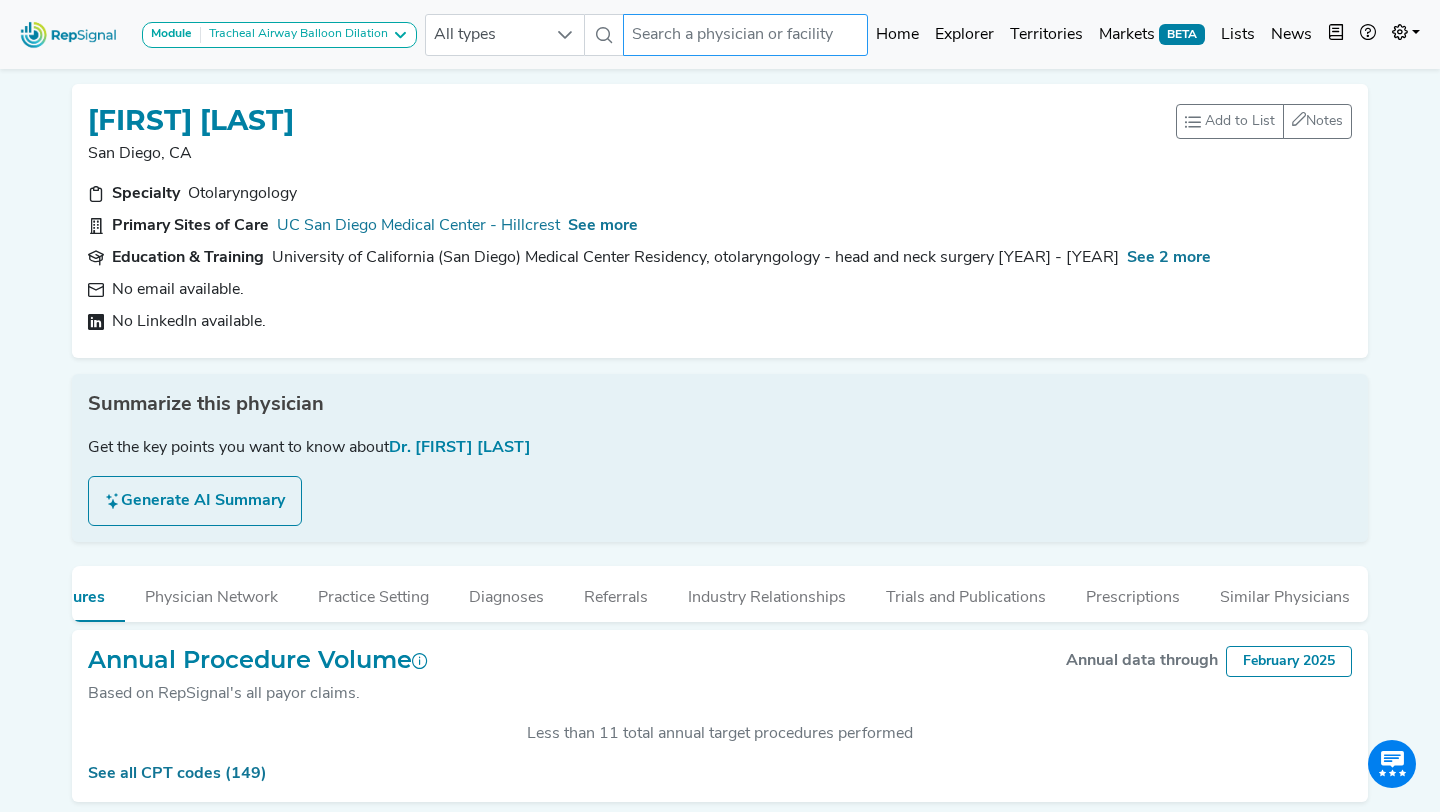 click at bounding box center (746, 35) 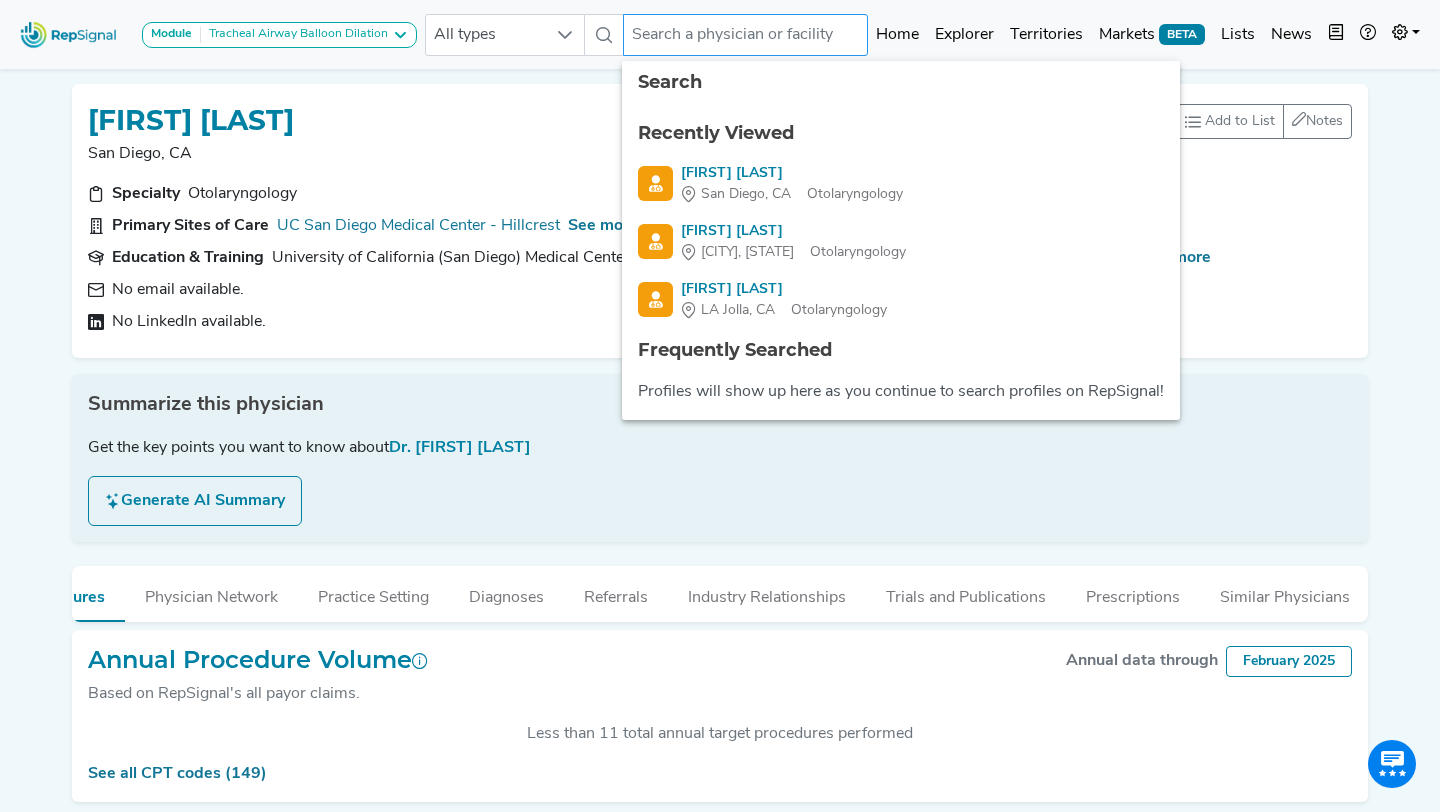 paste on "[FIRST] [LAST]" 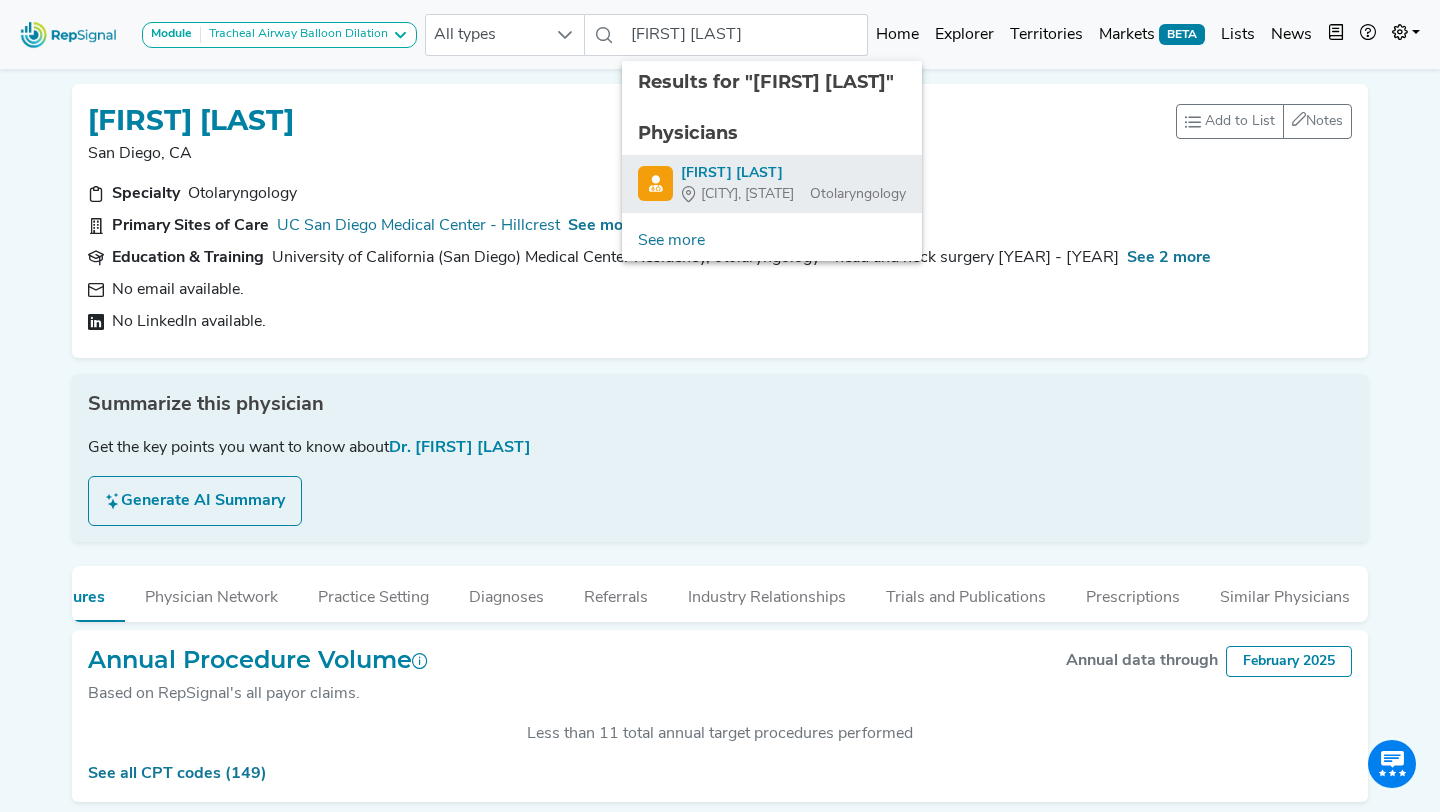 click on "[FIRST] [LAST]" at bounding box center [793, 173] 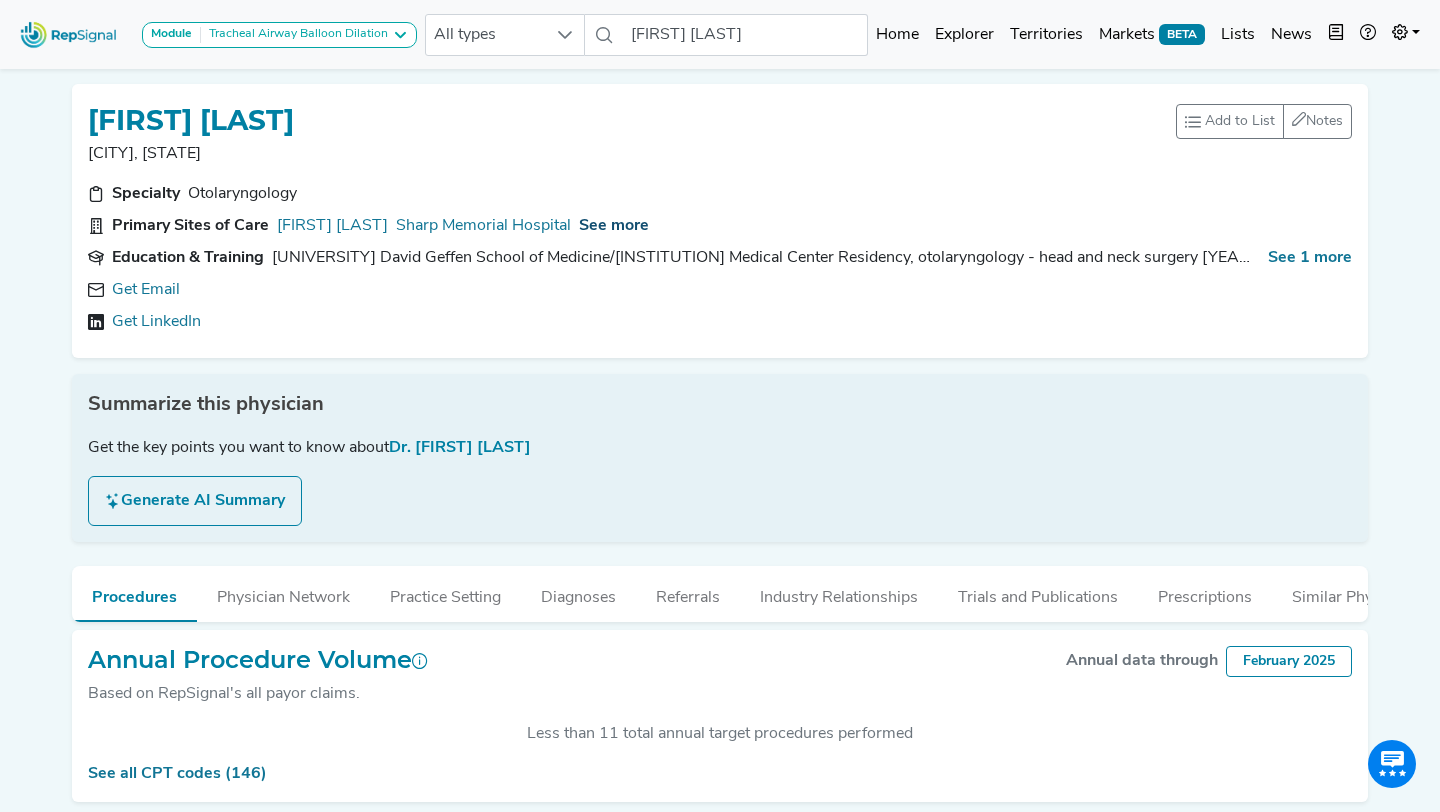 click on "See more" at bounding box center [614, 226] 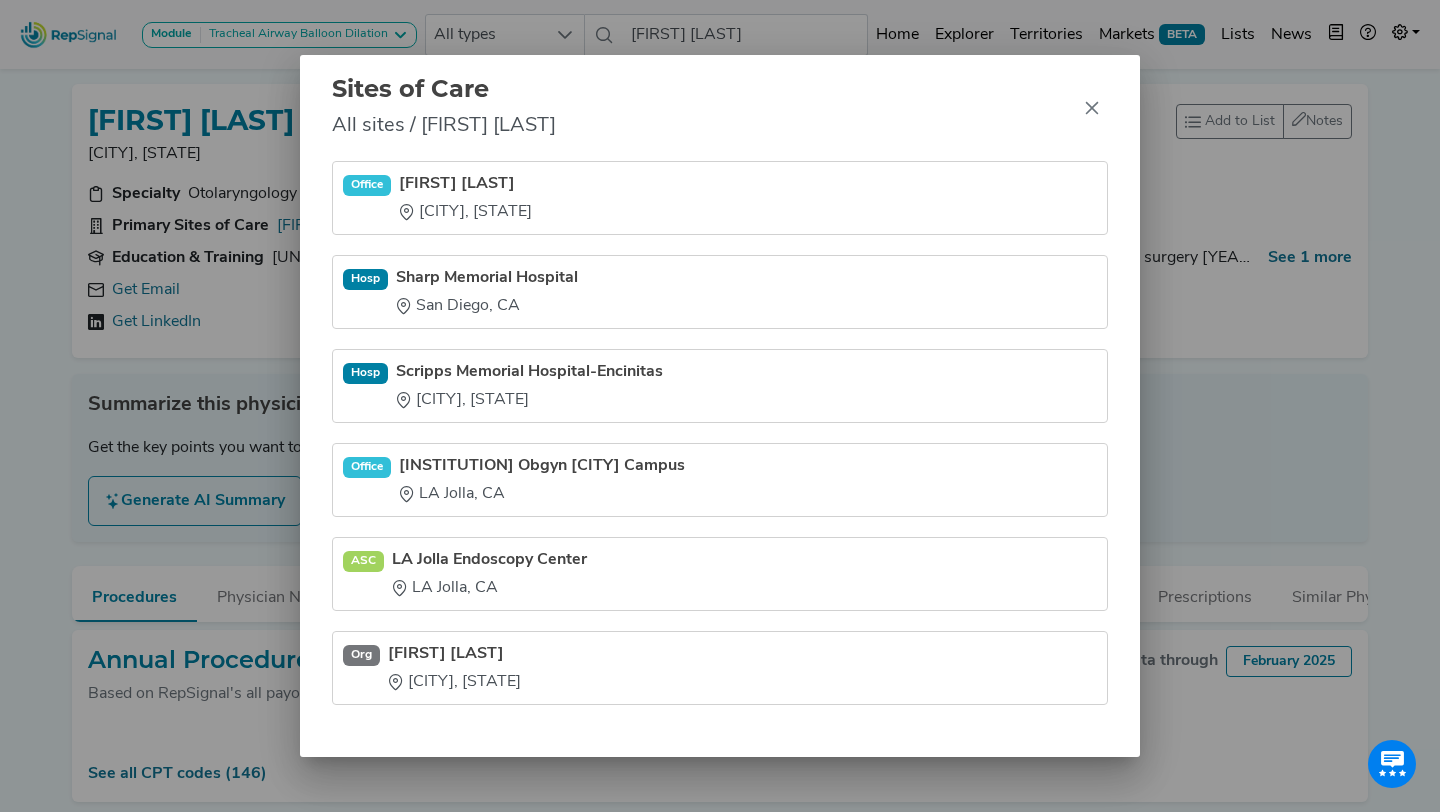 drag, startPoint x: 618, startPoint y: 274, endPoint x: 398, endPoint y: 270, distance: 220.03636 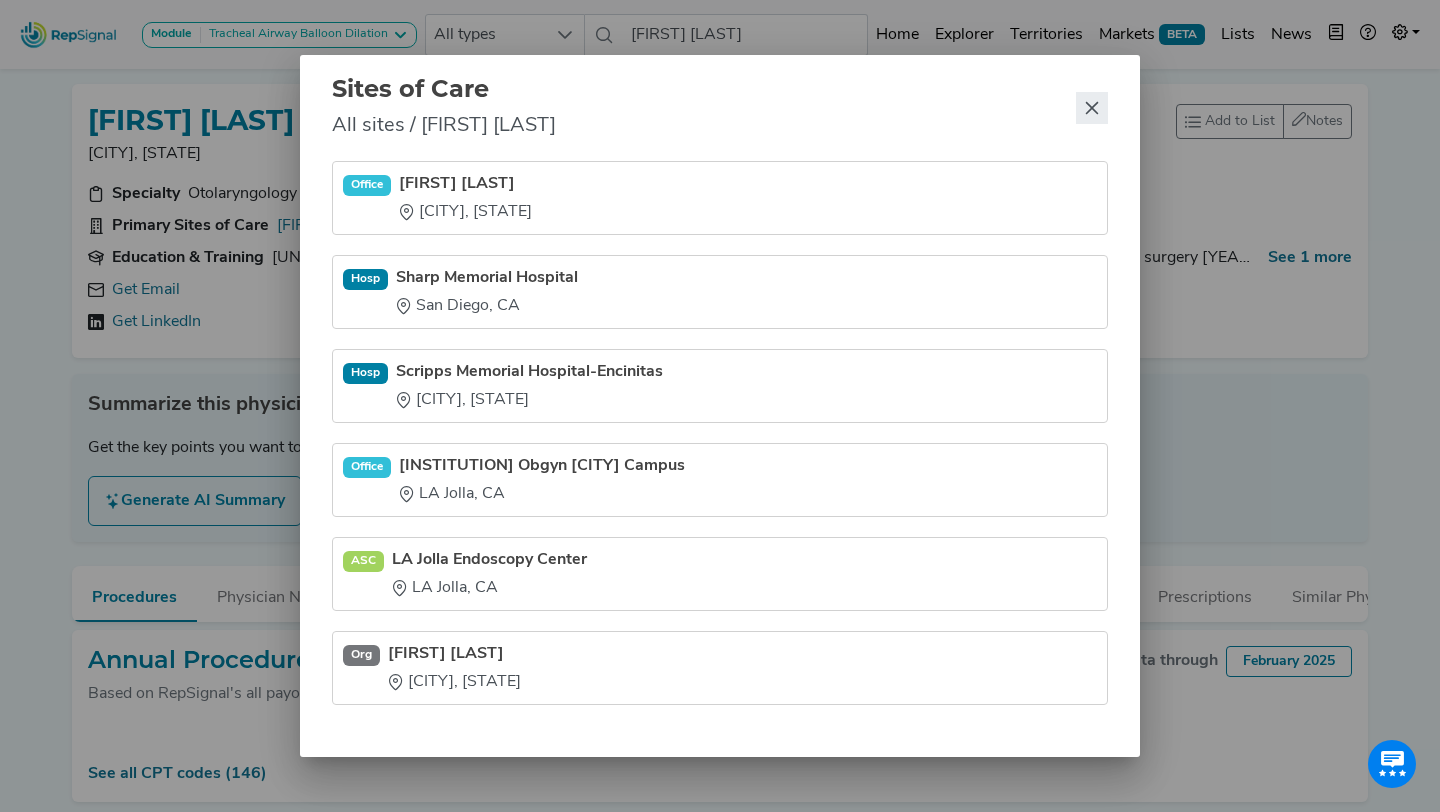 click at bounding box center [1092, 108] 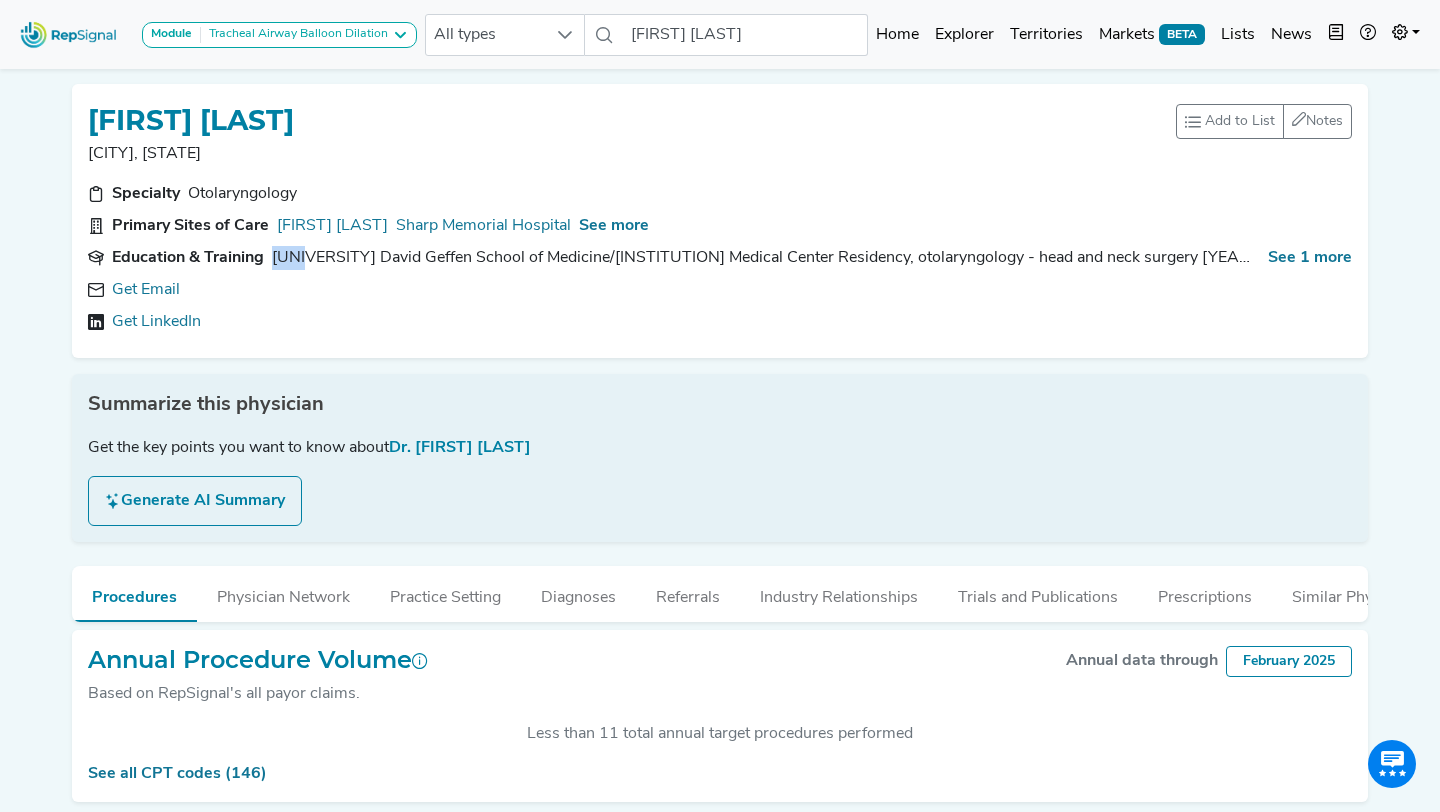 drag, startPoint x: 275, startPoint y: 260, endPoint x: 314, endPoint y: 261, distance: 39.012817 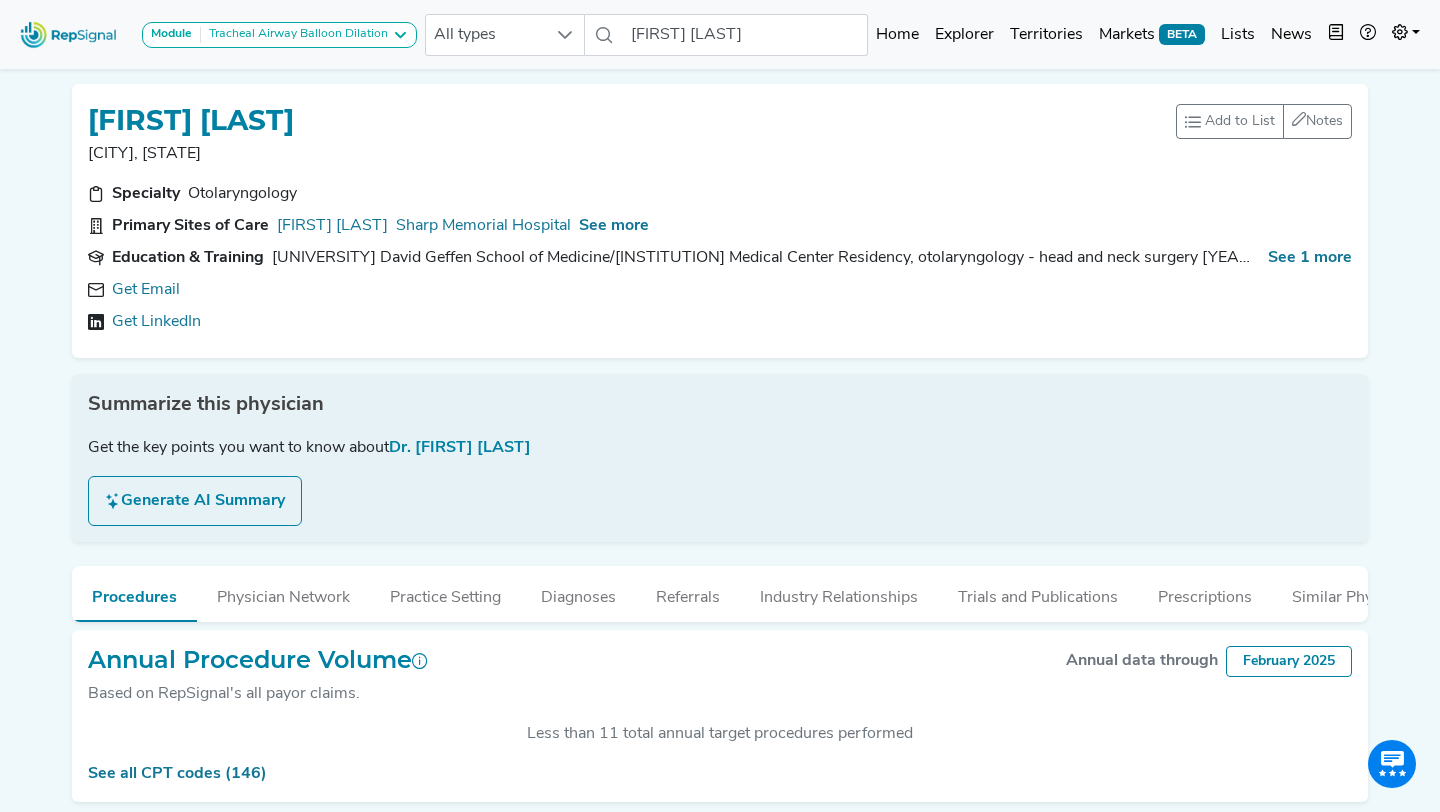 click on "[UNIVERSITY] David Geffen School of Medicine/[INSTITUTION] Medical Center Residency, otolaryngology - head and neck surgery [YEAR] - [YEAR]" at bounding box center (766, 258) 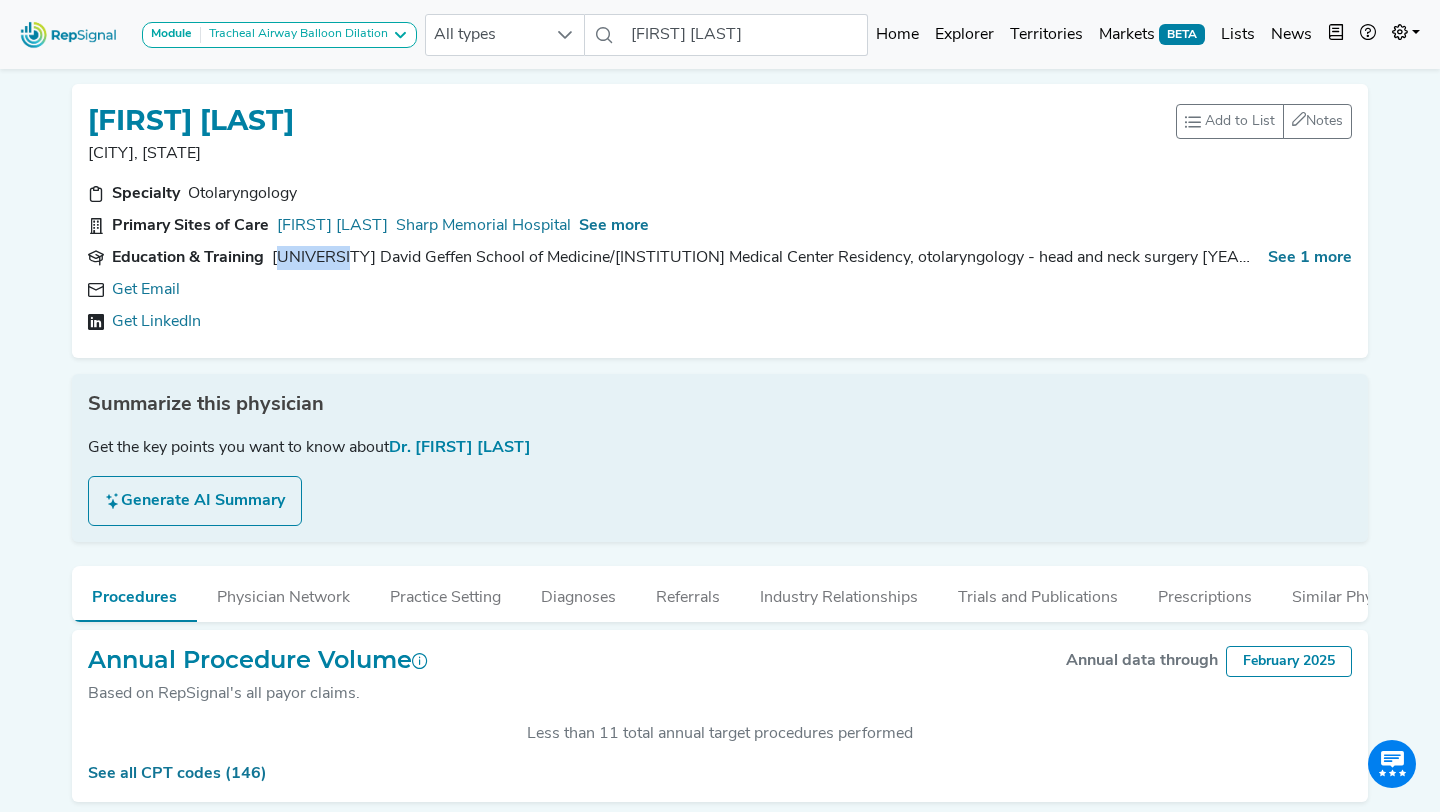 drag, startPoint x: 280, startPoint y: 260, endPoint x: 352, endPoint y: 264, distance: 72.11102 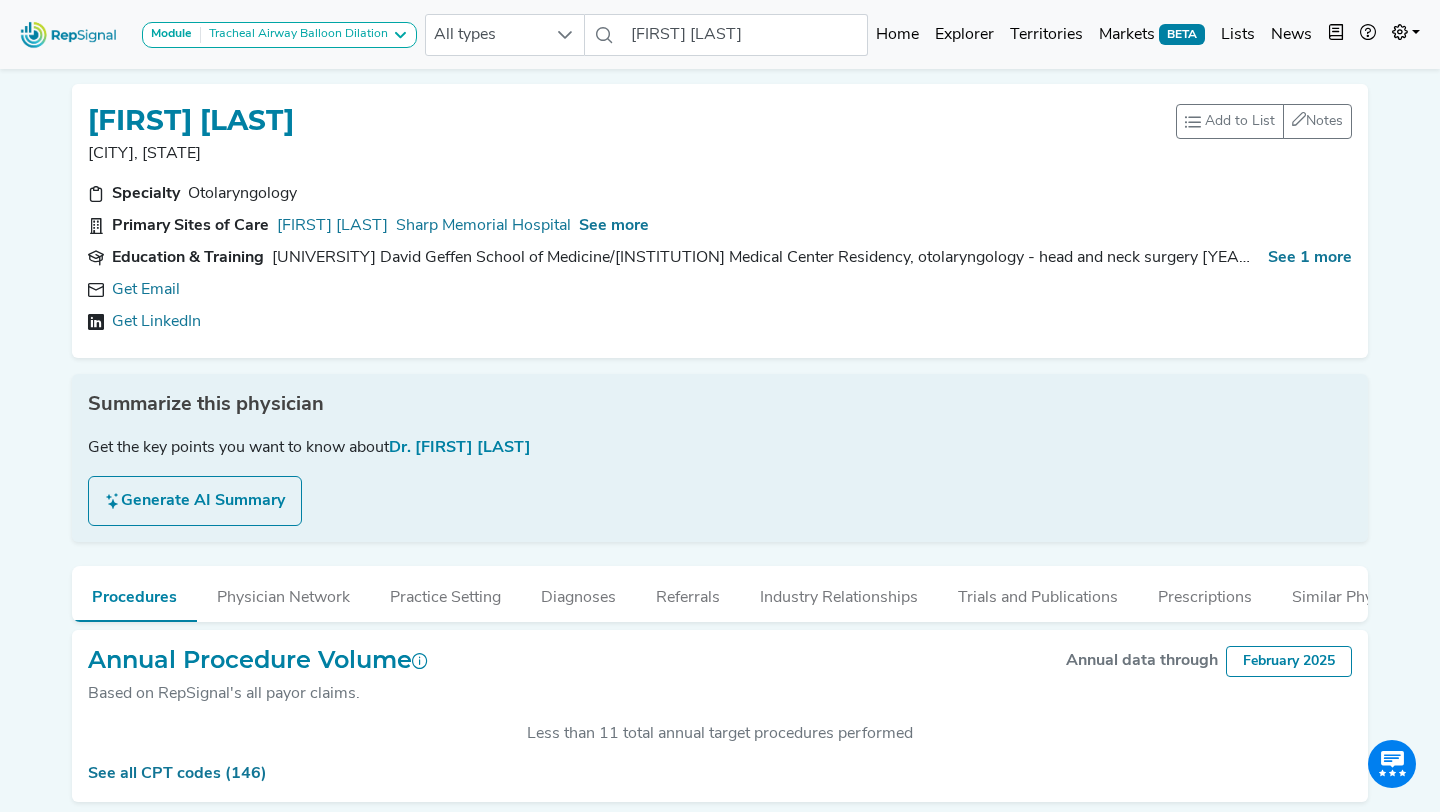 scroll, scrollTop: 27, scrollLeft: 0, axis: vertical 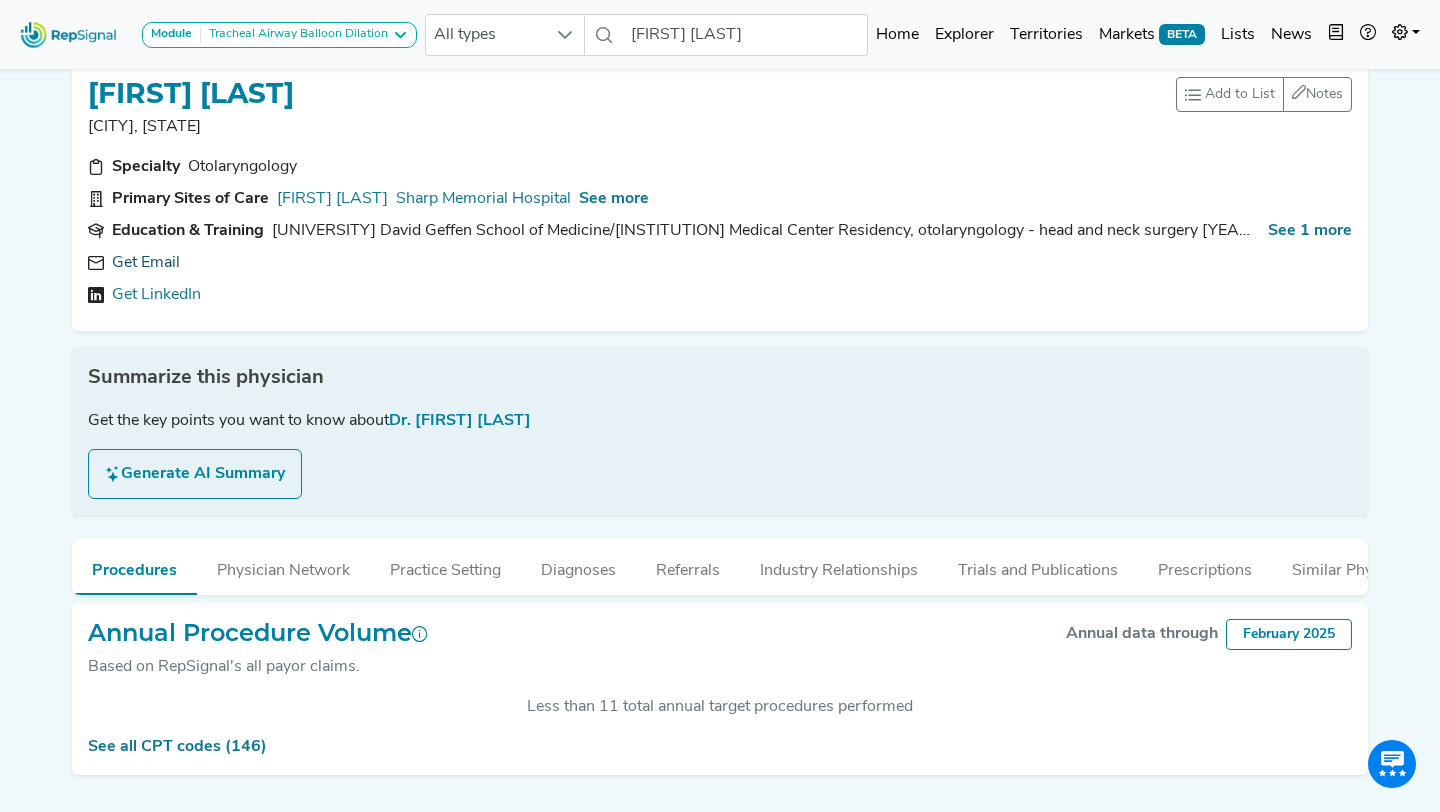 click on "Get Email" at bounding box center (146, 263) 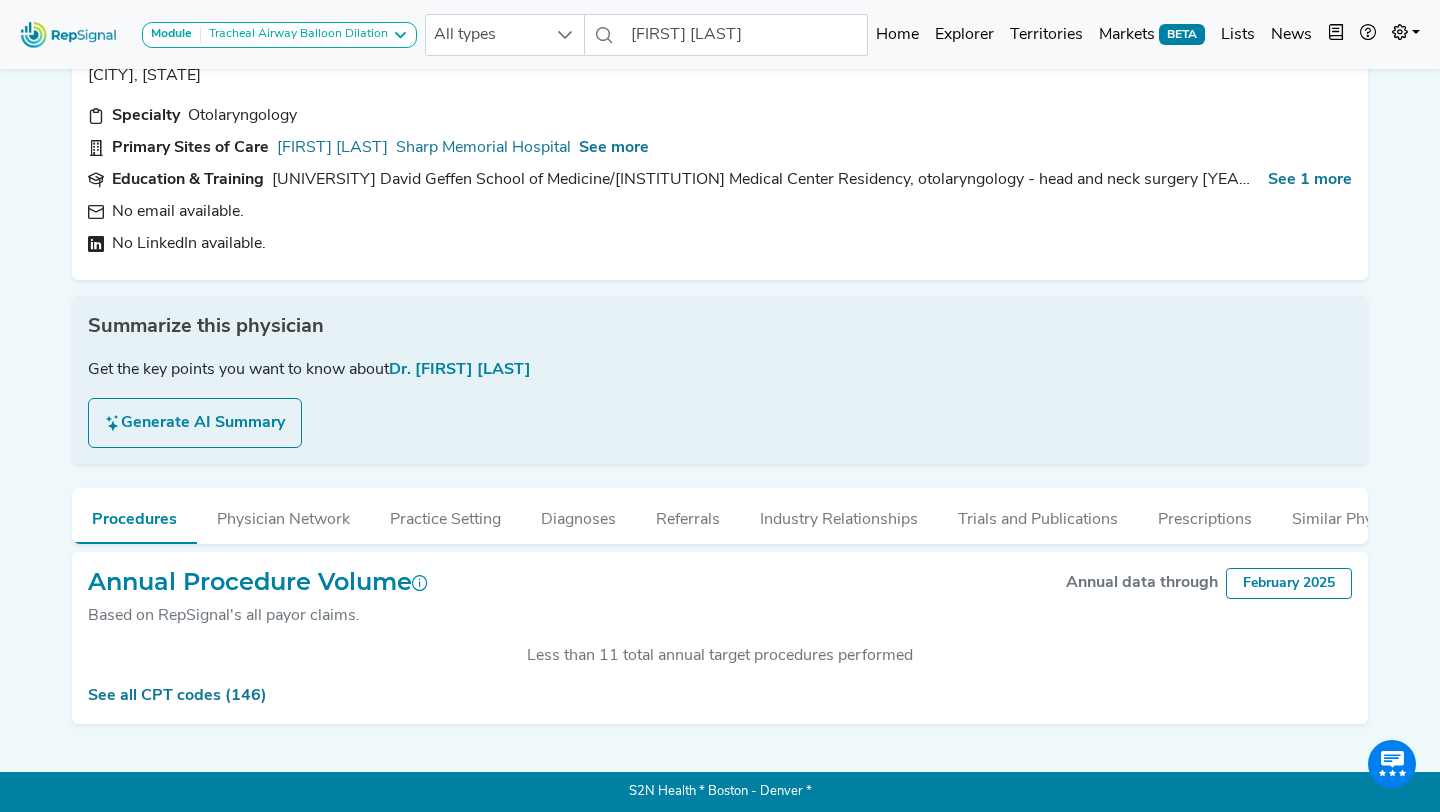 scroll, scrollTop: 0, scrollLeft: 0, axis: both 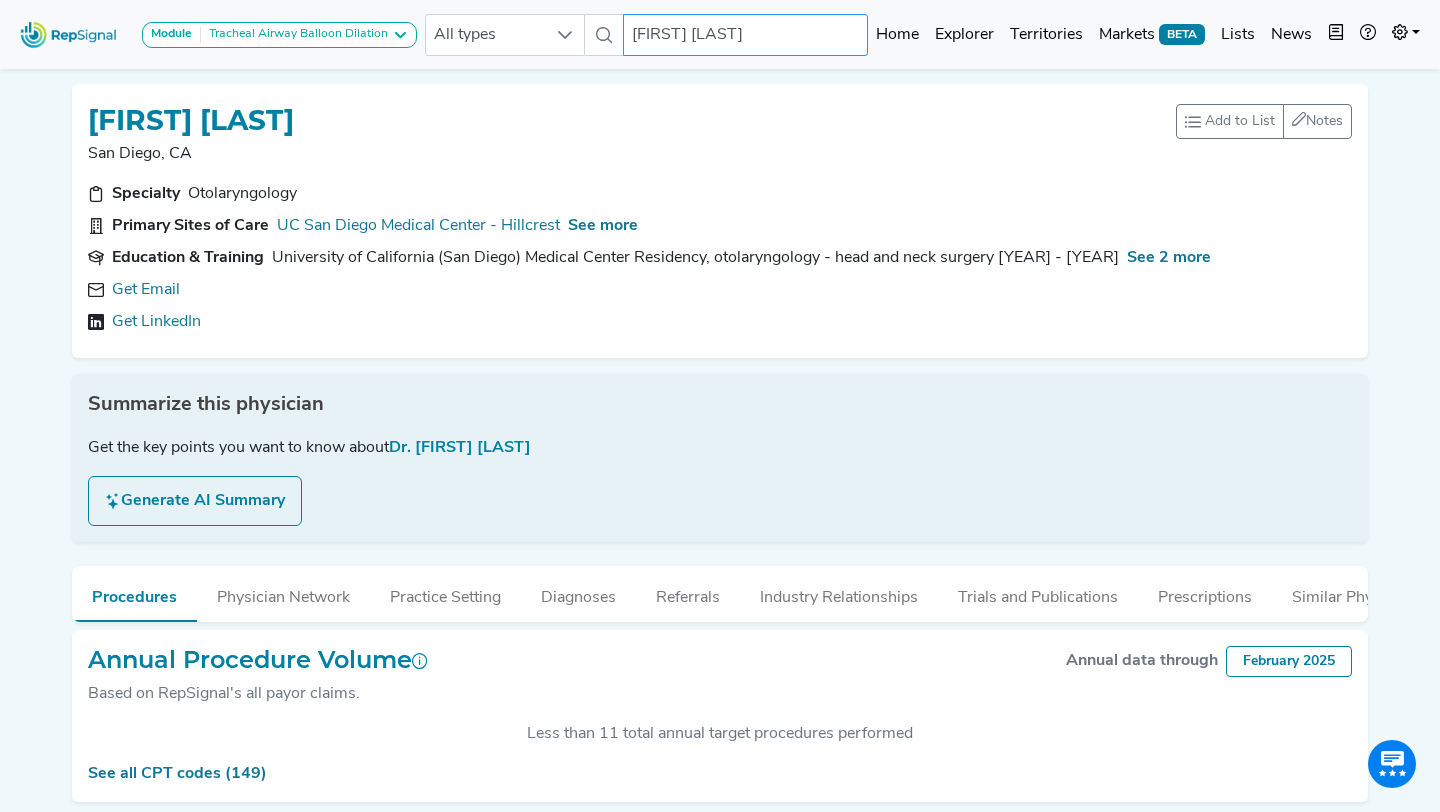 click on "[FIRST] [LAST]" at bounding box center (746, 35) 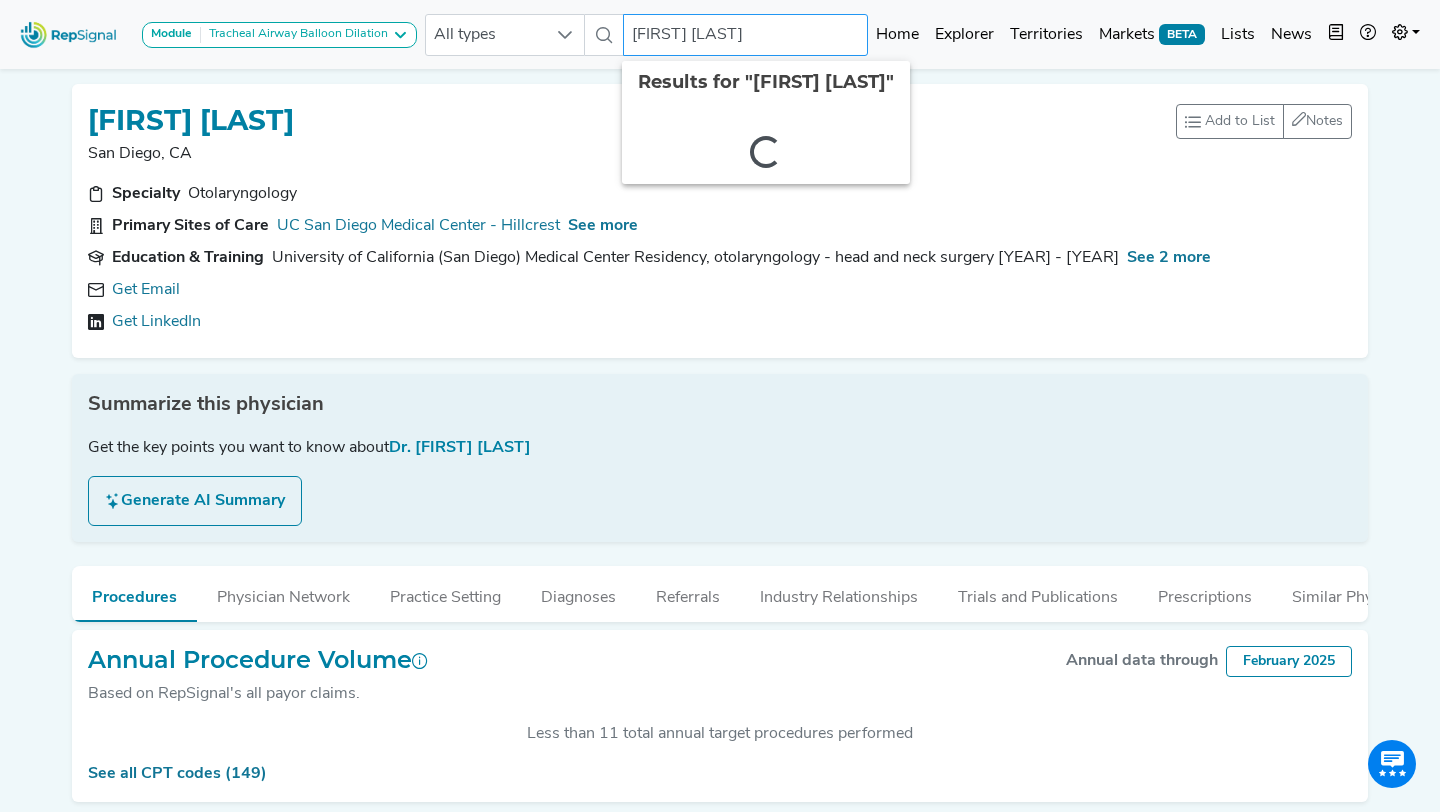 click on "[FIRST] [LAST]" at bounding box center [746, 35] 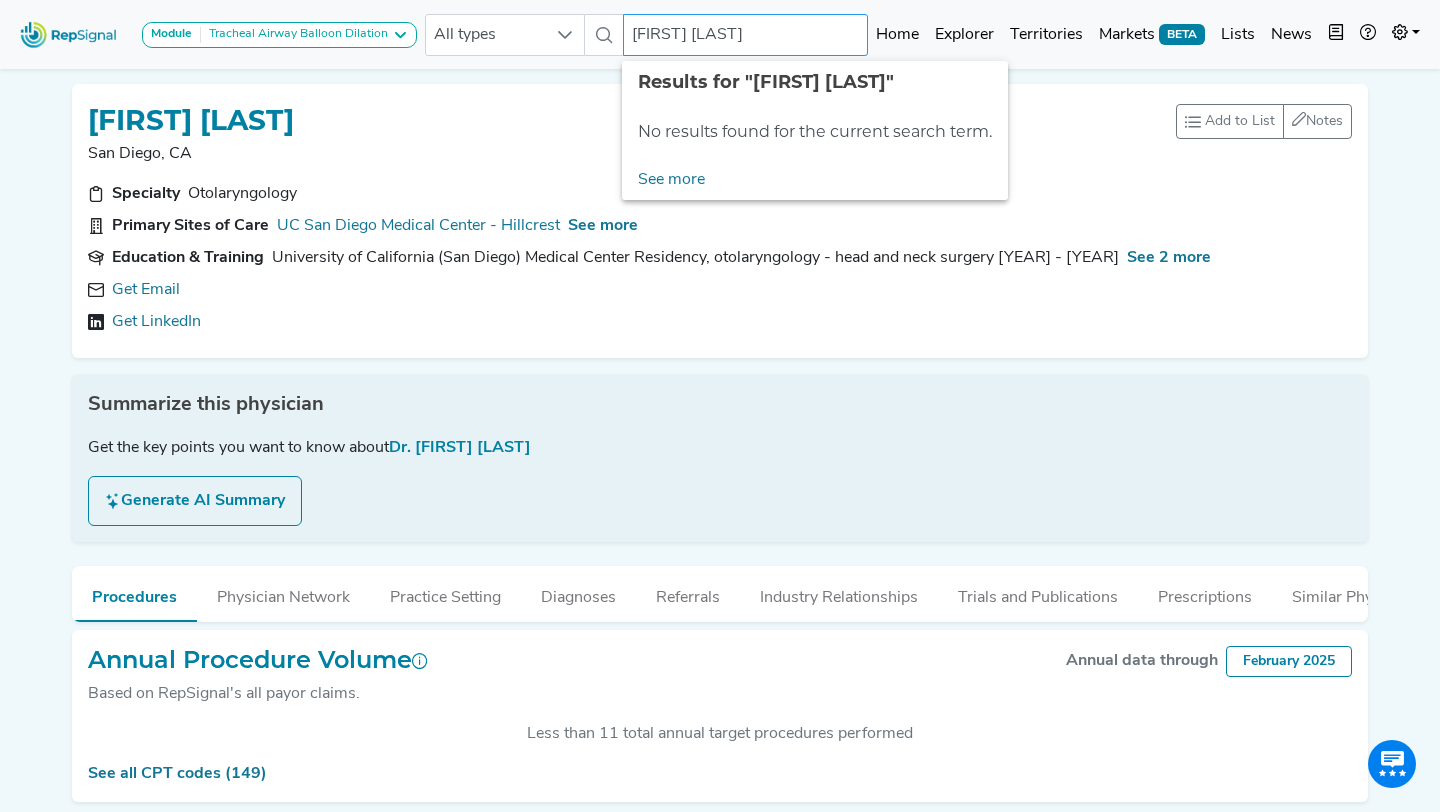 click on "[FIRST] [LAST]" at bounding box center [746, 35] 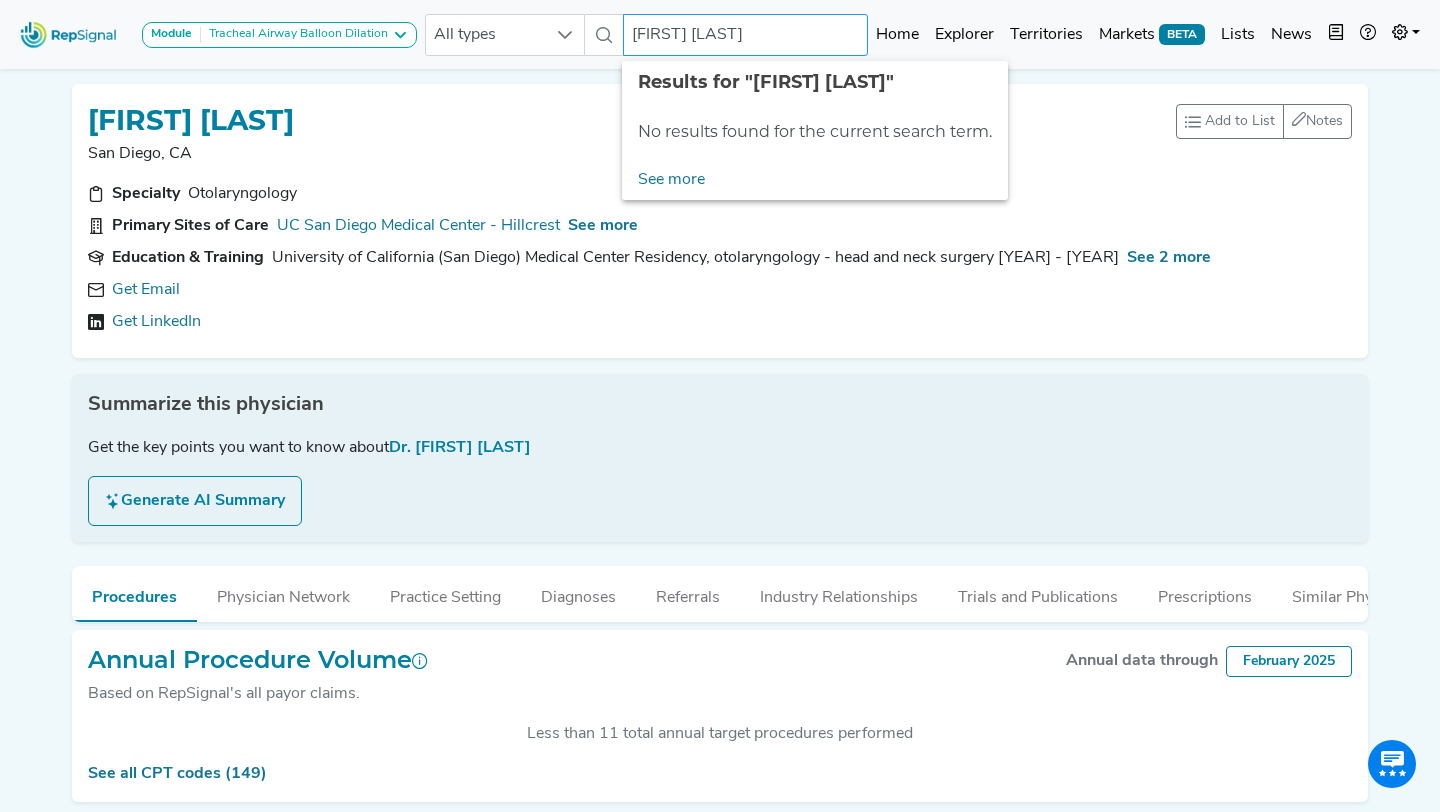 paste on "[FIRST] [LAST]" 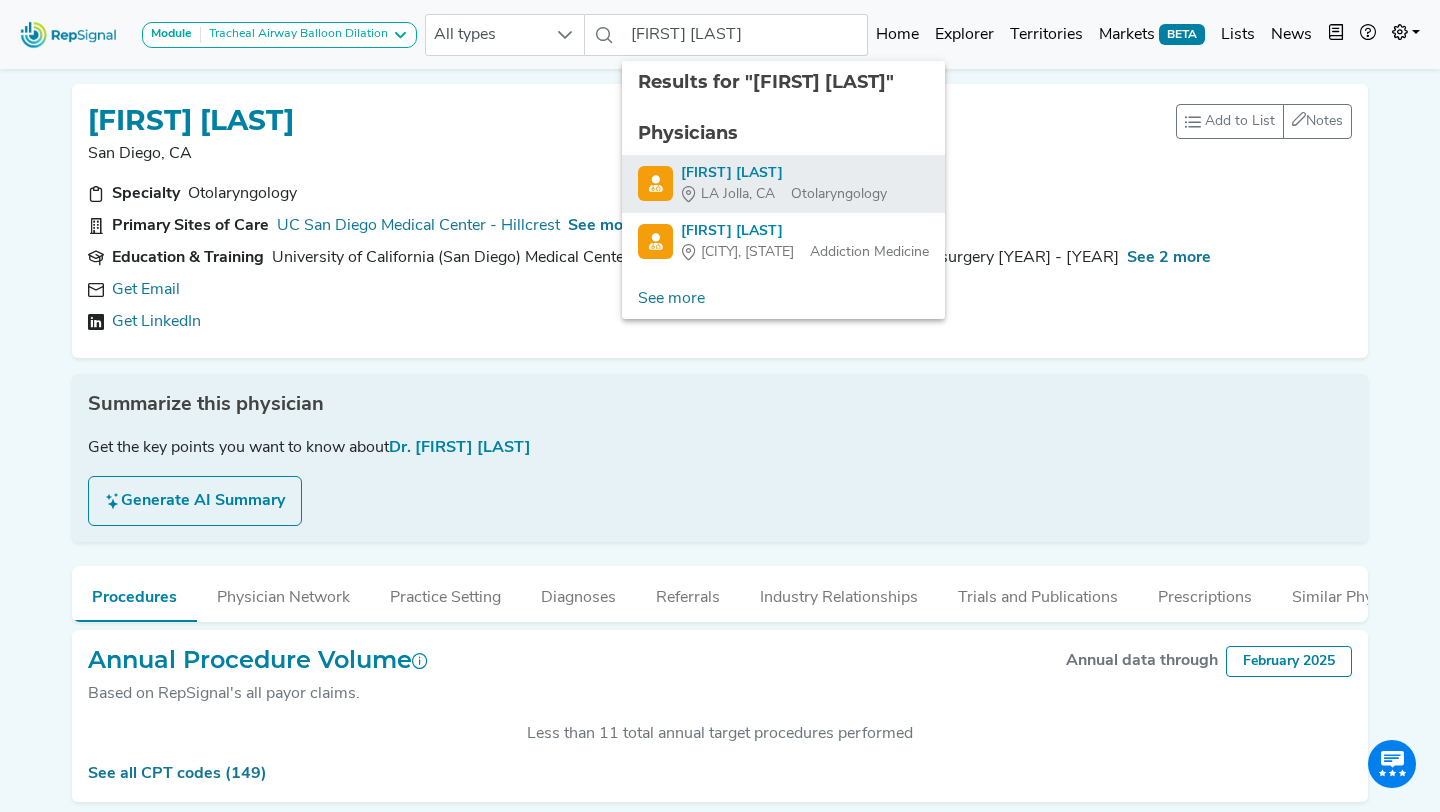 click on "[FIRST] [LAST]" at bounding box center [784, 173] 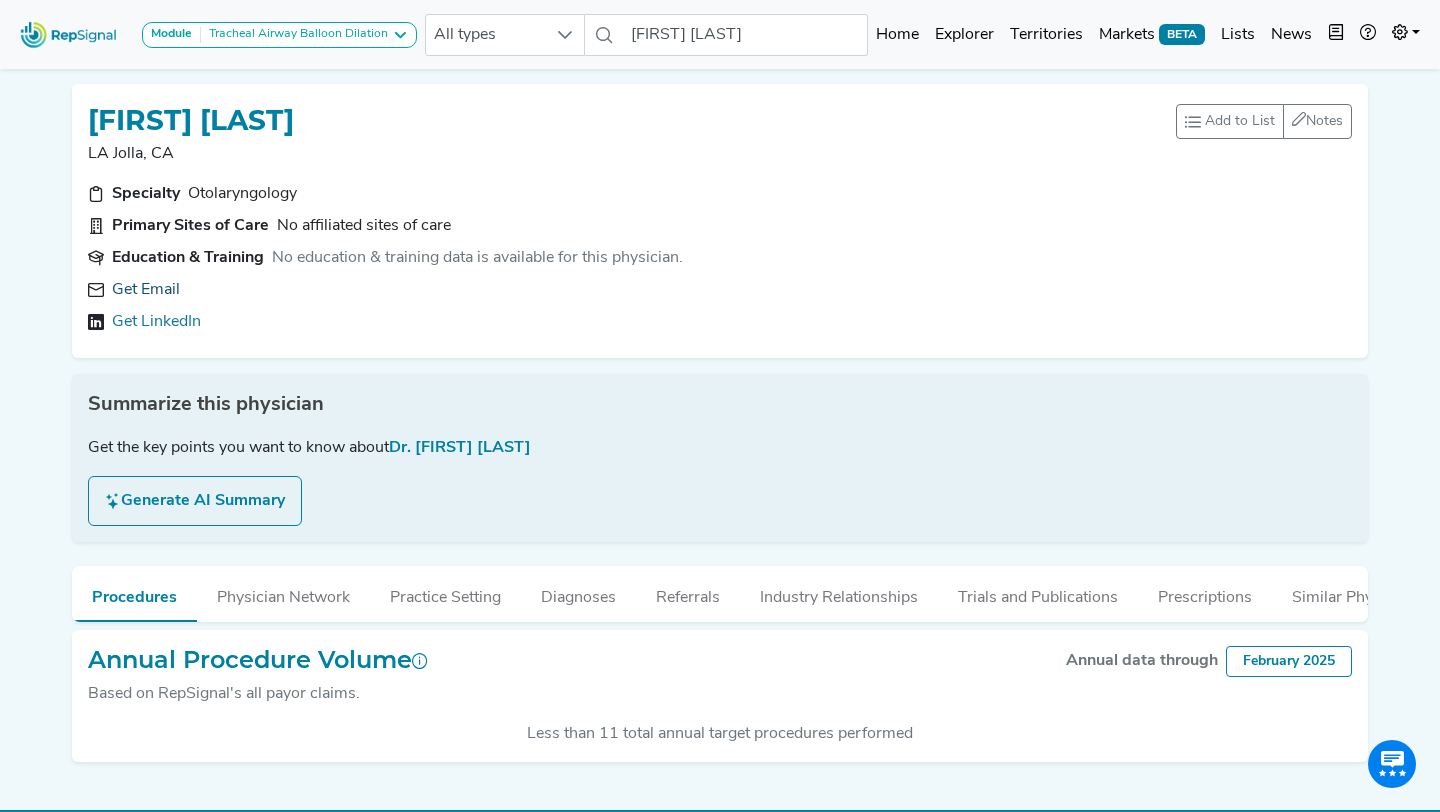 click on "Get Email" at bounding box center [146, 290] 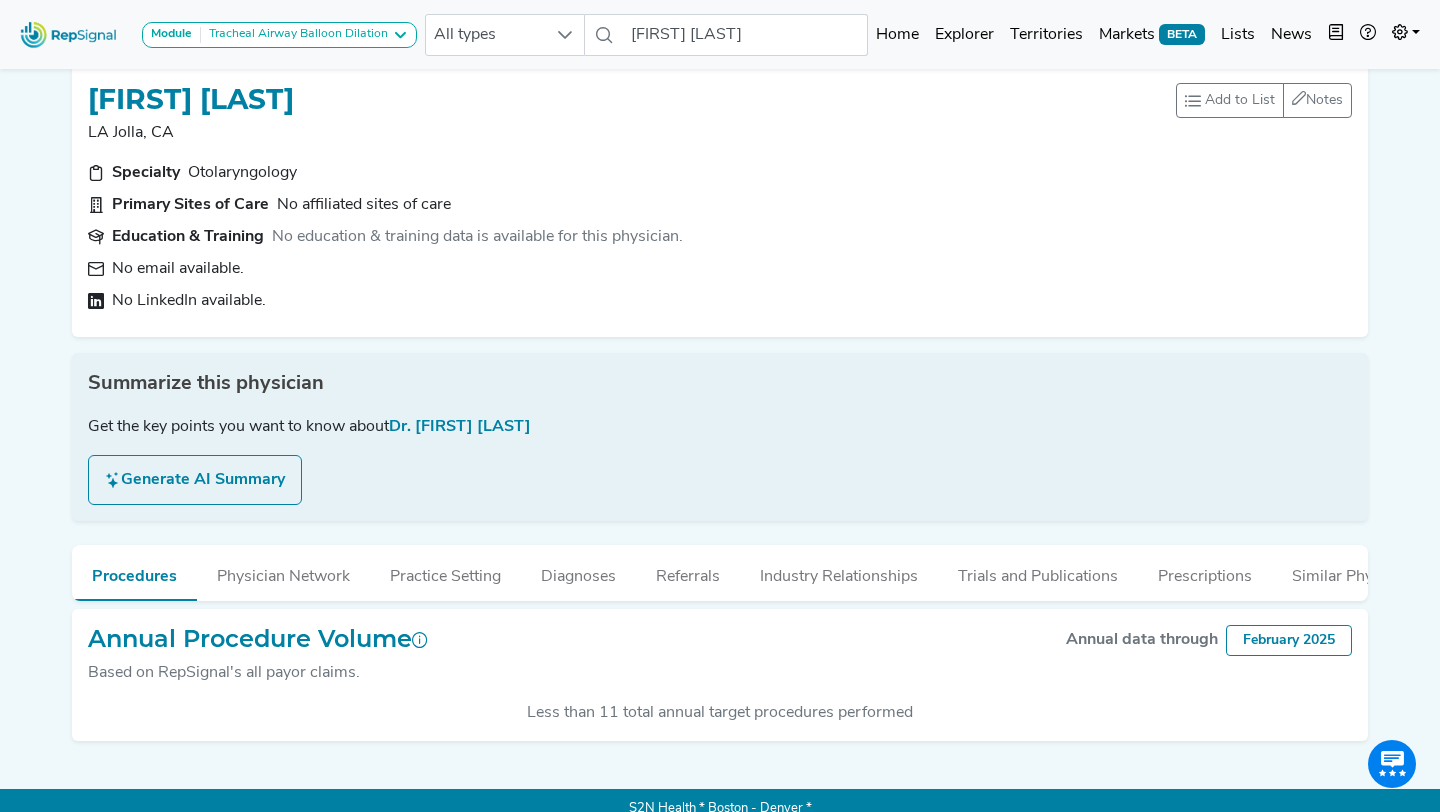 scroll, scrollTop: 22, scrollLeft: 0, axis: vertical 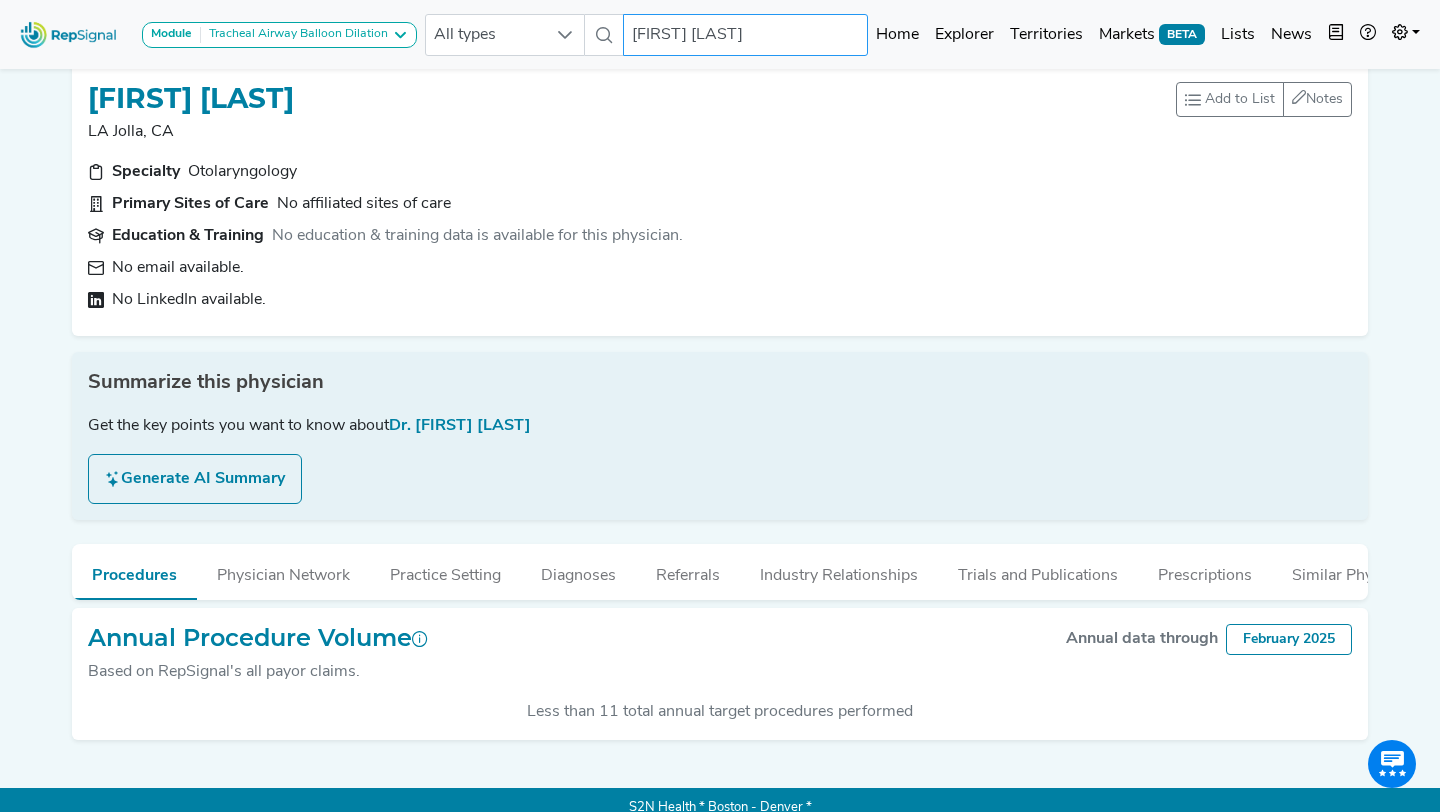 click on "[FIRST] [LAST]" at bounding box center [746, 35] 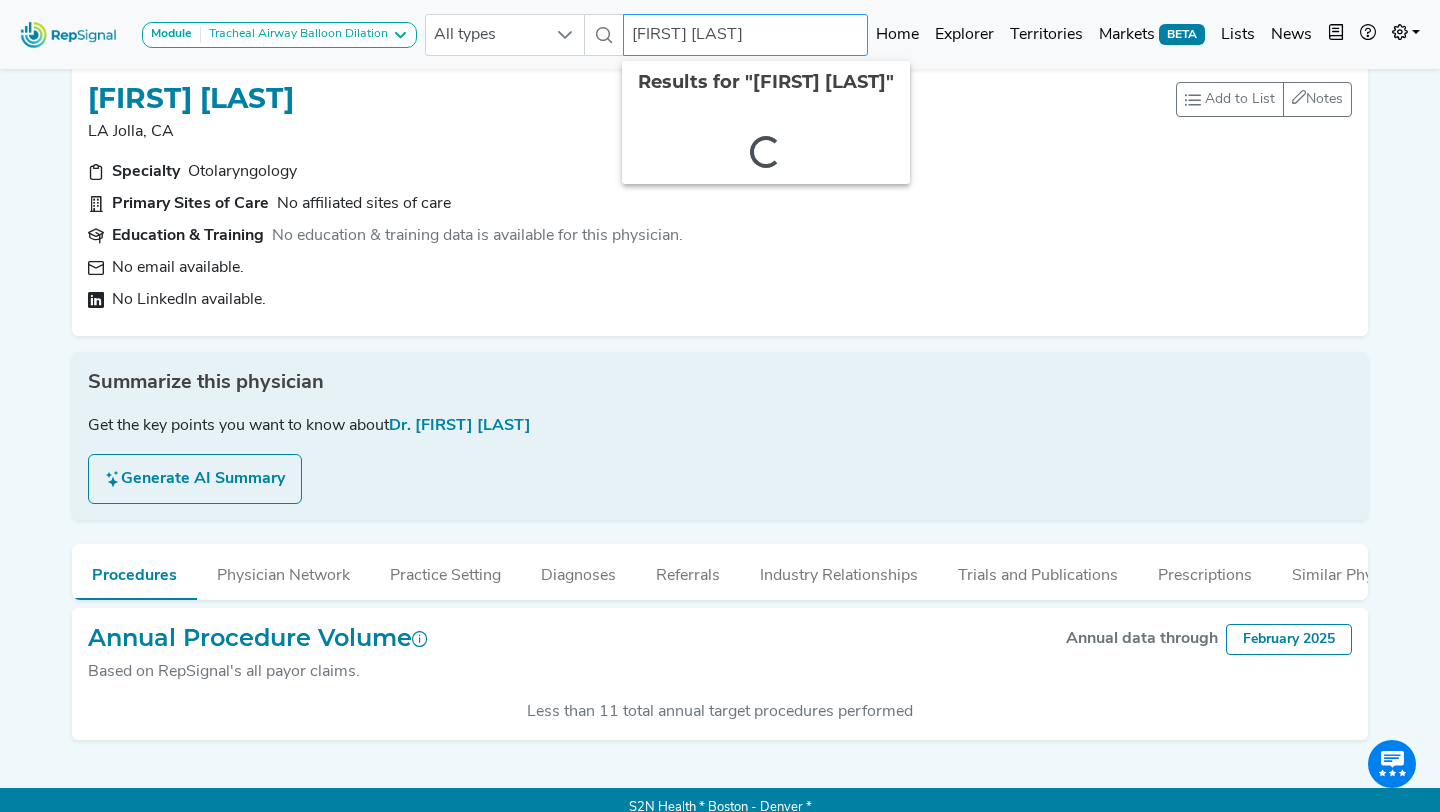click on "[FIRST] [LAST]" at bounding box center [746, 35] 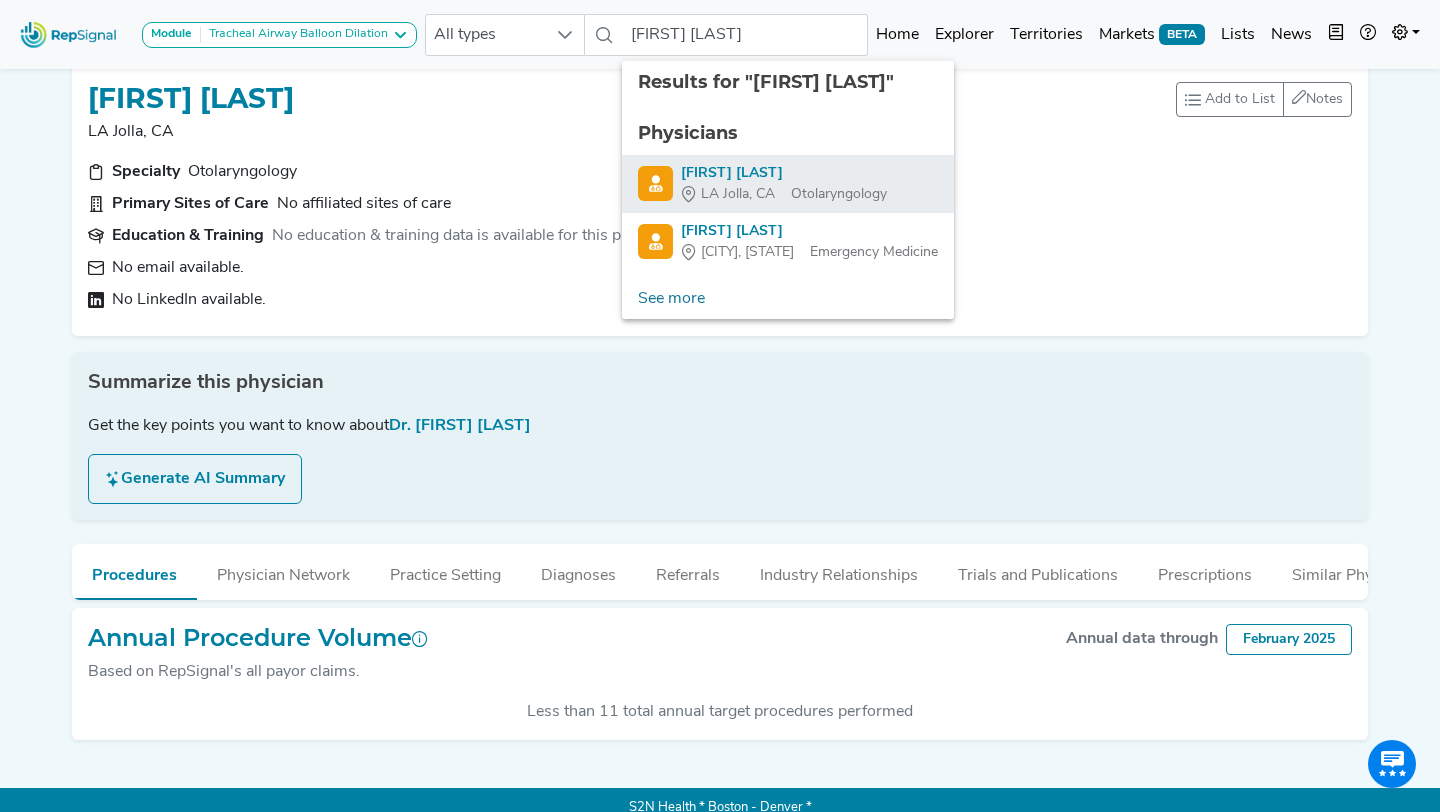 click on "[FIRST] [LAST]" at bounding box center (784, 173) 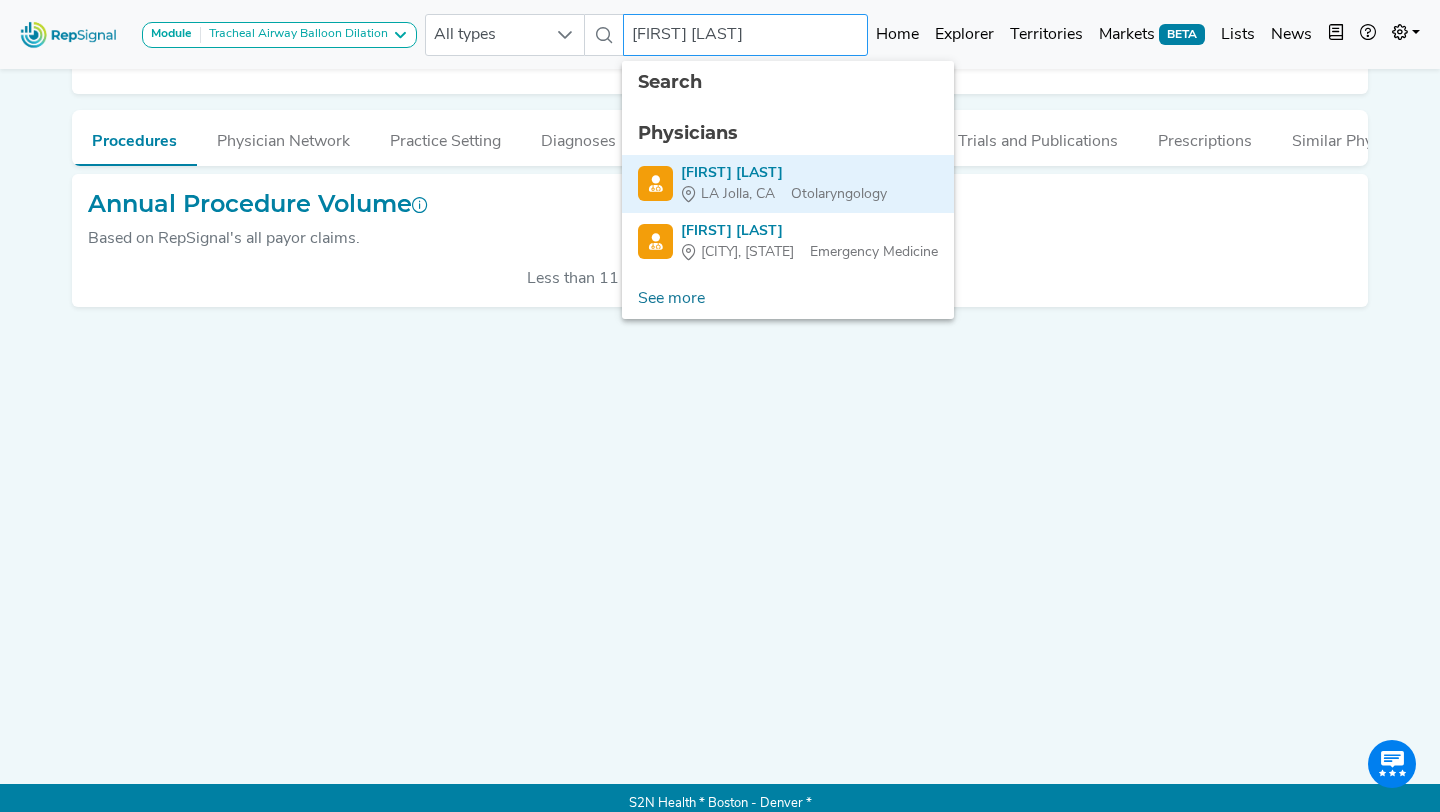scroll, scrollTop: 0, scrollLeft: 0, axis: both 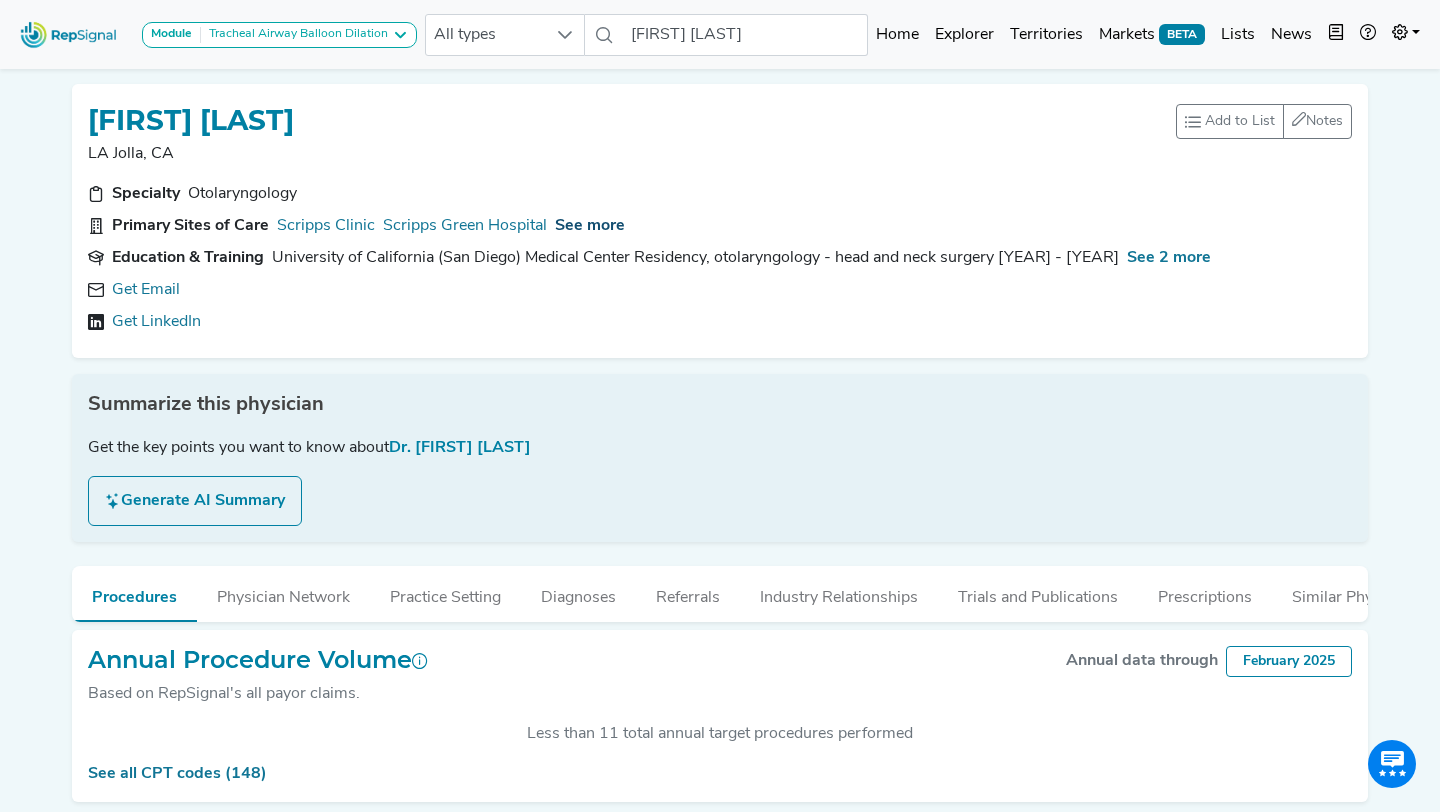 click on "See more" at bounding box center [590, 226] 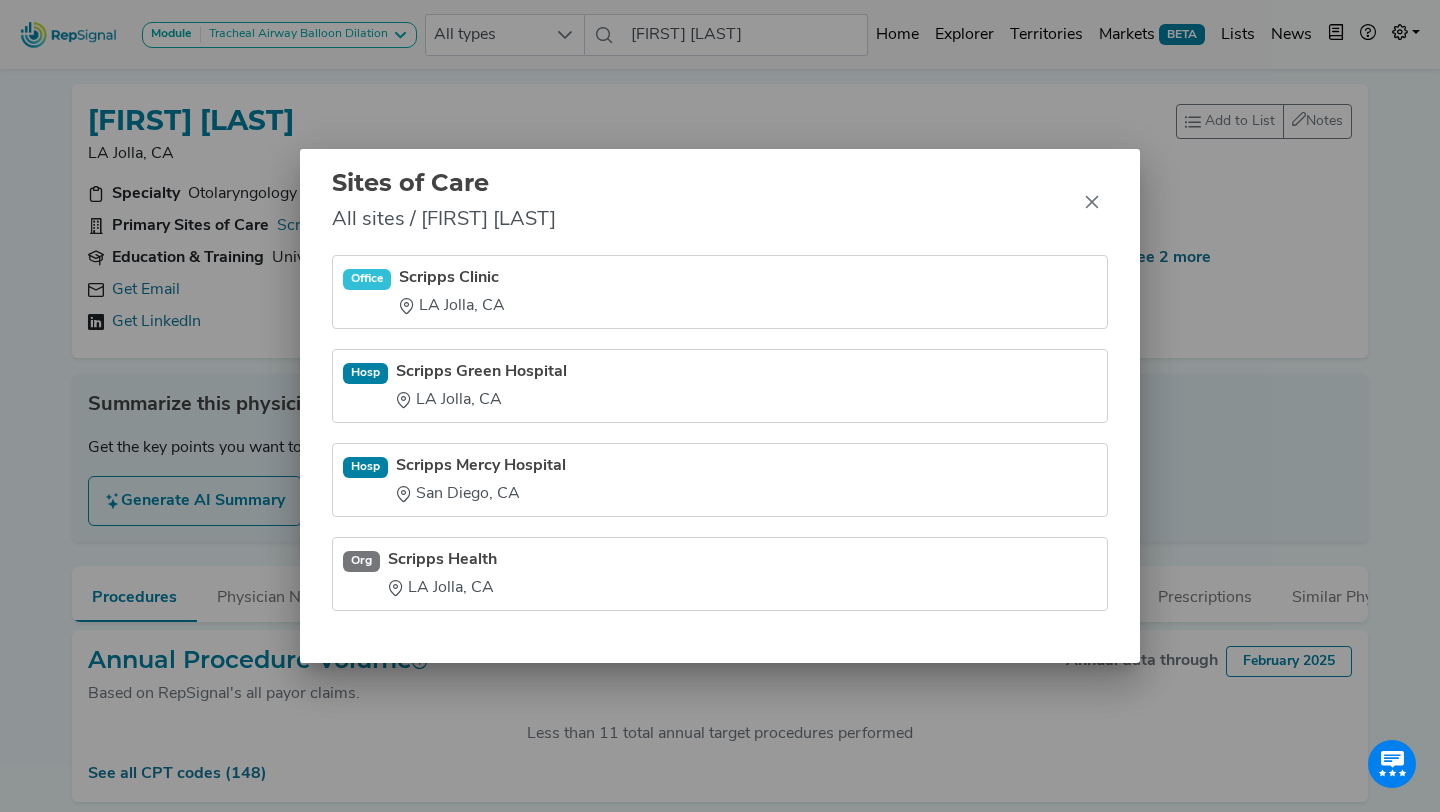 drag, startPoint x: 538, startPoint y: 281, endPoint x: 399, endPoint y: 276, distance: 139.0899 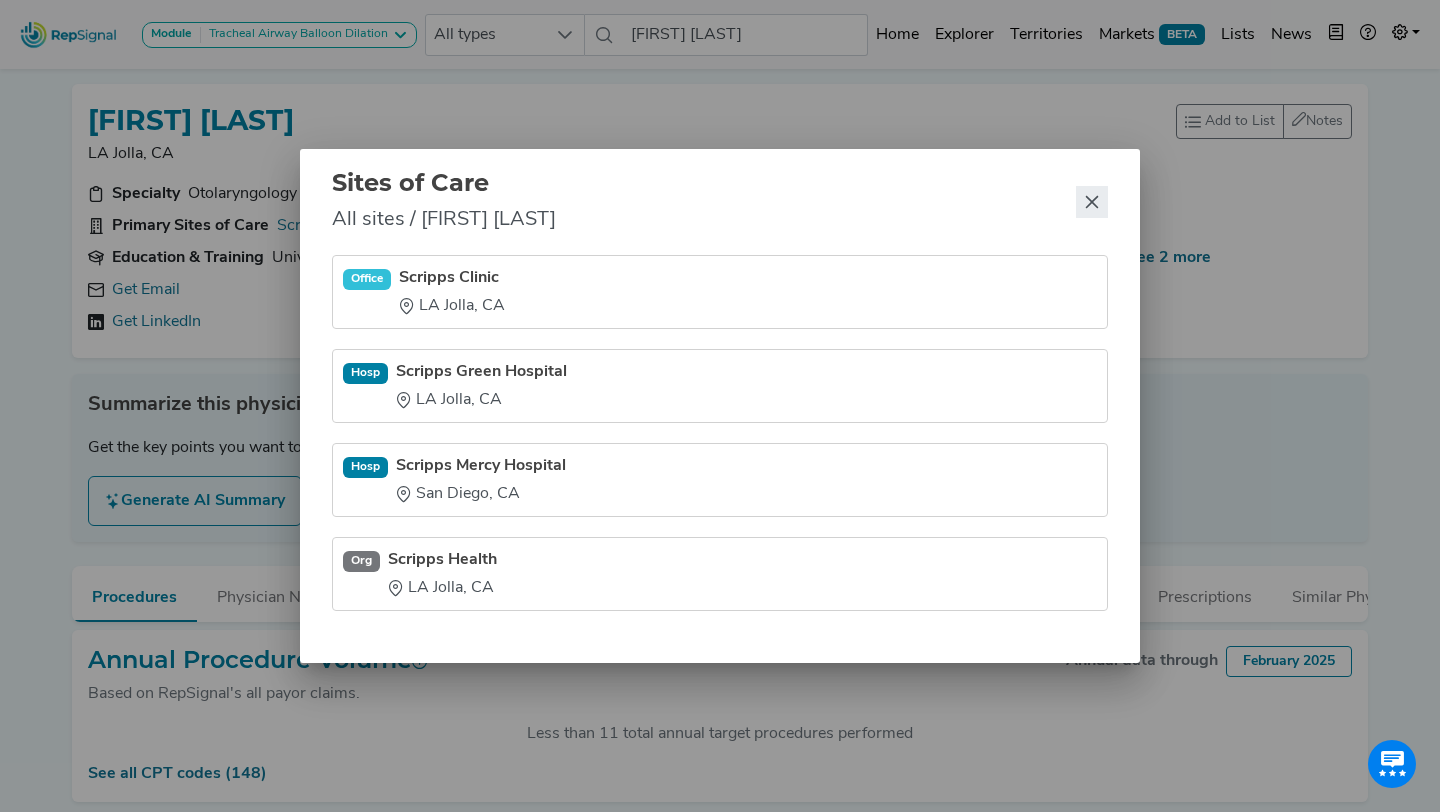click 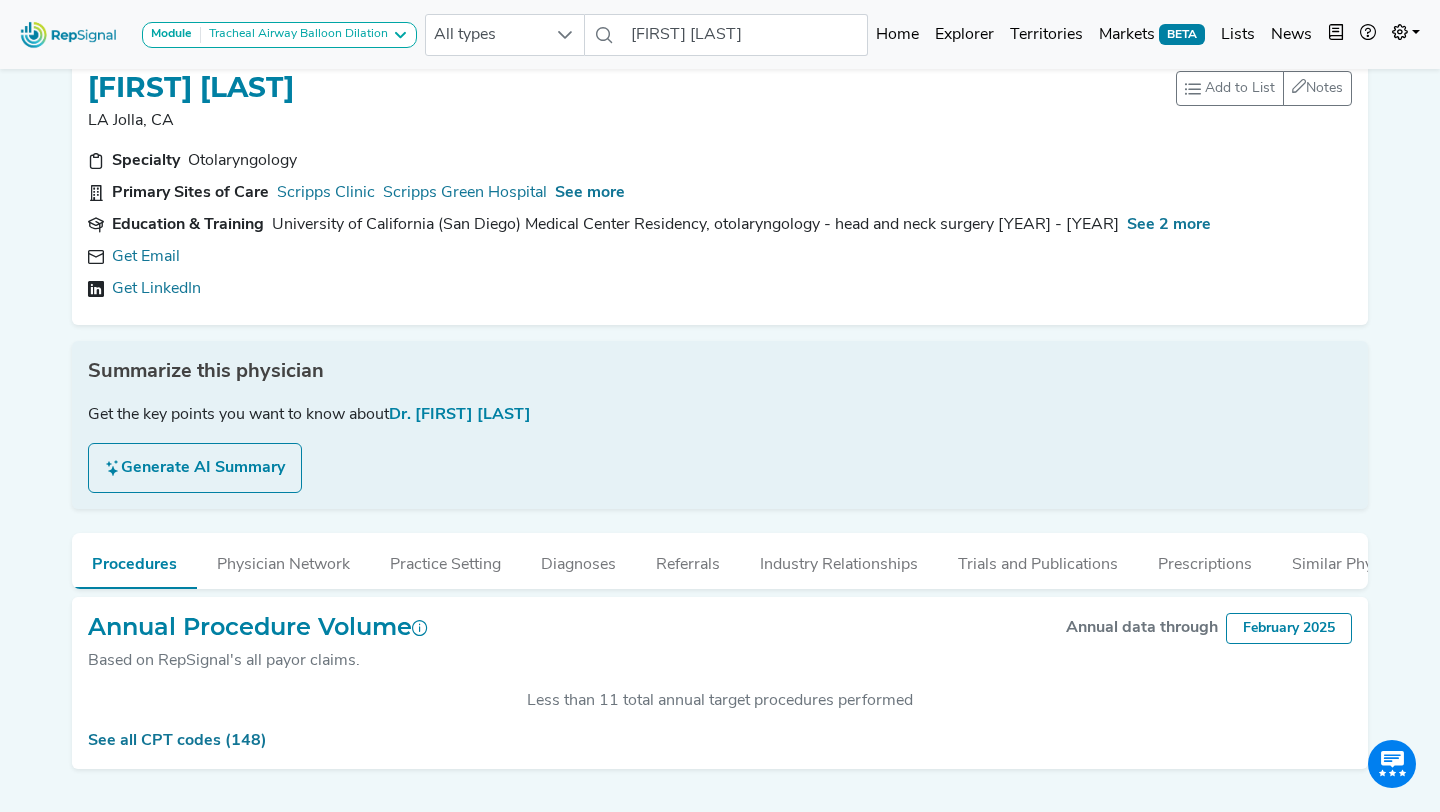 scroll, scrollTop: 48, scrollLeft: 0, axis: vertical 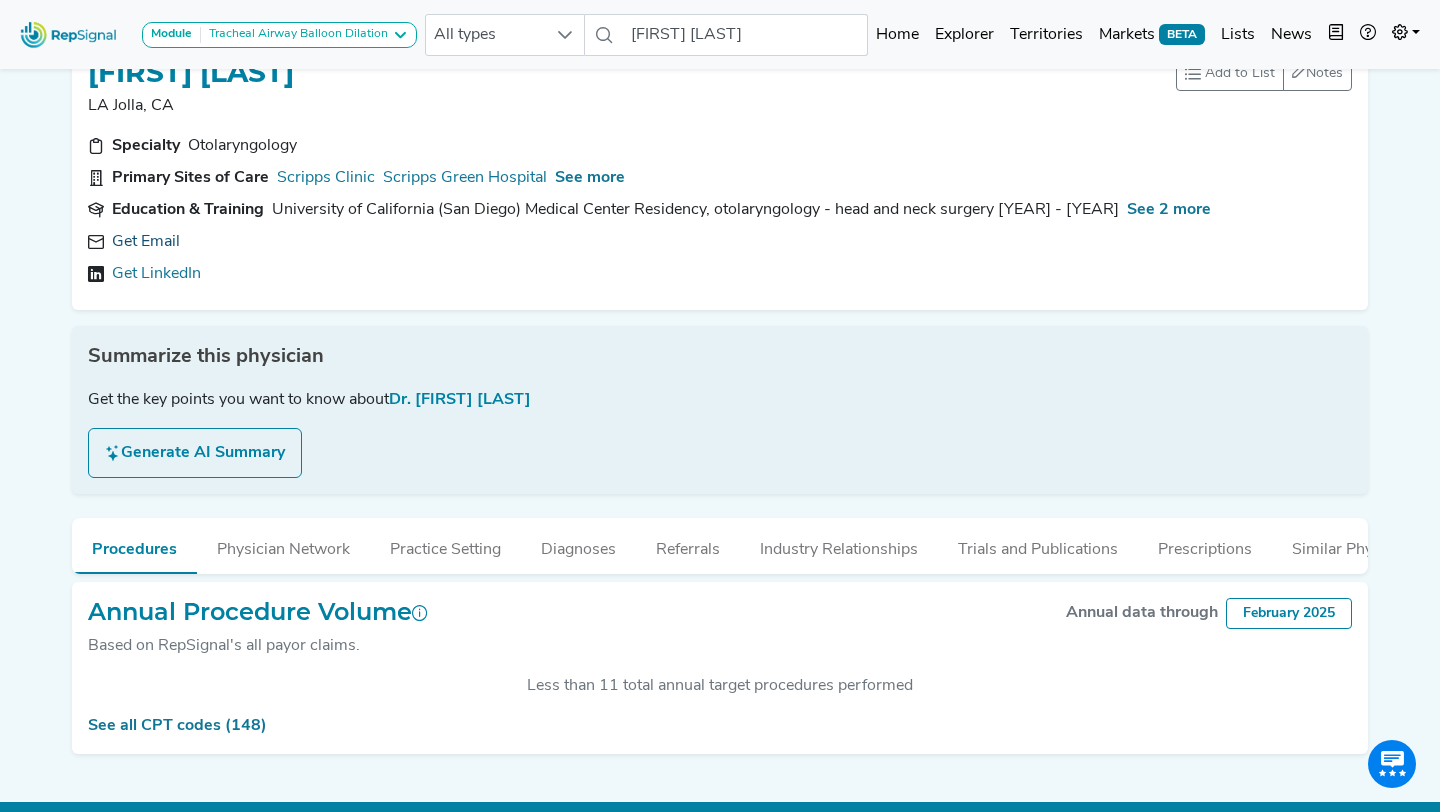 click on "Get Email" at bounding box center [146, 242] 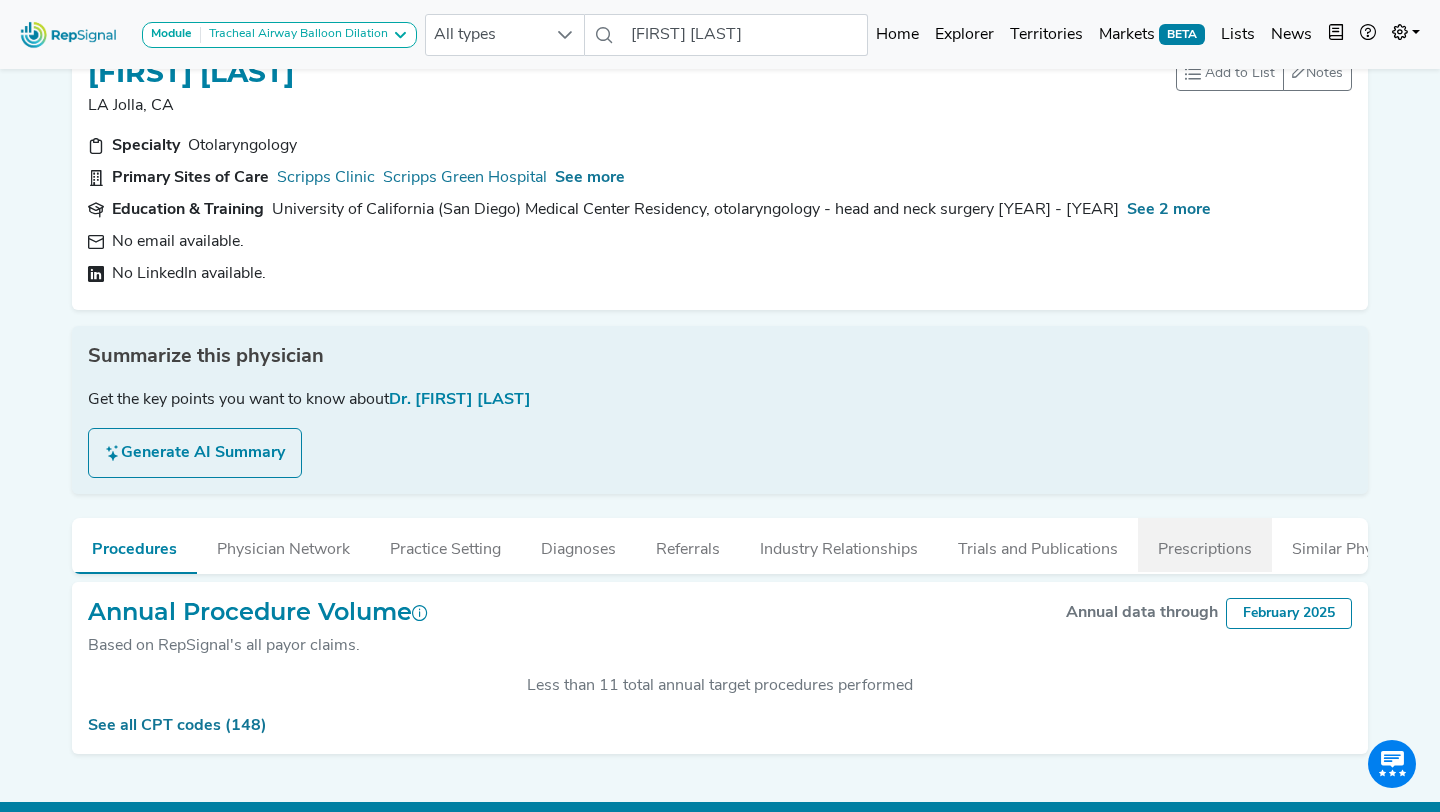 scroll, scrollTop: 0, scrollLeft: 72, axis: horizontal 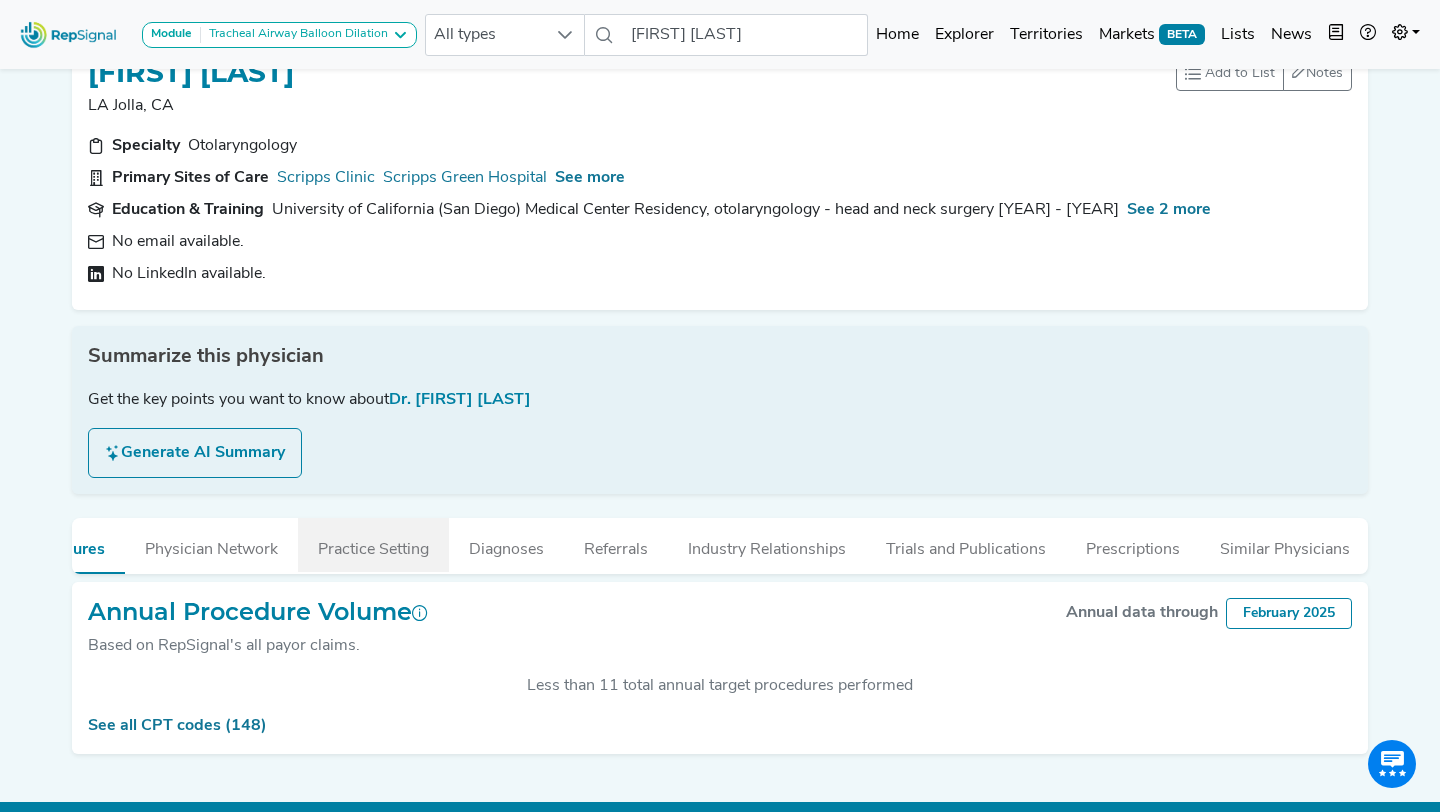 click on "Practice Setting" at bounding box center (373, 545) 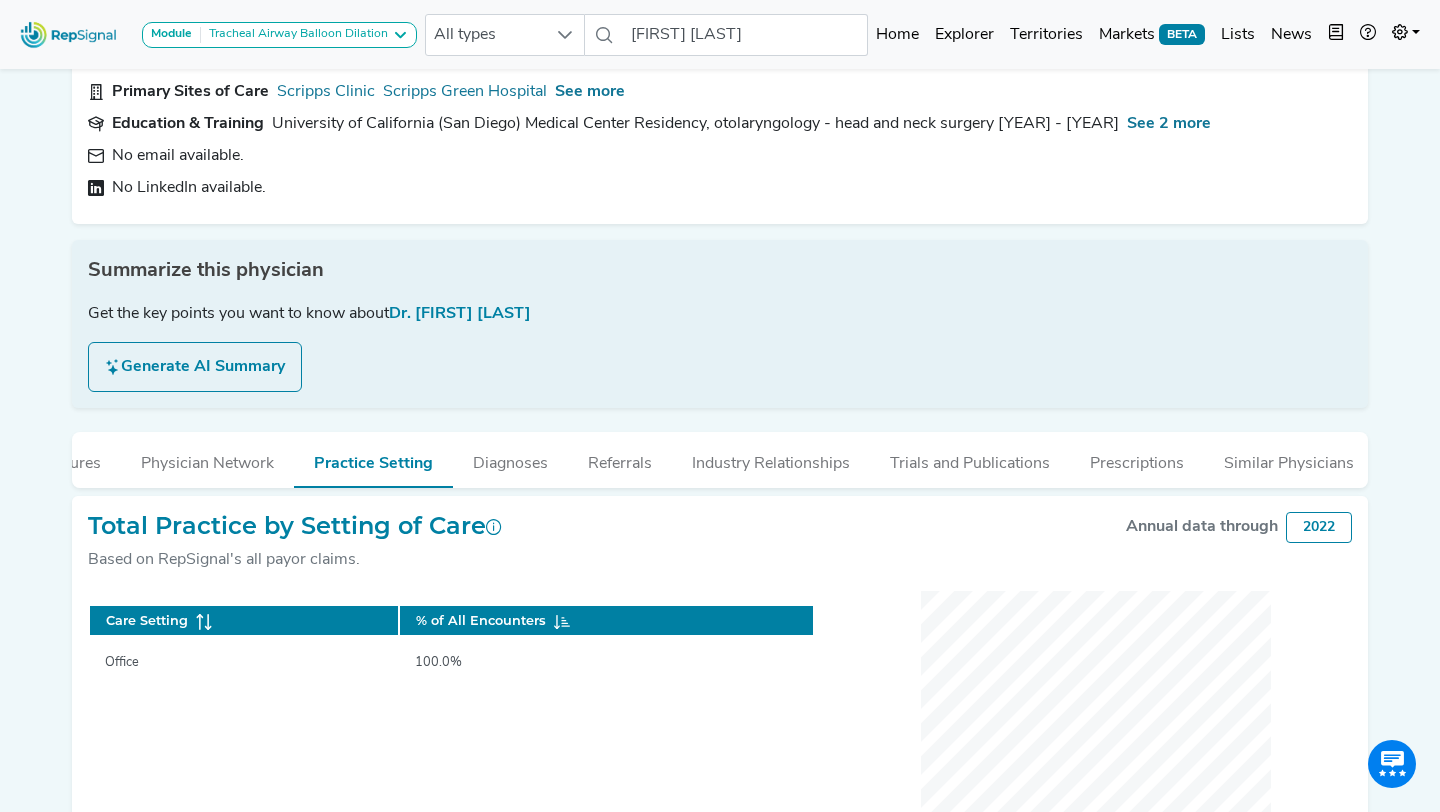 scroll, scrollTop: 136, scrollLeft: 0, axis: vertical 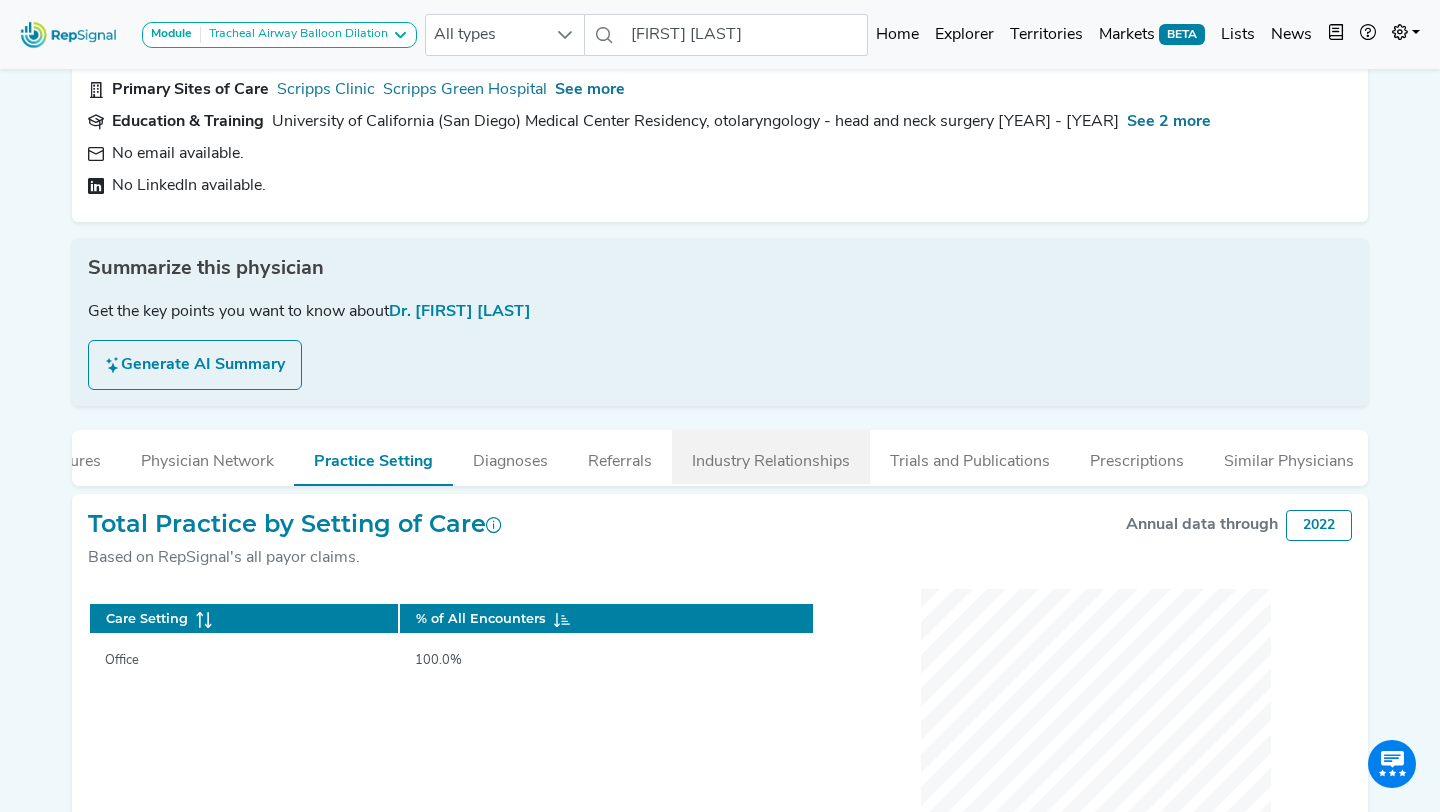 drag, startPoint x: 750, startPoint y: 465, endPoint x: 719, endPoint y: 447, distance: 35.846897 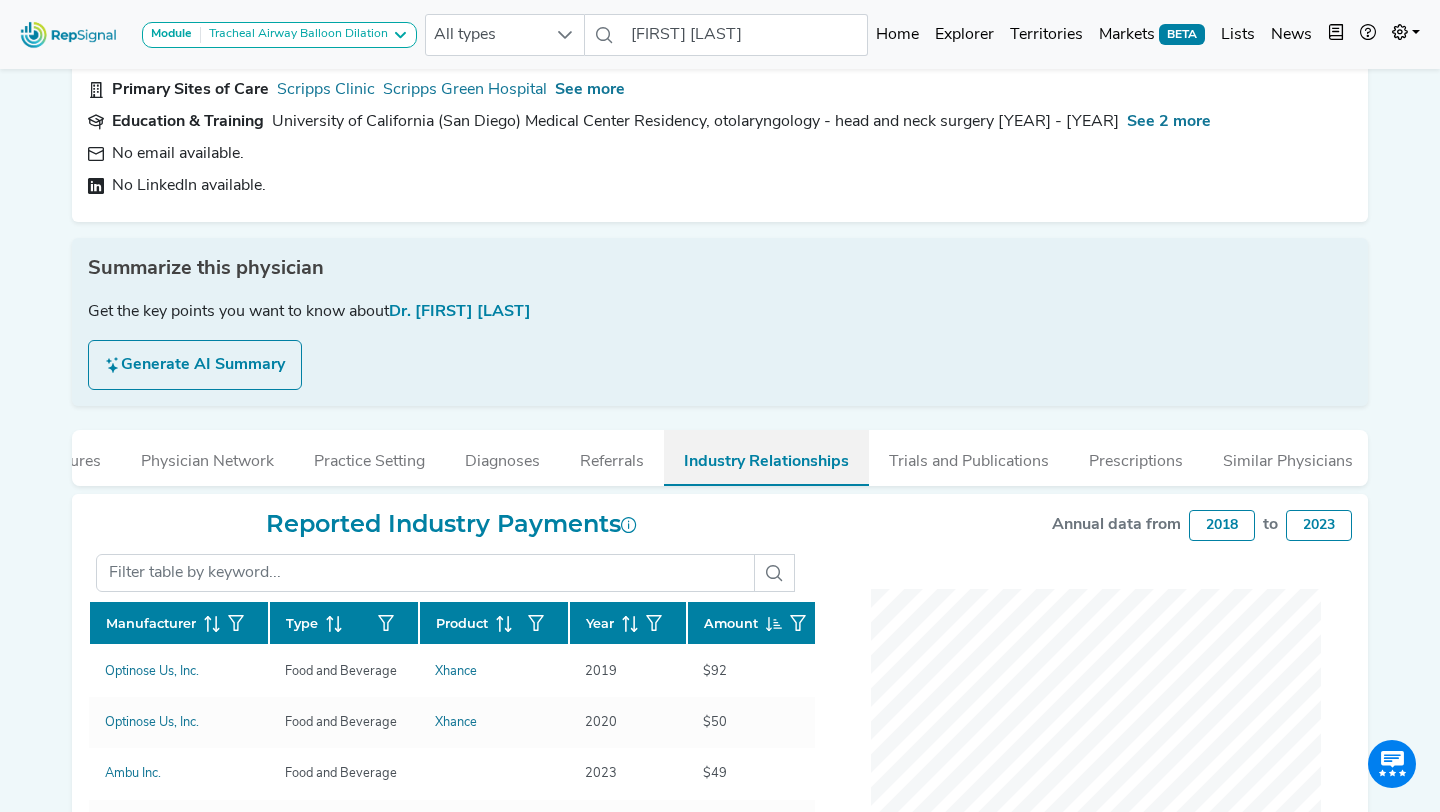 scroll, scrollTop: 0, scrollLeft: 76, axis: horizontal 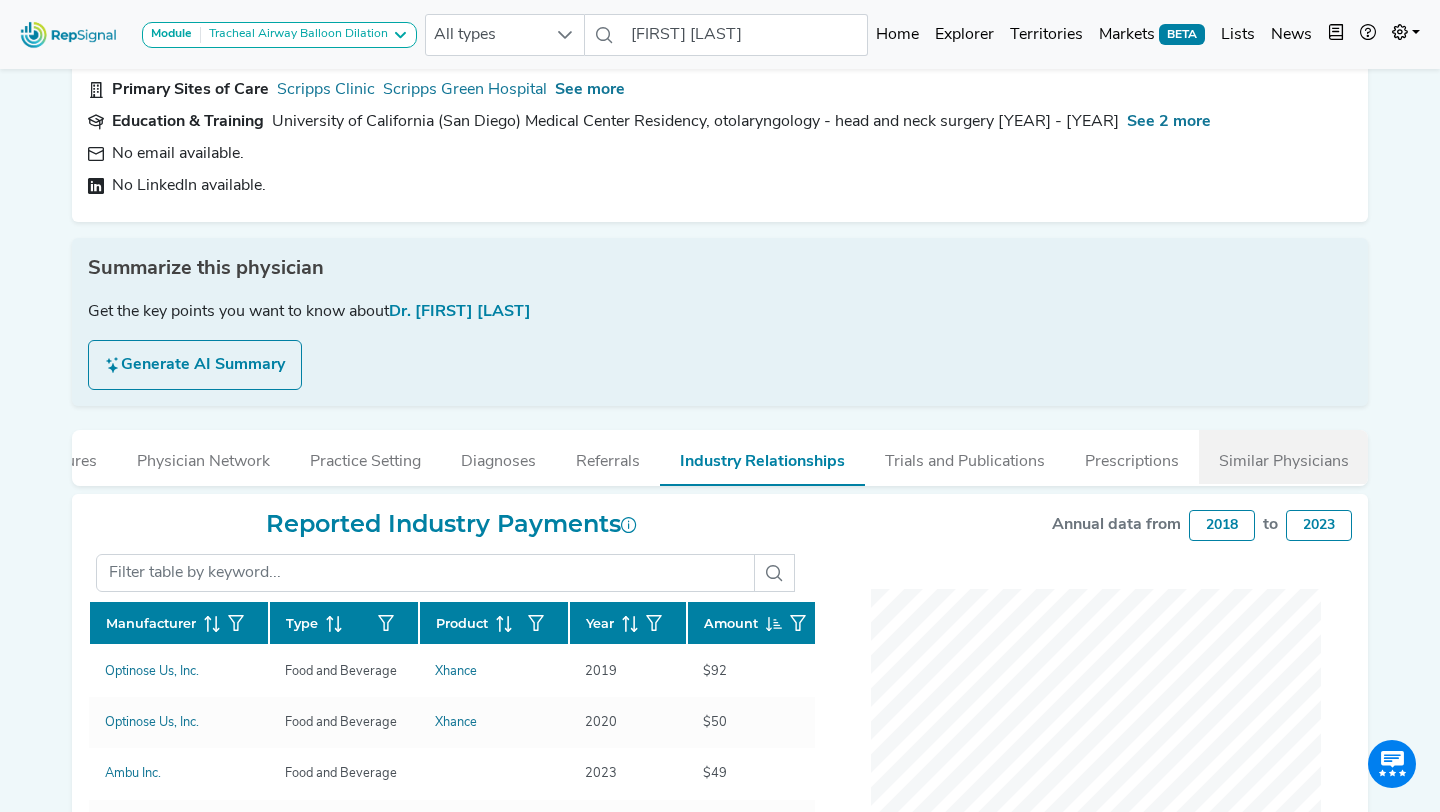 click on "Similar Physicians" at bounding box center [1284, 457] 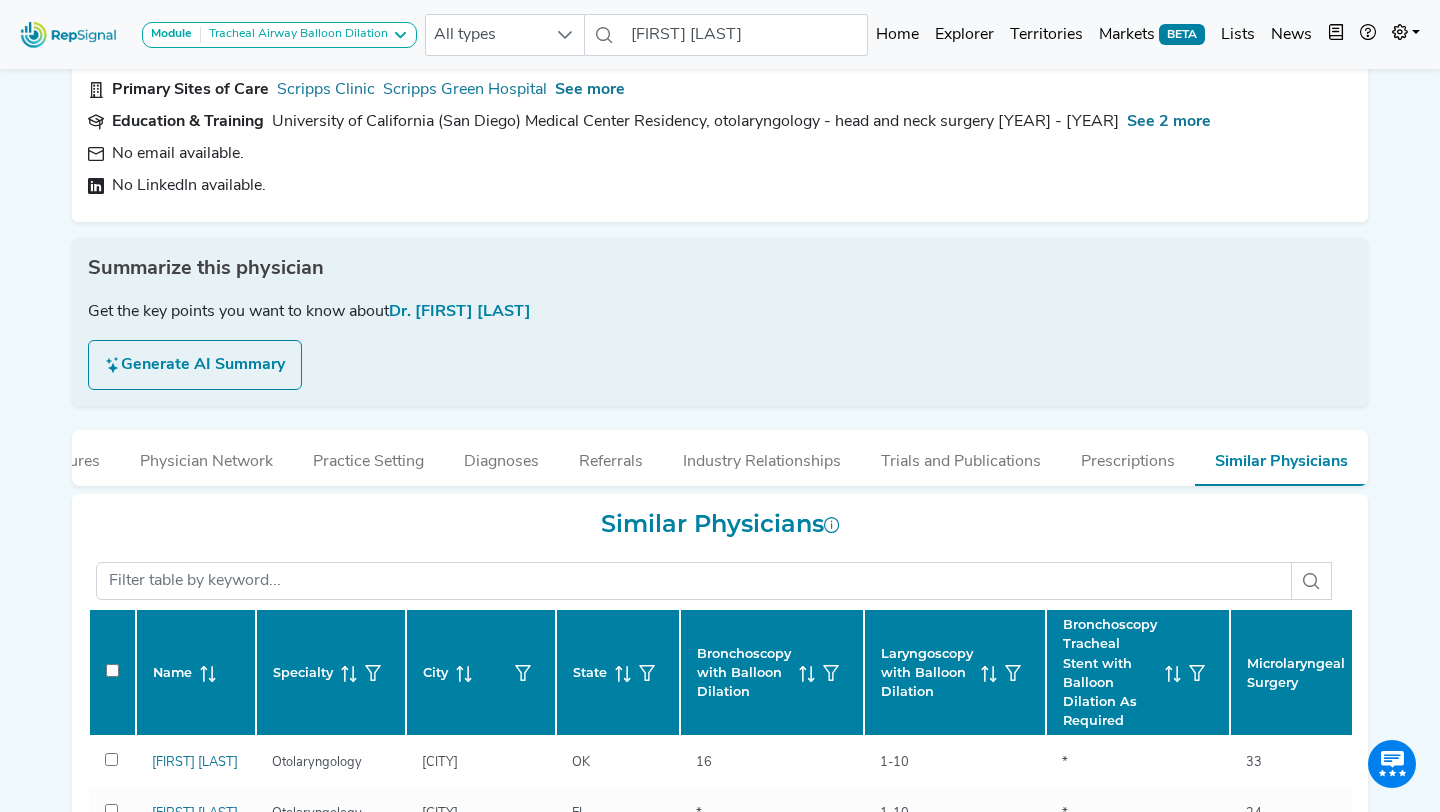 scroll, scrollTop: 0, scrollLeft: 75, axis: horizontal 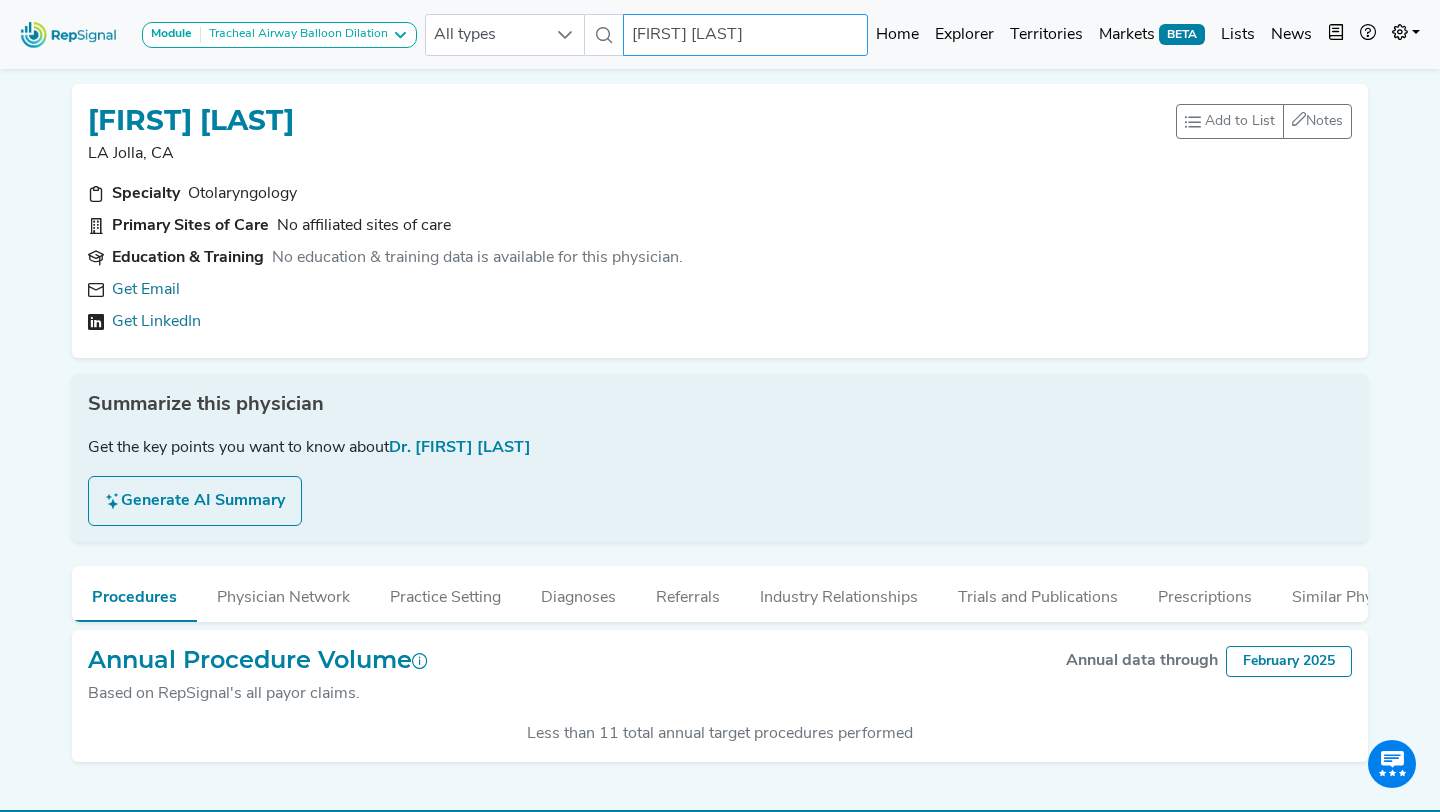 click on "[FIRST] [LAST]" at bounding box center (746, 35) 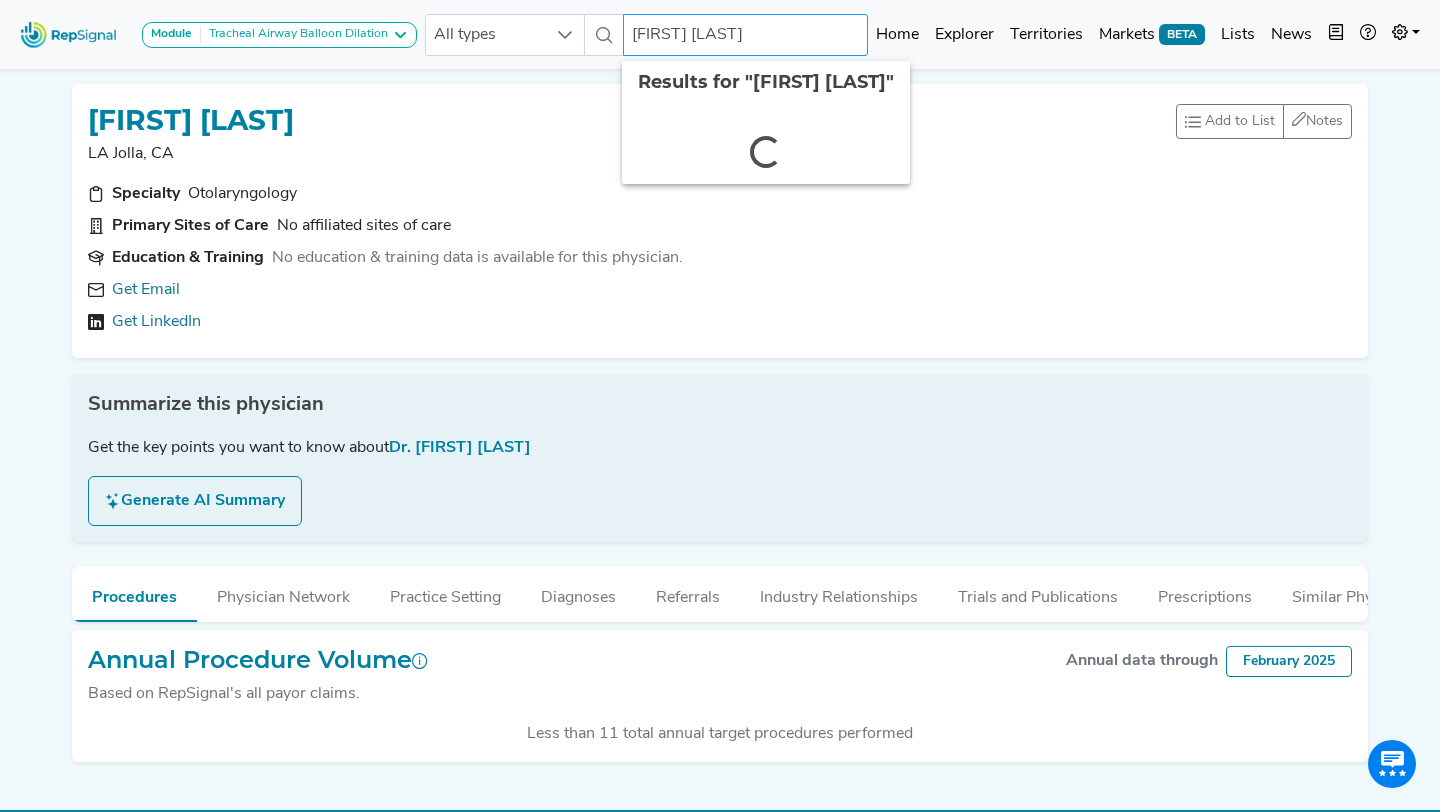 click on "[FIRST] [LAST]" at bounding box center [746, 35] 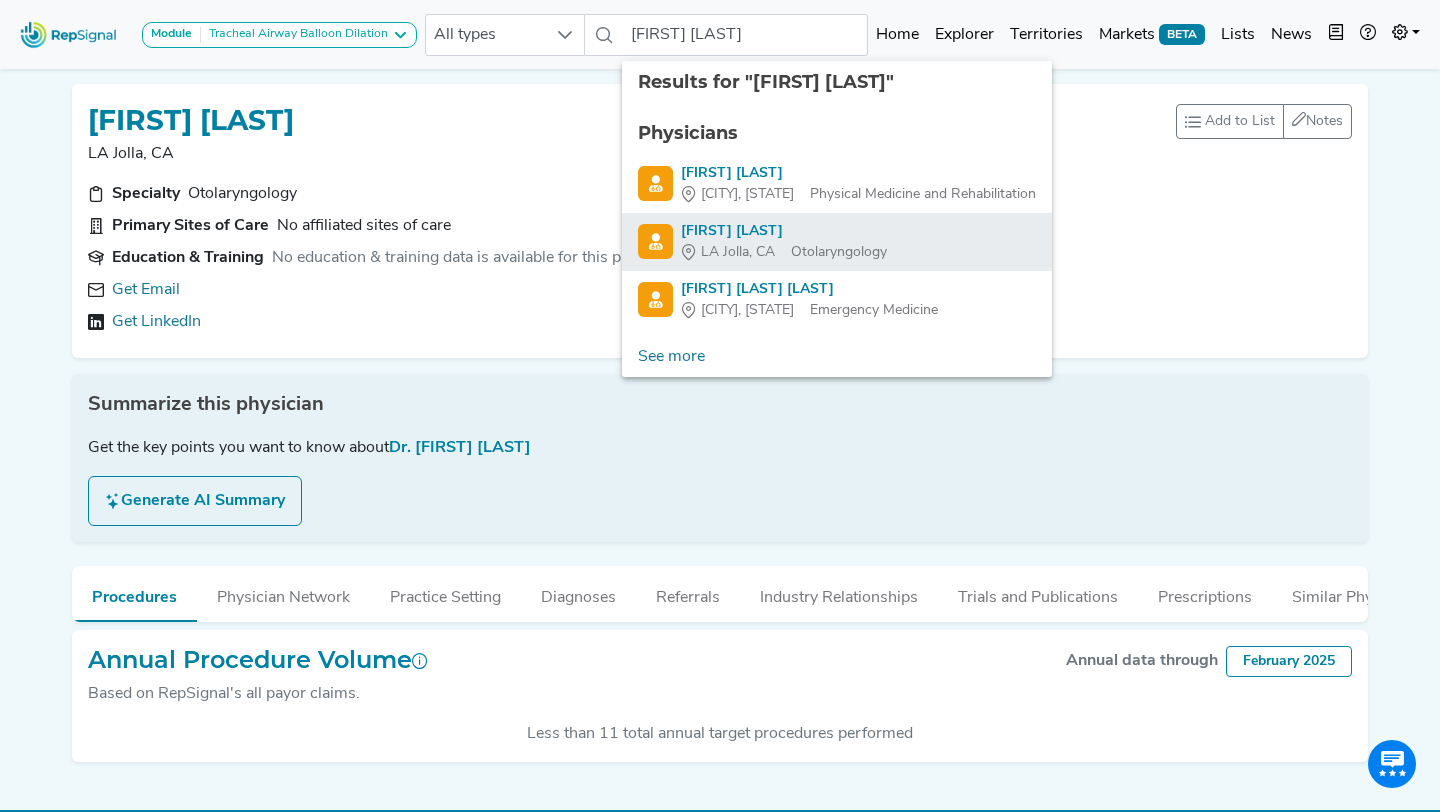 click on "[FIRST] [LAST]" at bounding box center (784, 231) 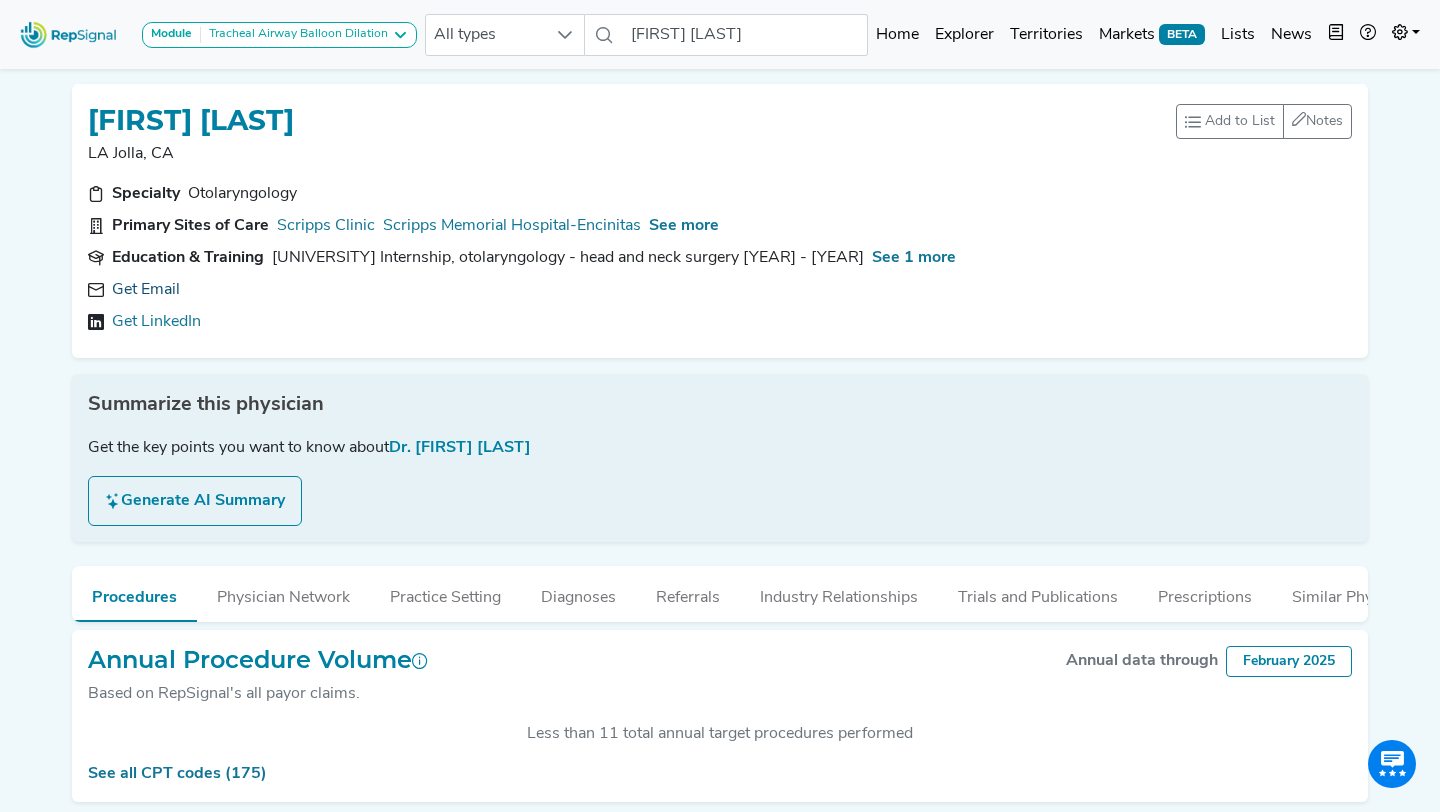 click on "Get Email" at bounding box center [146, 290] 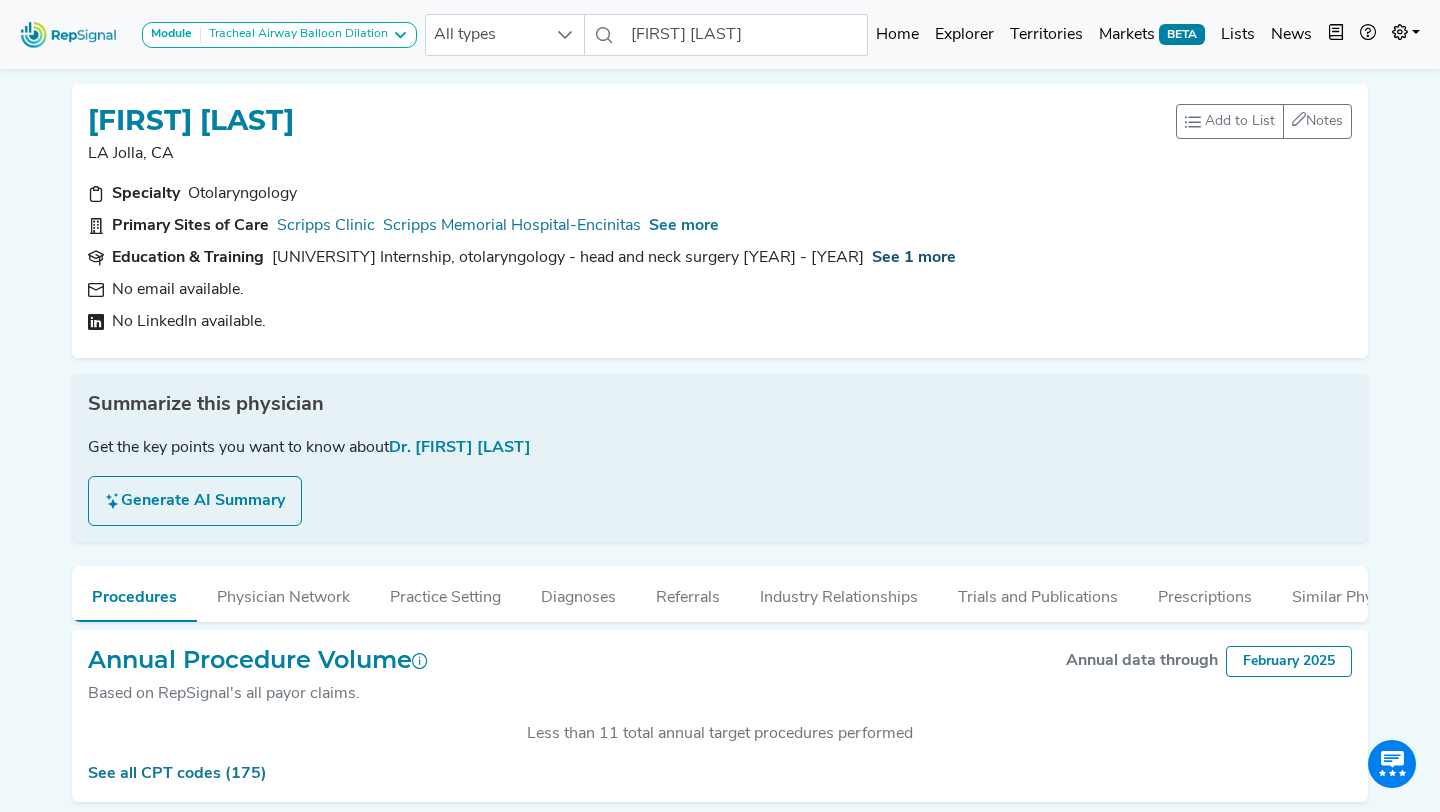 click on "See 1 more" at bounding box center [914, 258] 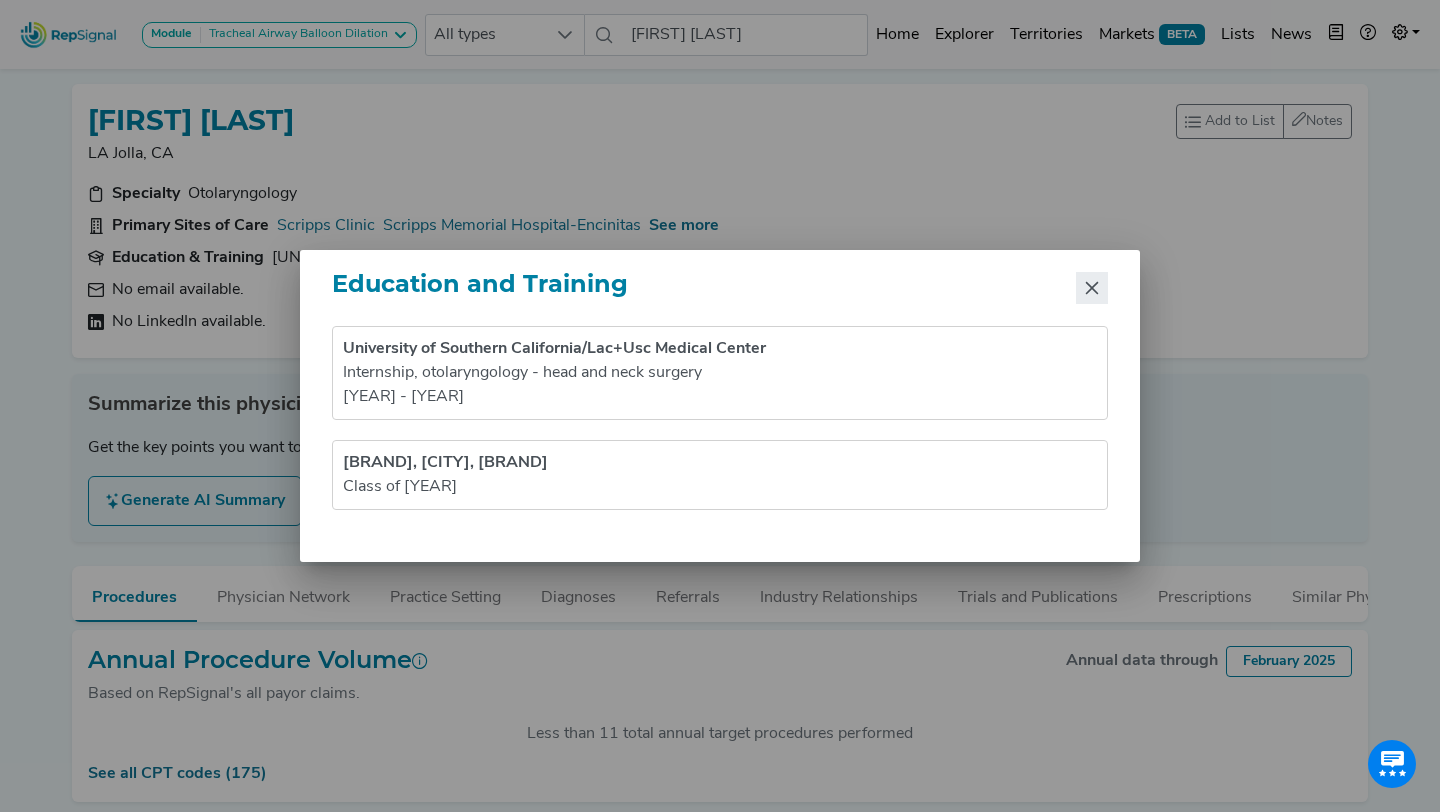 click at bounding box center [1092, 288] 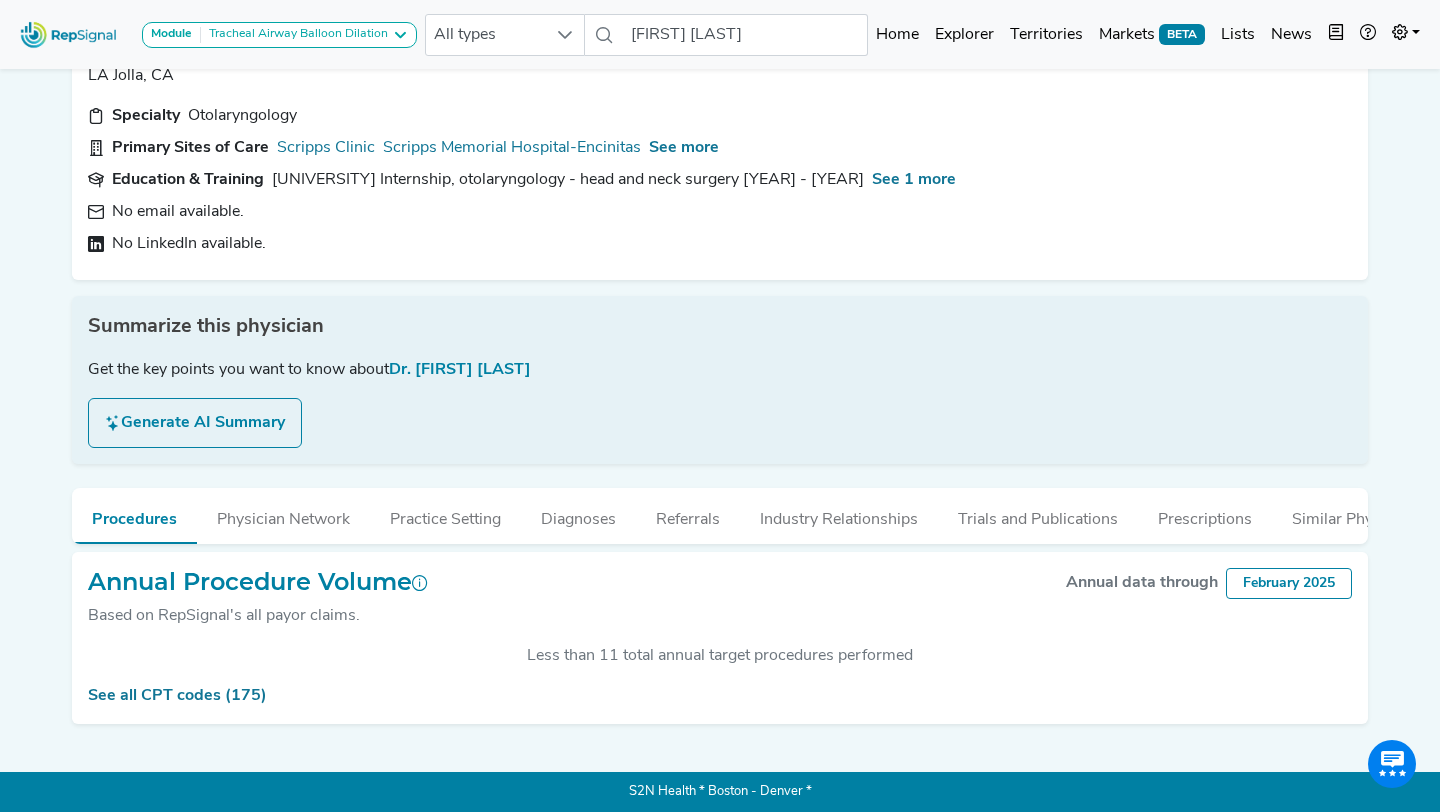 scroll, scrollTop: 0, scrollLeft: 0, axis: both 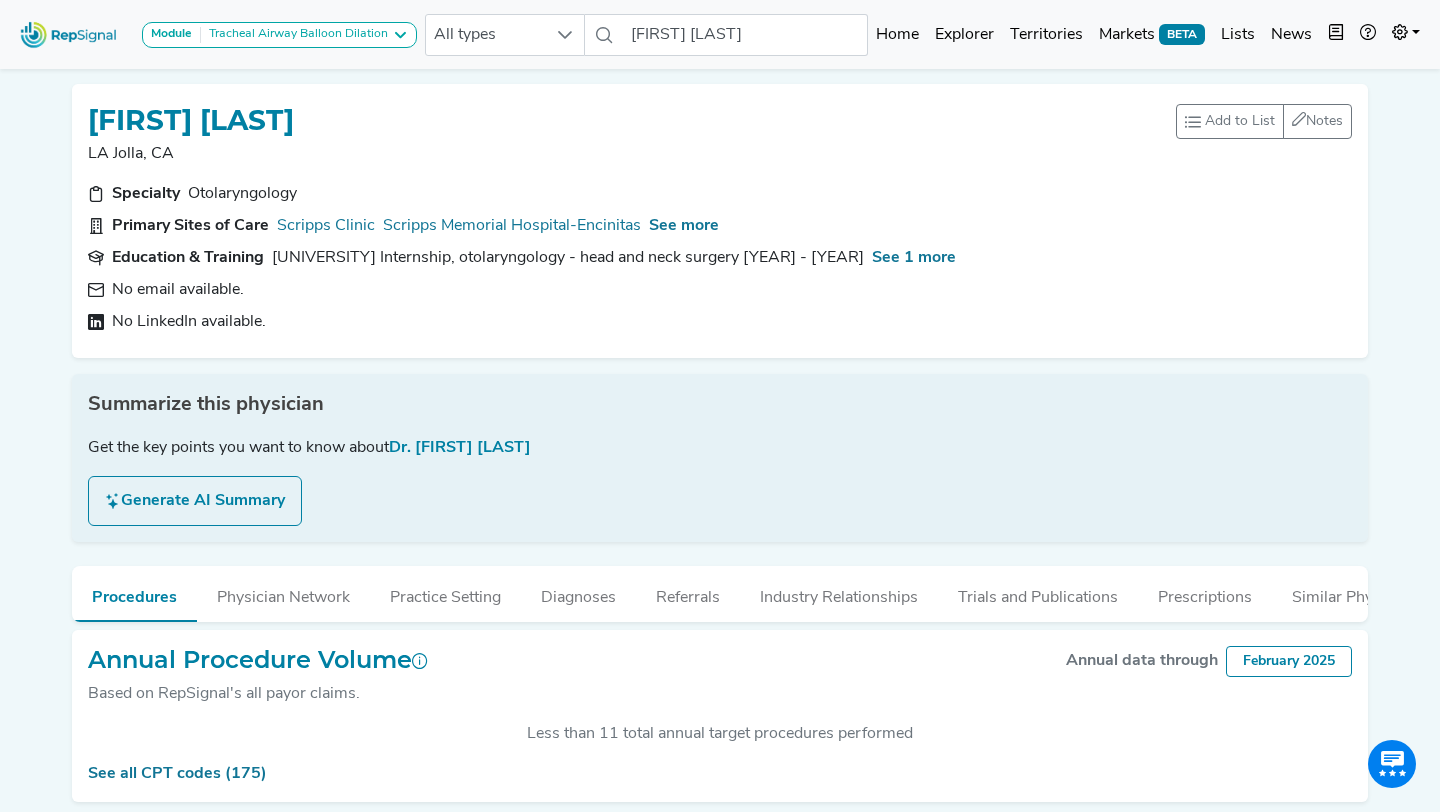 click on "[UNIVERSITY] Internship, otolaryngology - head and neck surgery [YEAR] - [YEAR]" at bounding box center [568, 258] 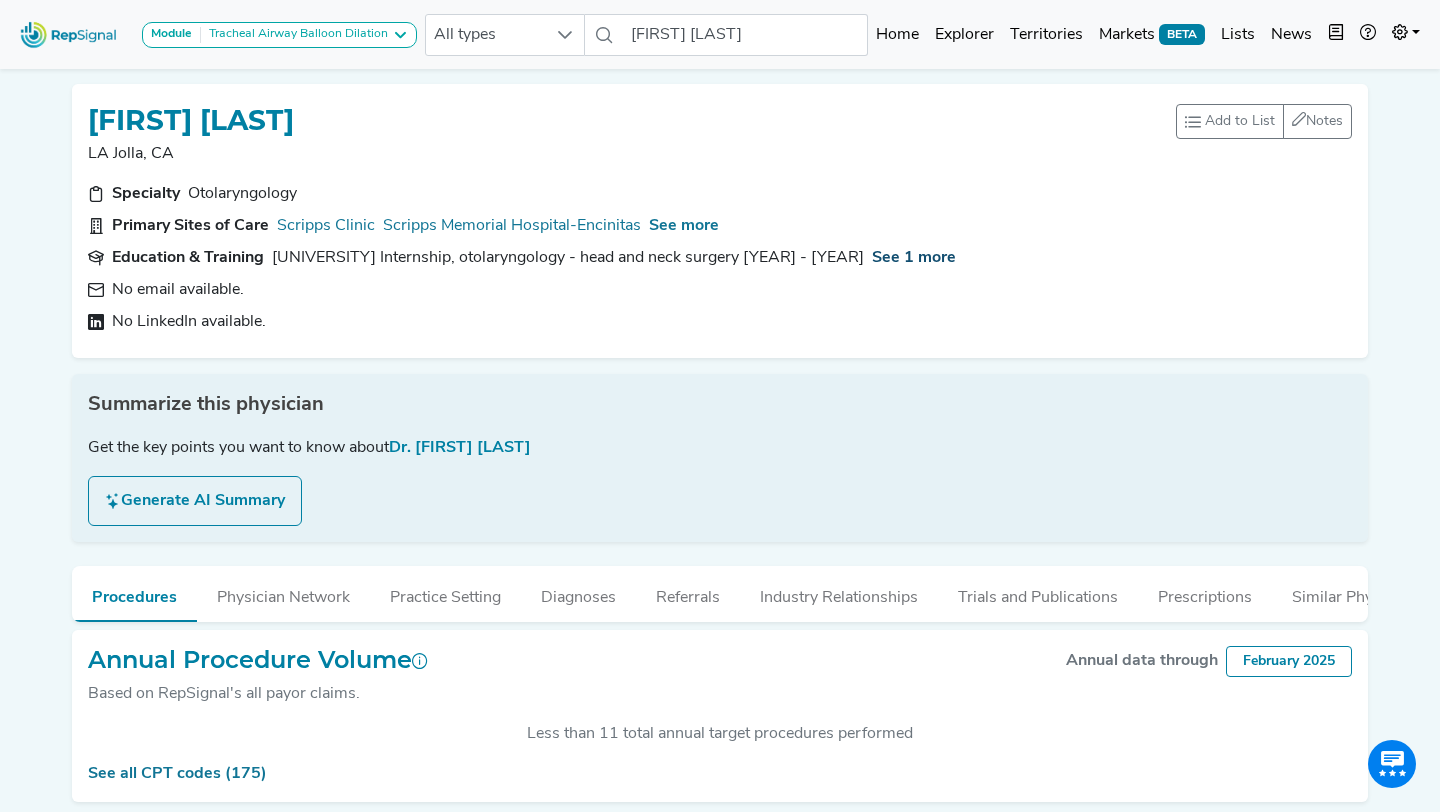 click on "See 1 more" at bounding box center (914, 258) 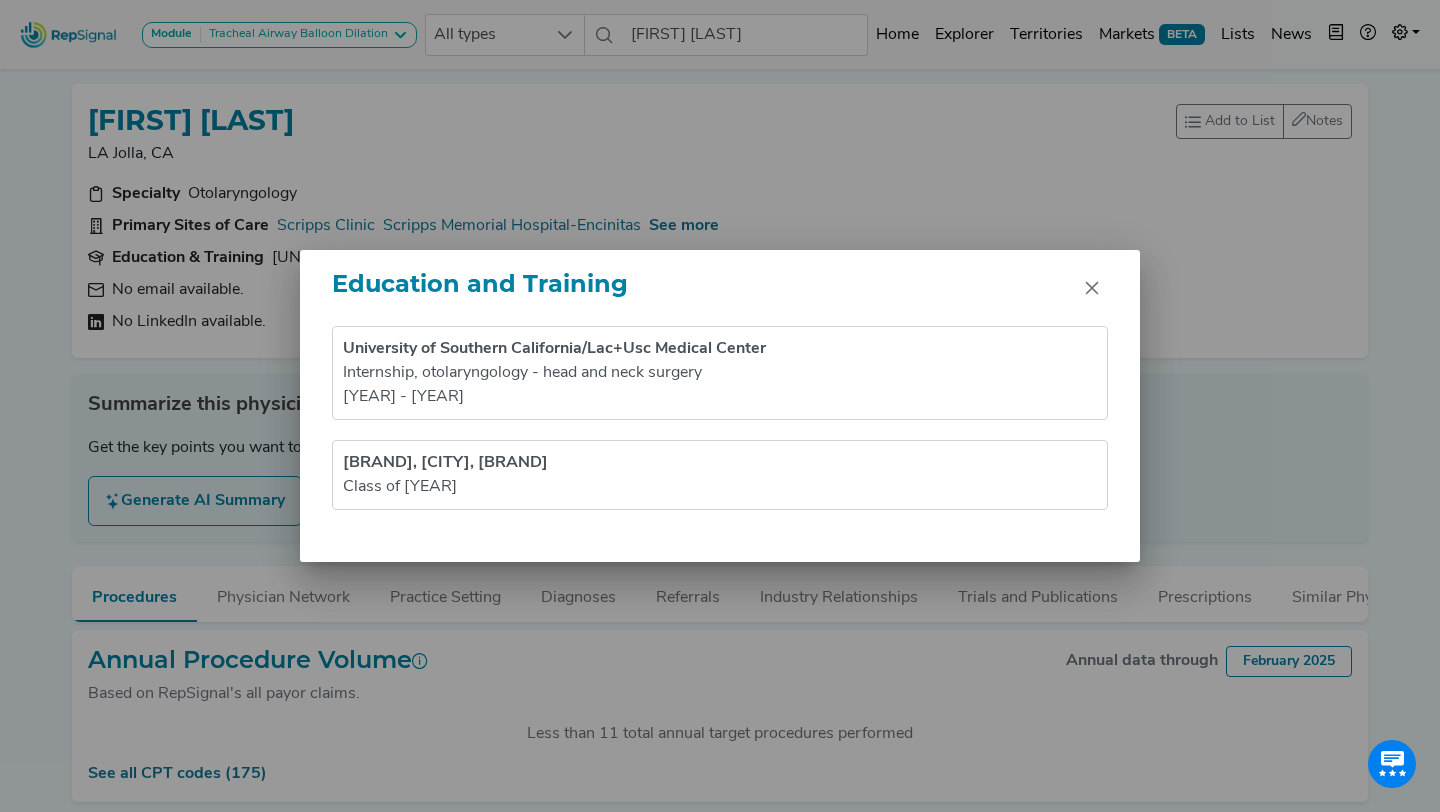 click on "Education and Training University of Southern California/Lac+Usc Medical Center Internship , otolaryngology - head and neck surgery [YEAR] - [YEAR] Un of California, Irvine, College of Medicine Class of [YEAR]" 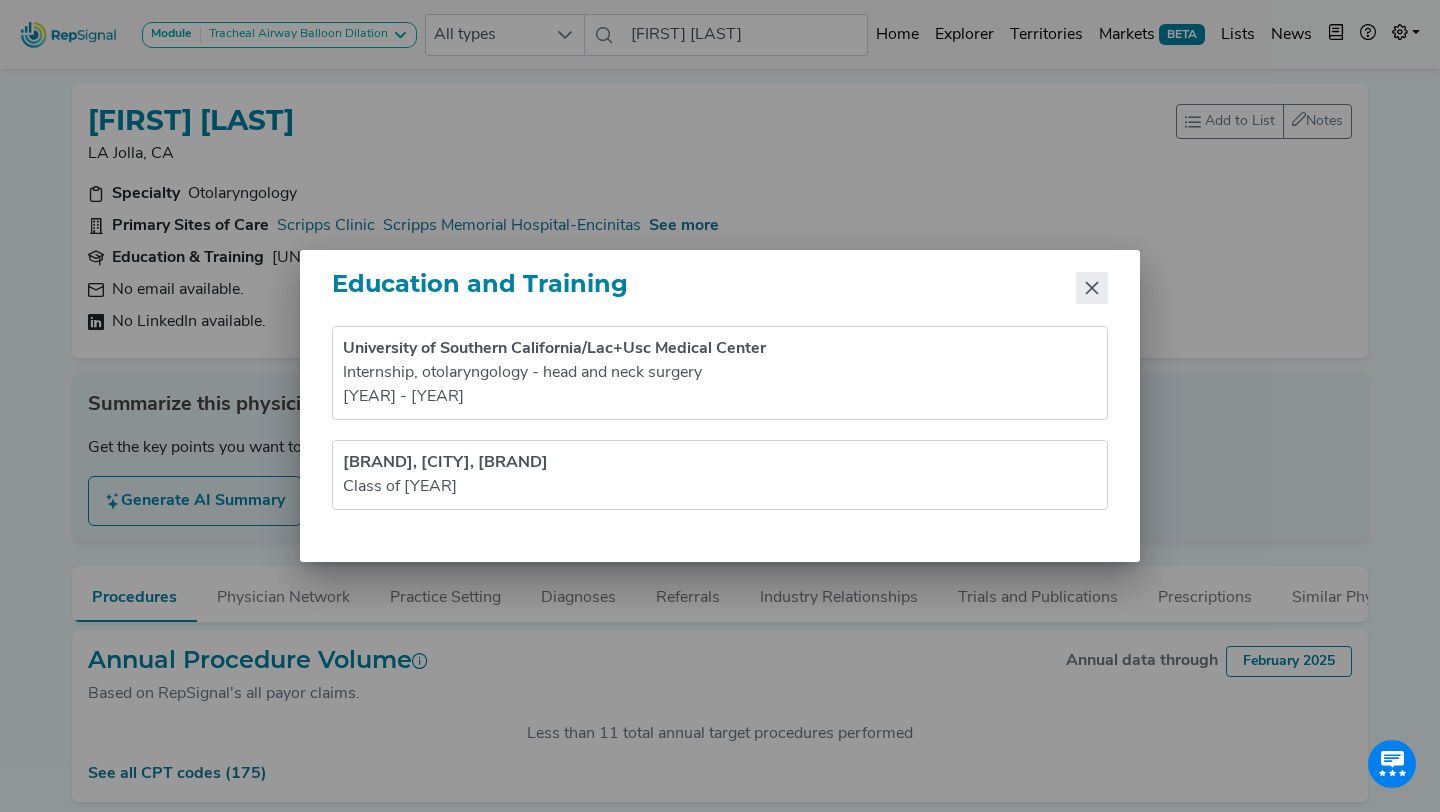 click 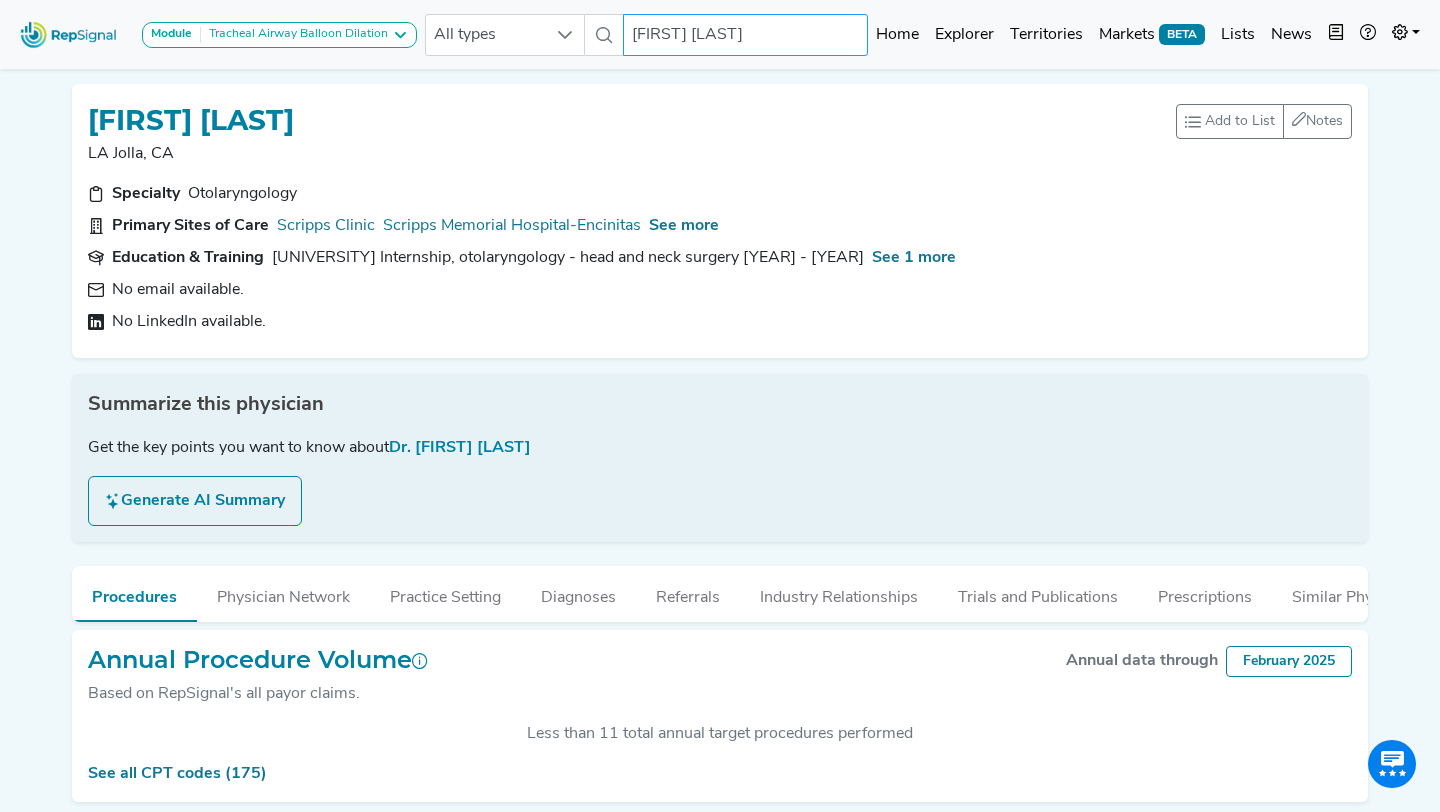 click on "[FIRST] [LAST]" at bounding box center (746, 35) 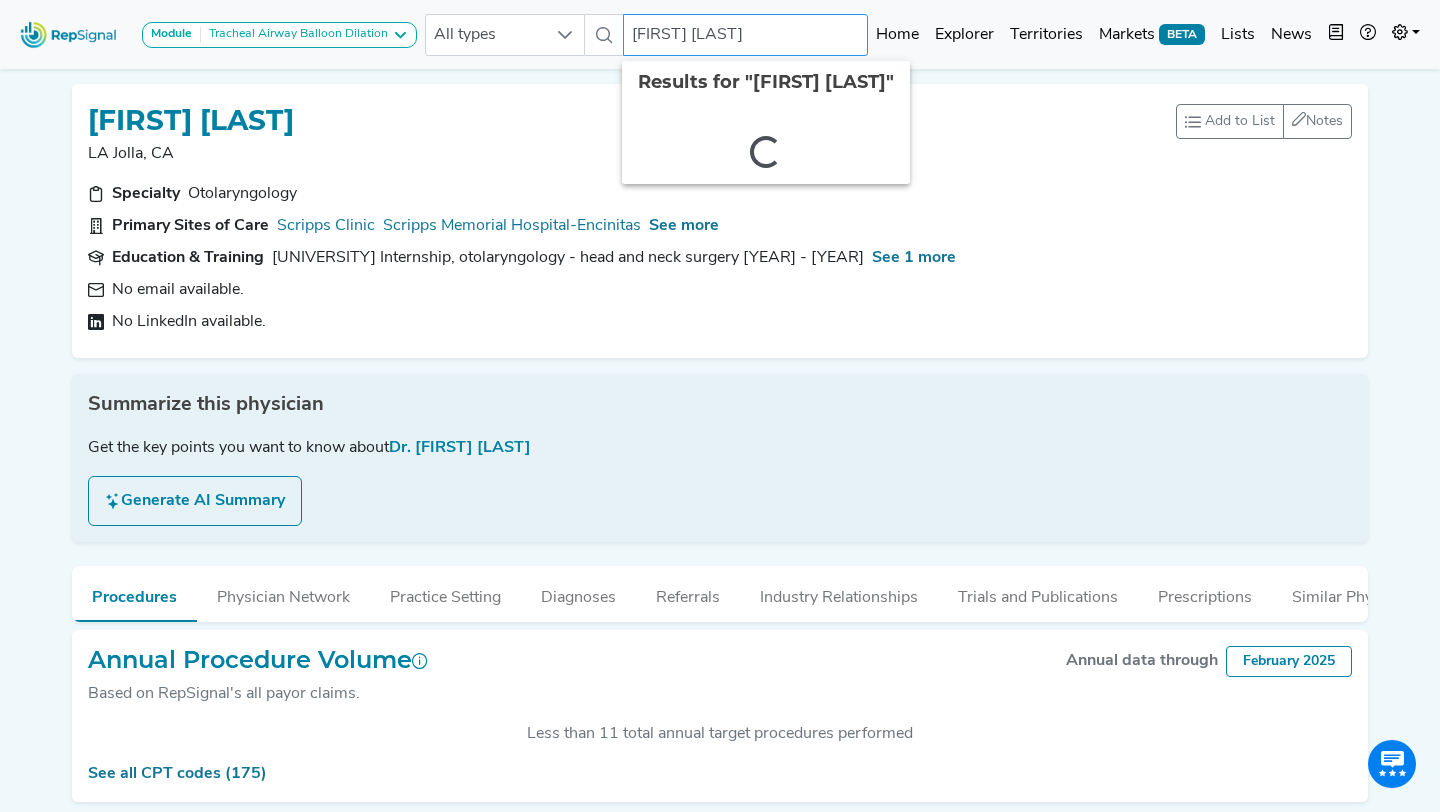 click on "[FIRST] [LAST]" at bounding box center [746, 35] 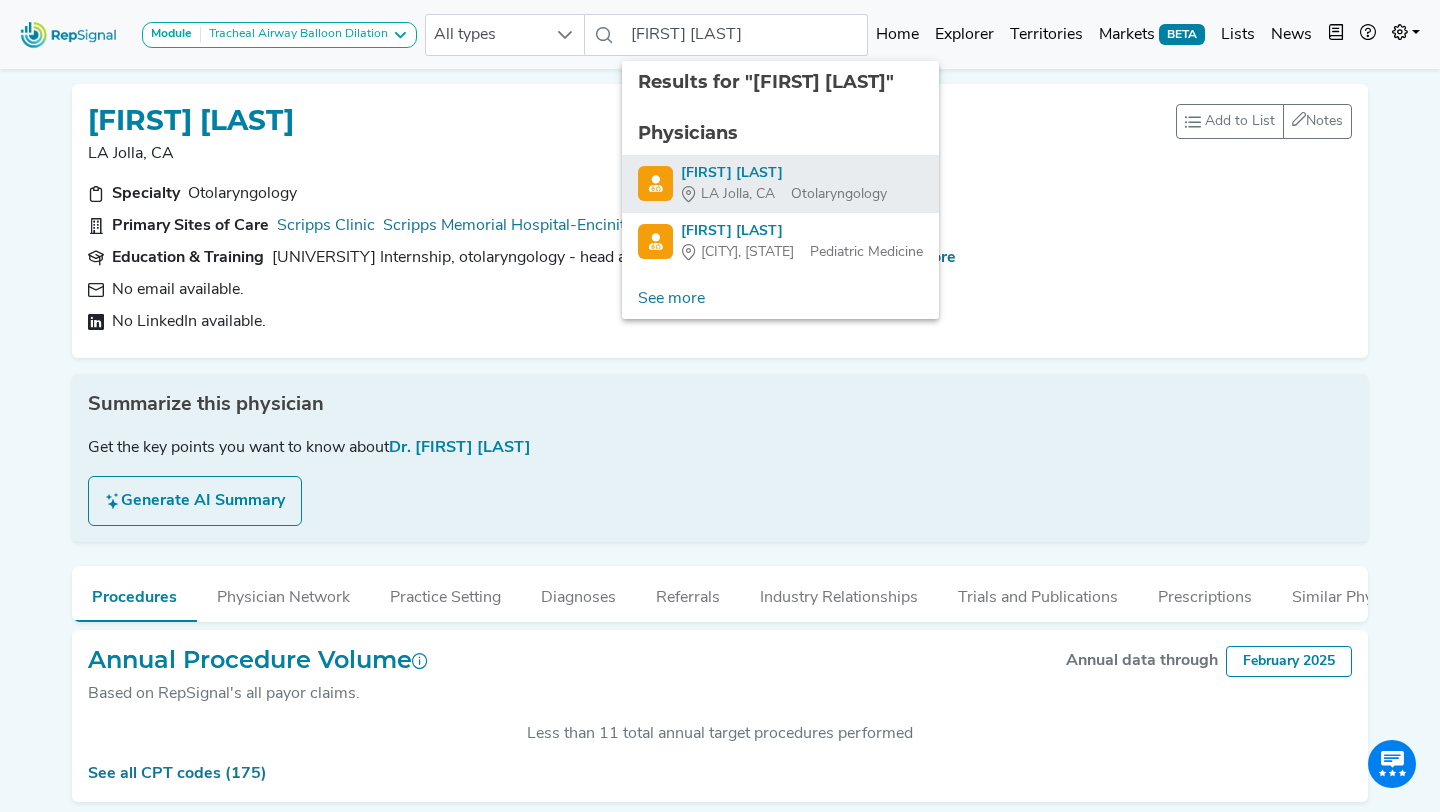 click on "[FIRST] [LAST]" at bounding box center (784, 173) 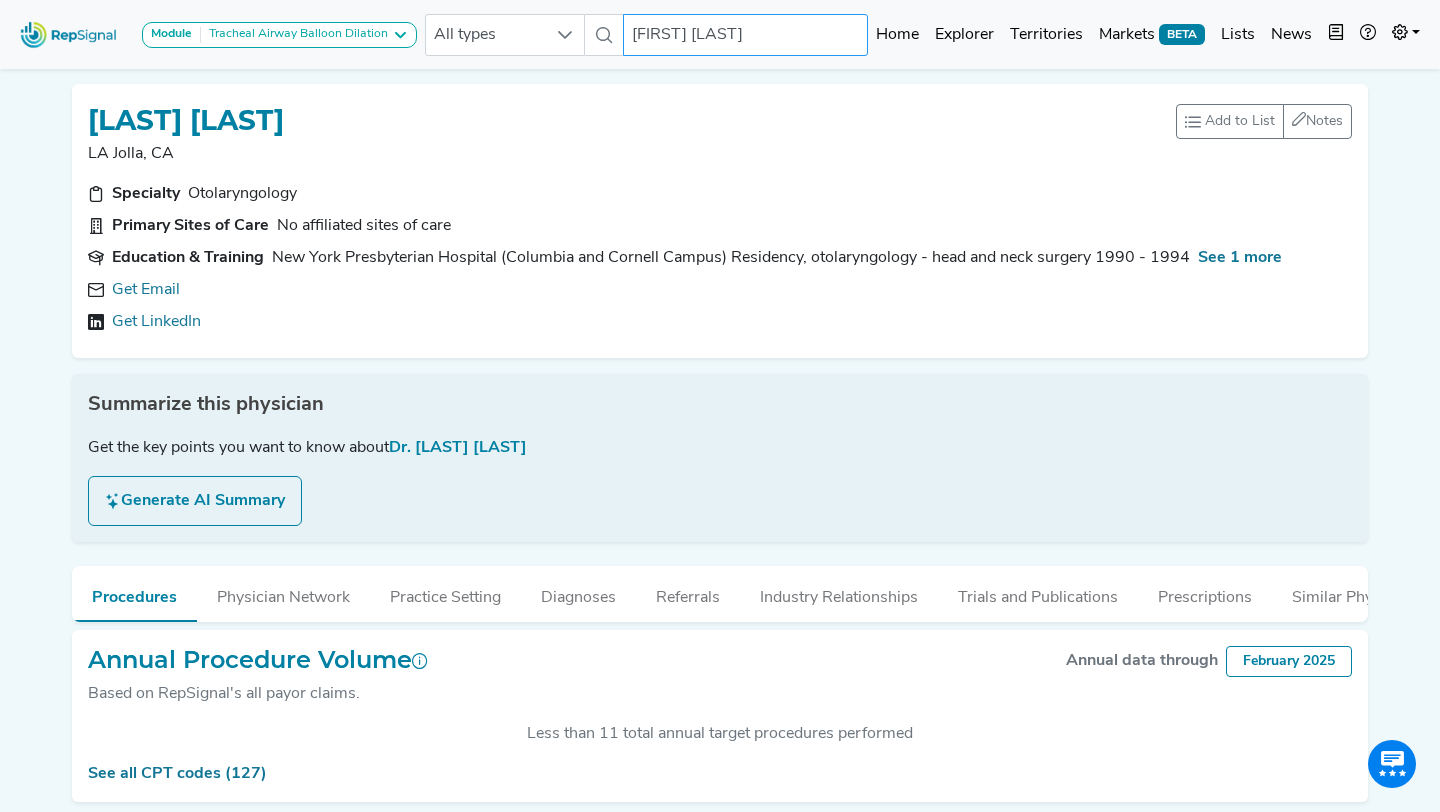 scroll, scrollTop: 80, scrollLeft: 0, axis: vertical 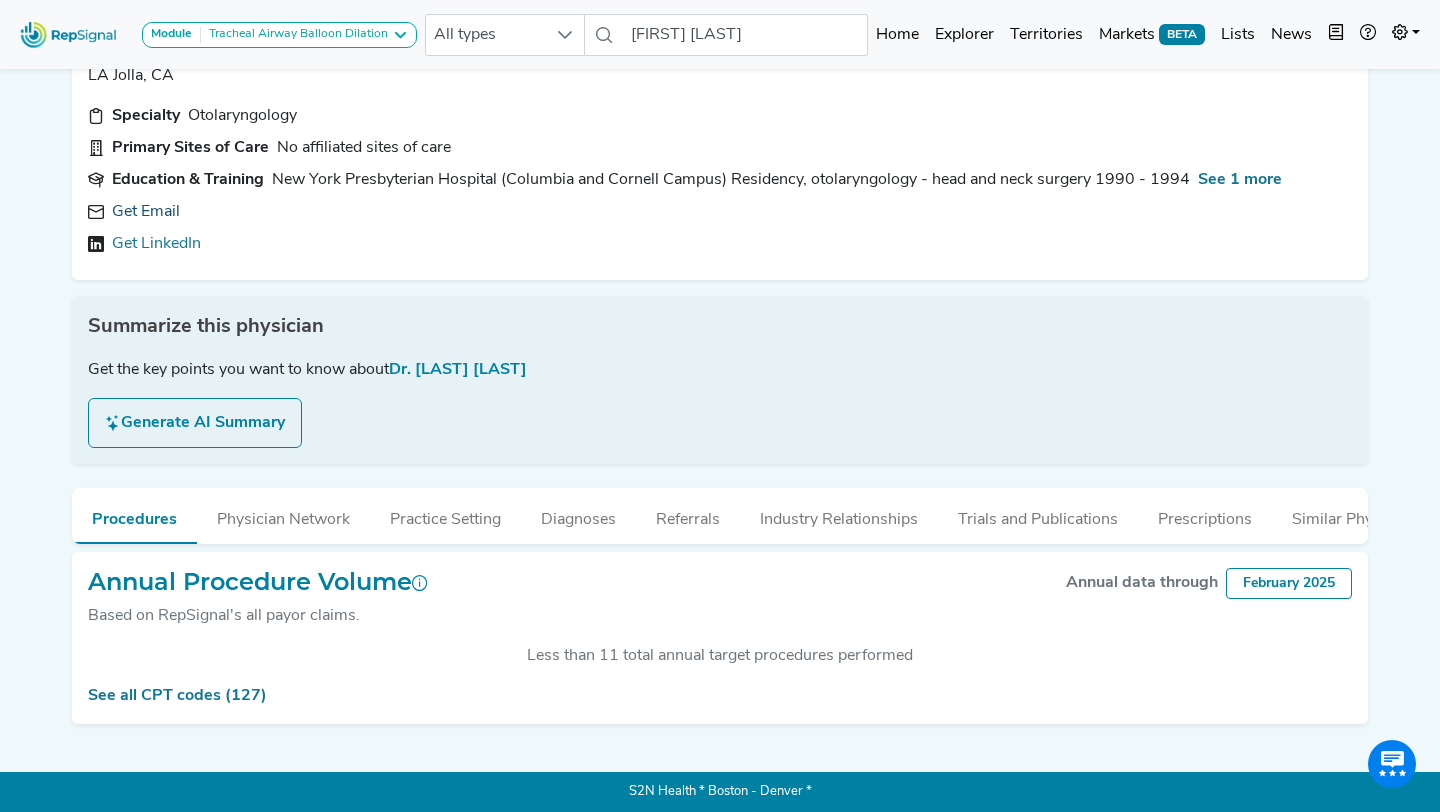 click on "Get Email" at bounding box center [146, 212] 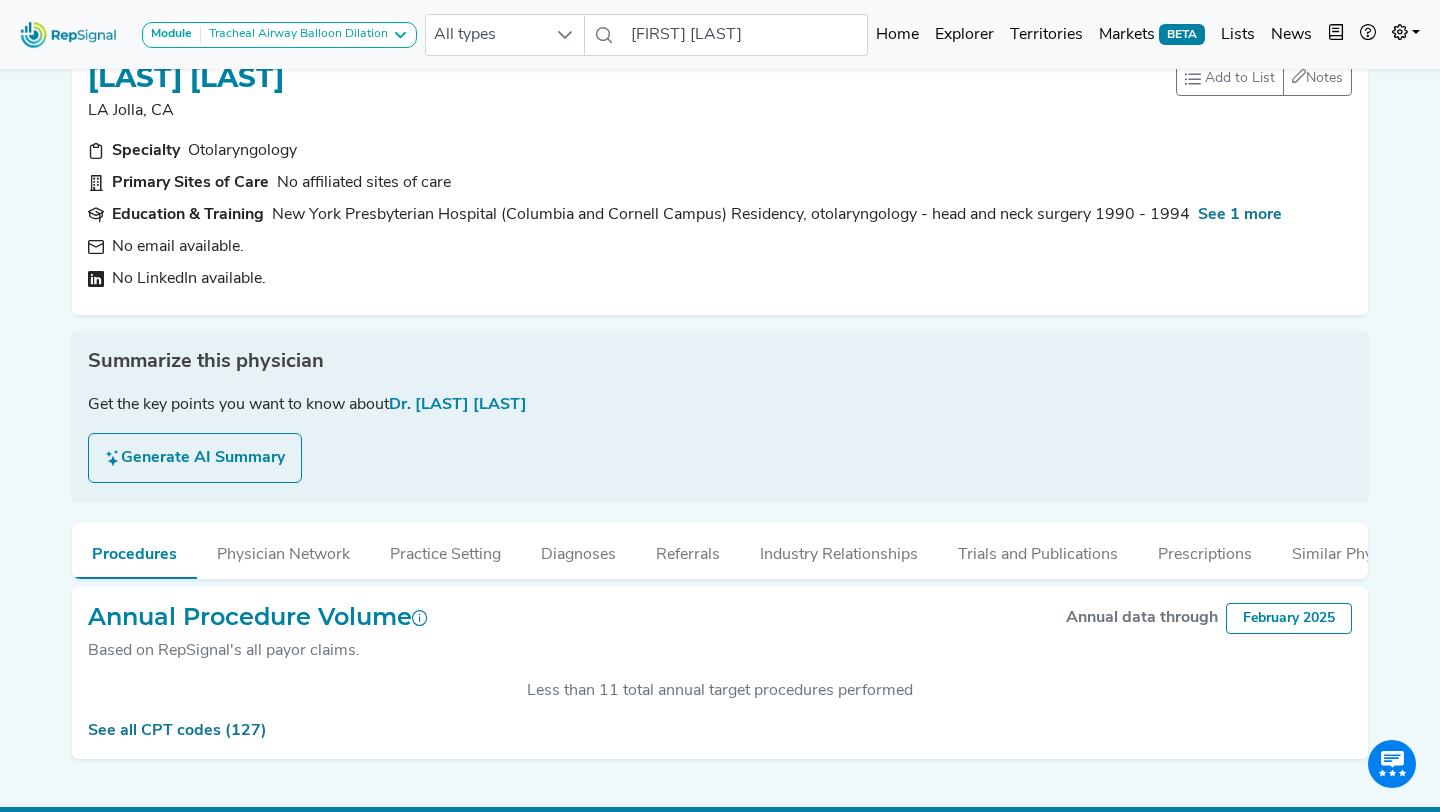 scroll, scrollTop: 0, scrollLeft: 0, axis: both 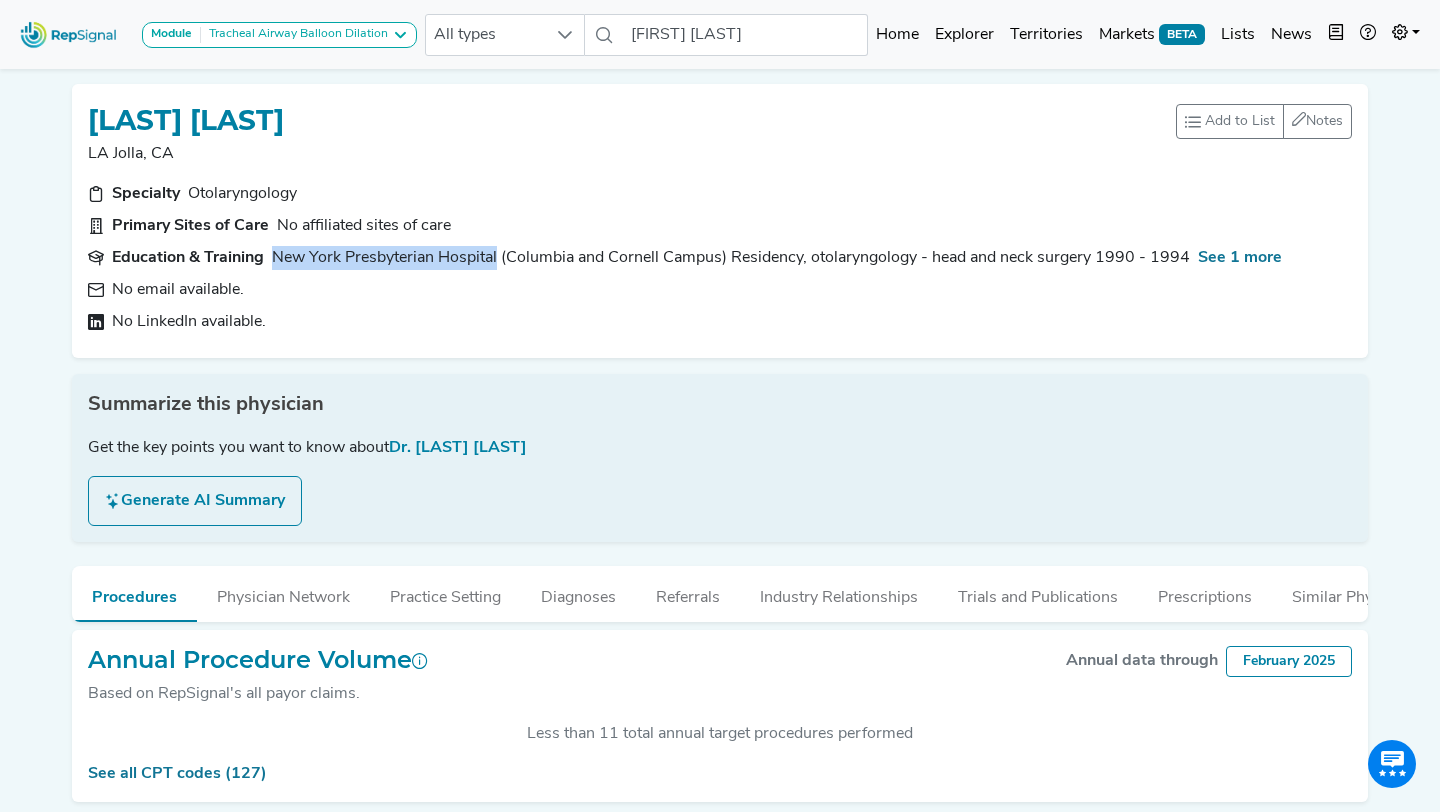 drag, startPoint x: 272, startPoint y: 258, endPoint x: 500, endPoint y: 263, distance: 228.05482 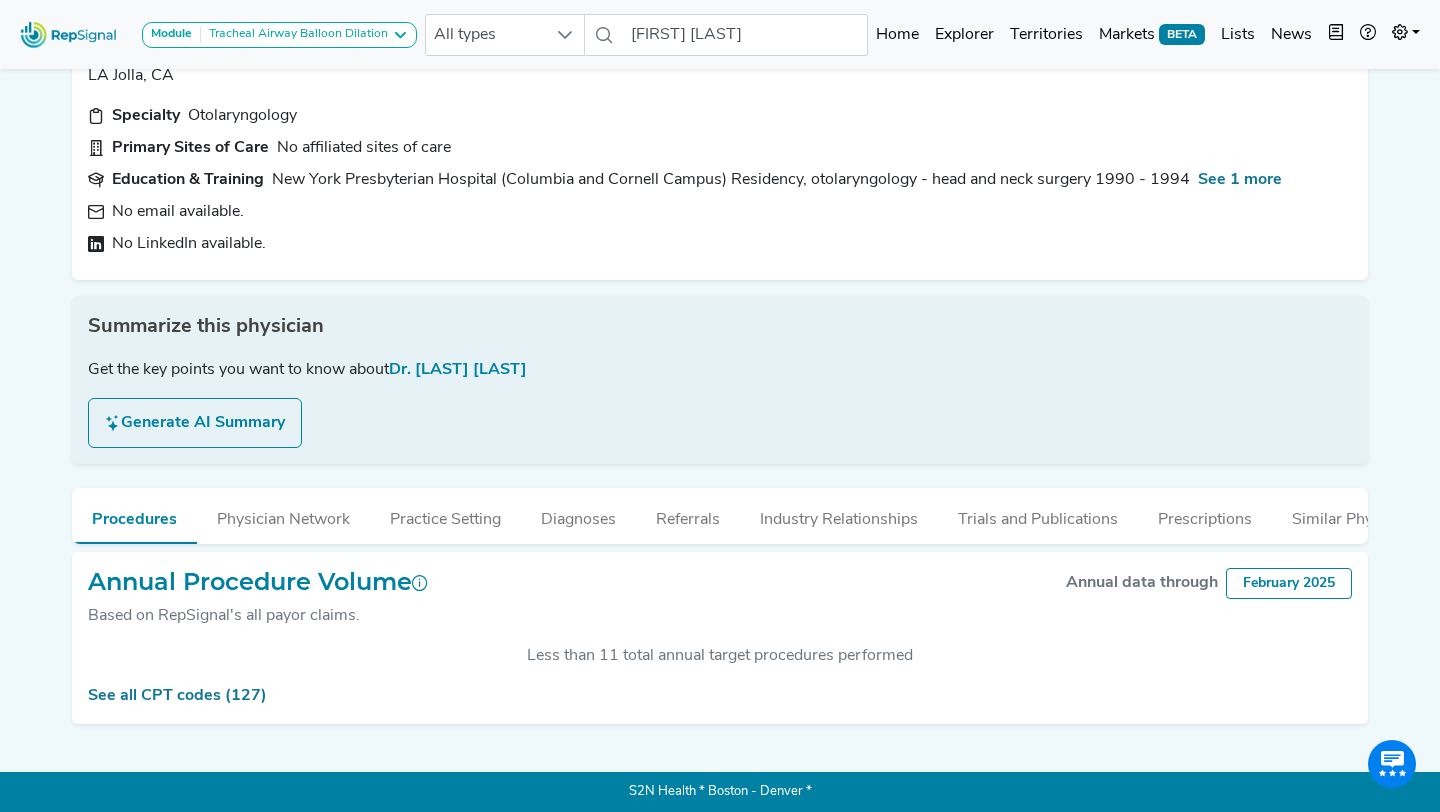 scroll, scrollTop: 0, scrollLeft: 0, axis: both 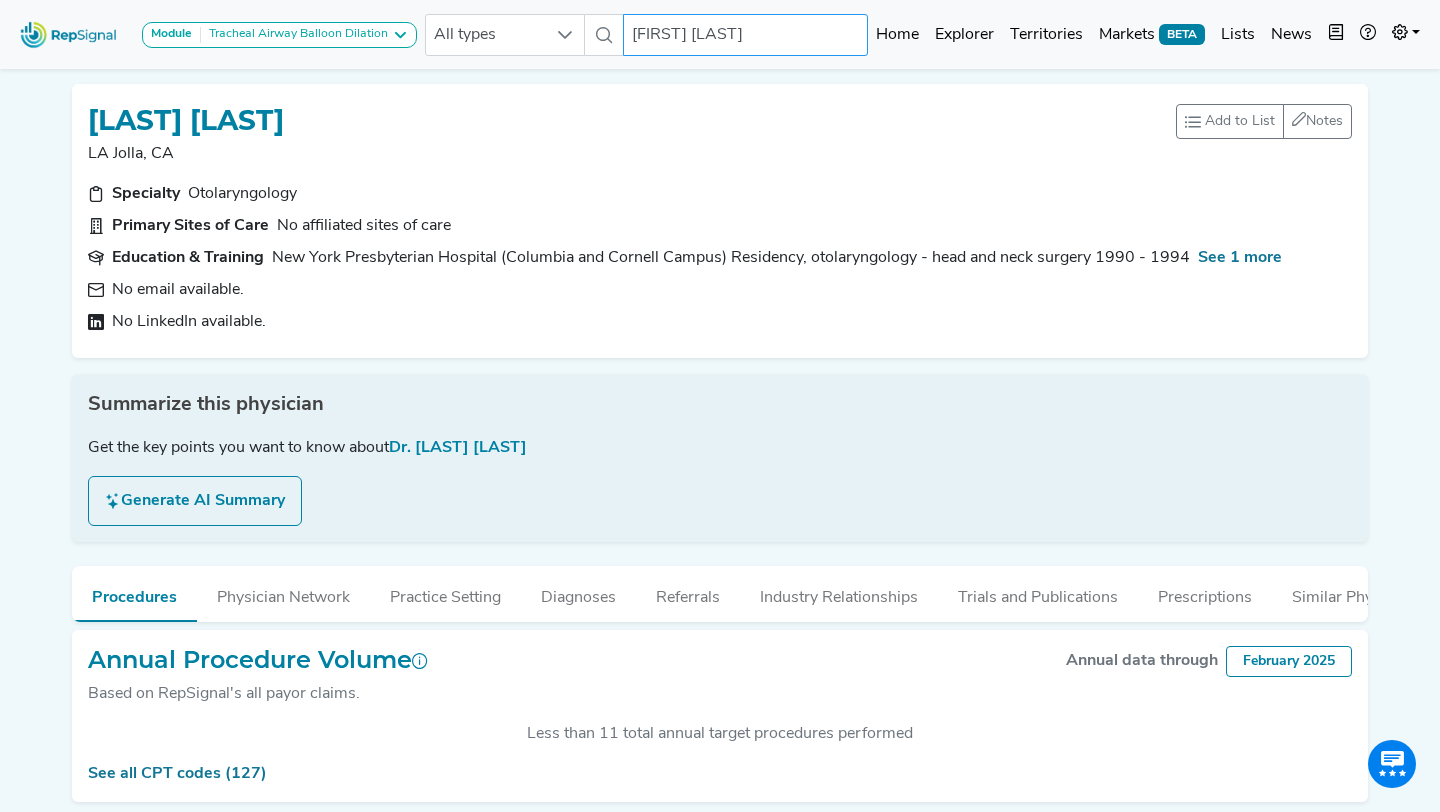 click on "[FIRST] [LAST]" at bounding box center [746, 35] 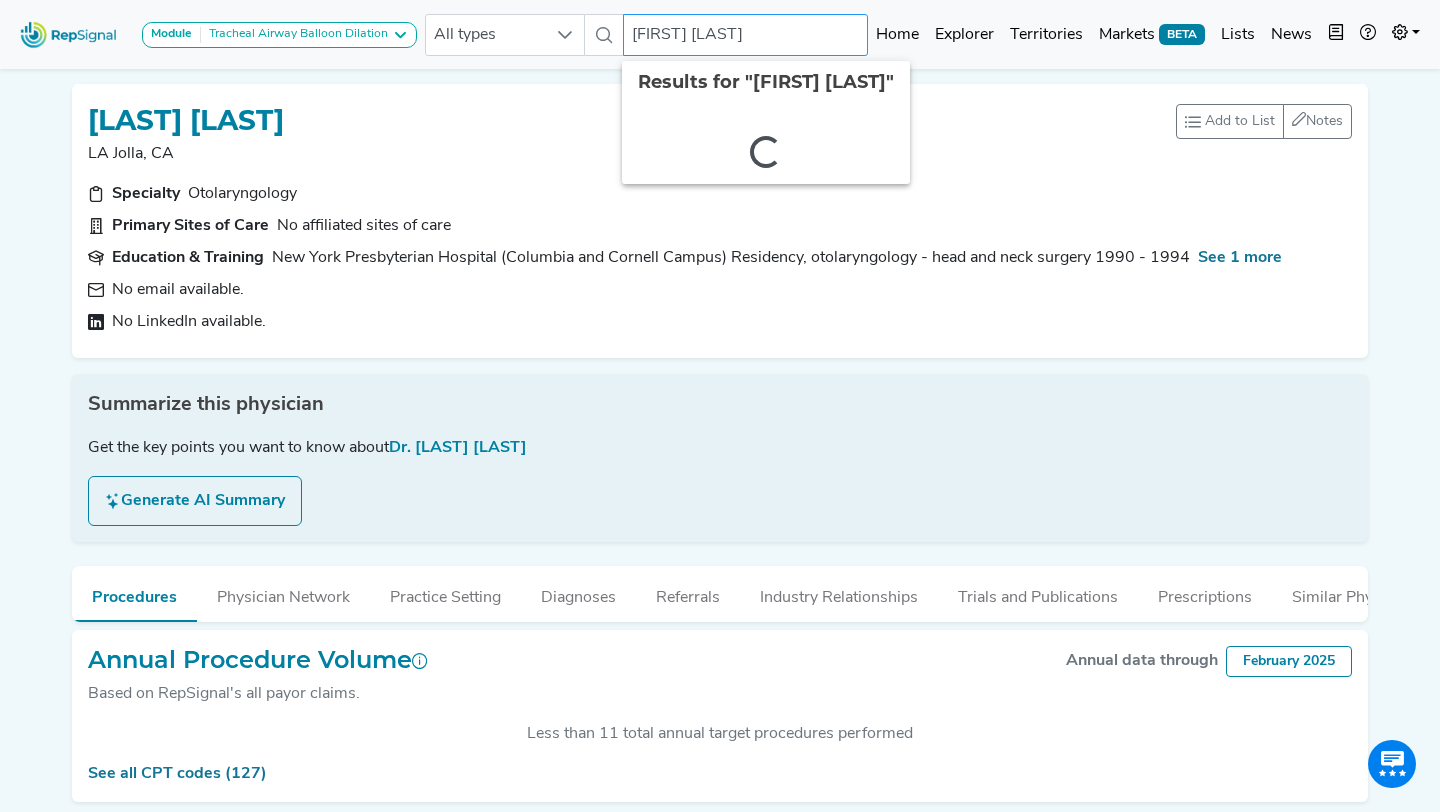 click on "[FIRST] [LAST]" at bounding box center (746, 35) 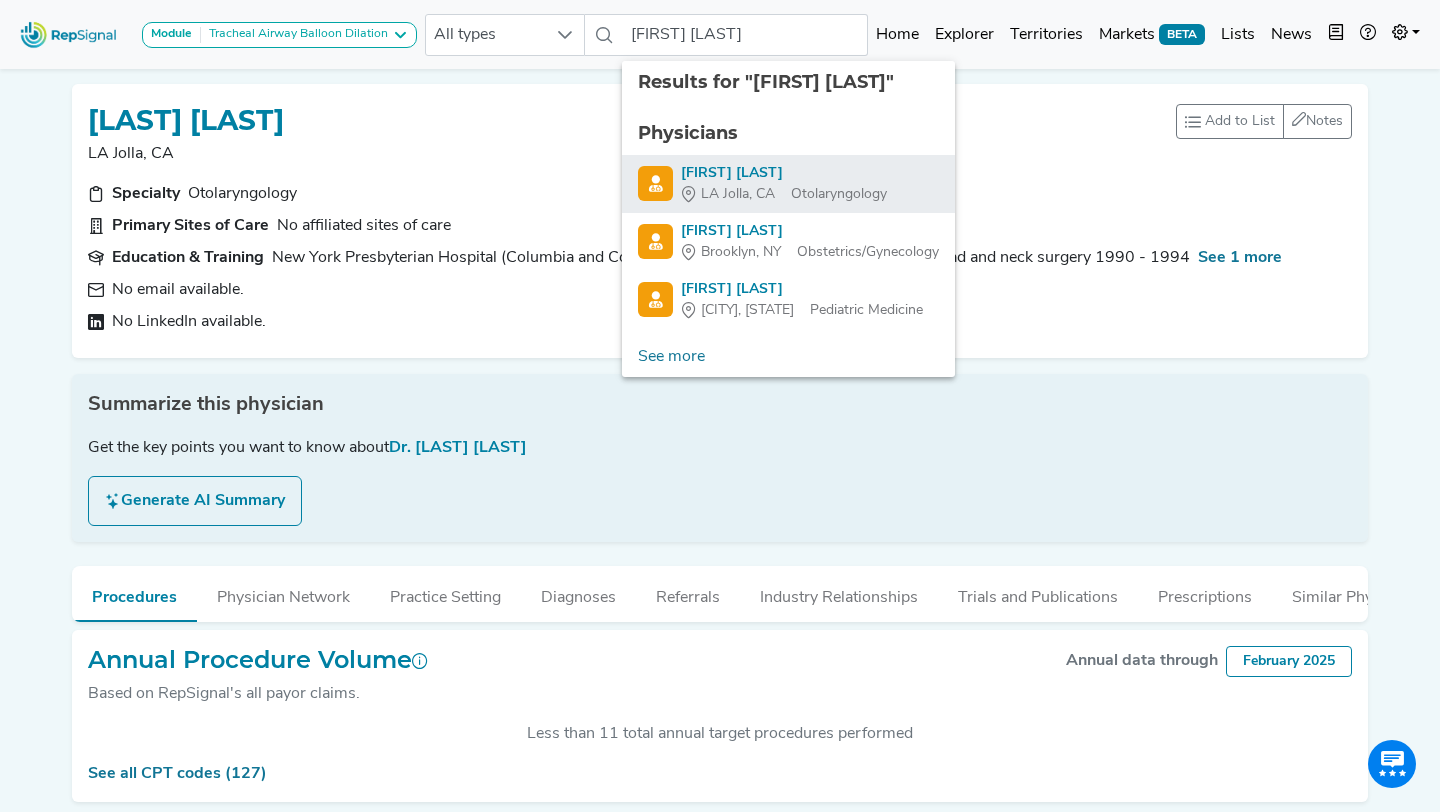 click on "[FIRST] [LAST]" at bounding box center [784, 173] 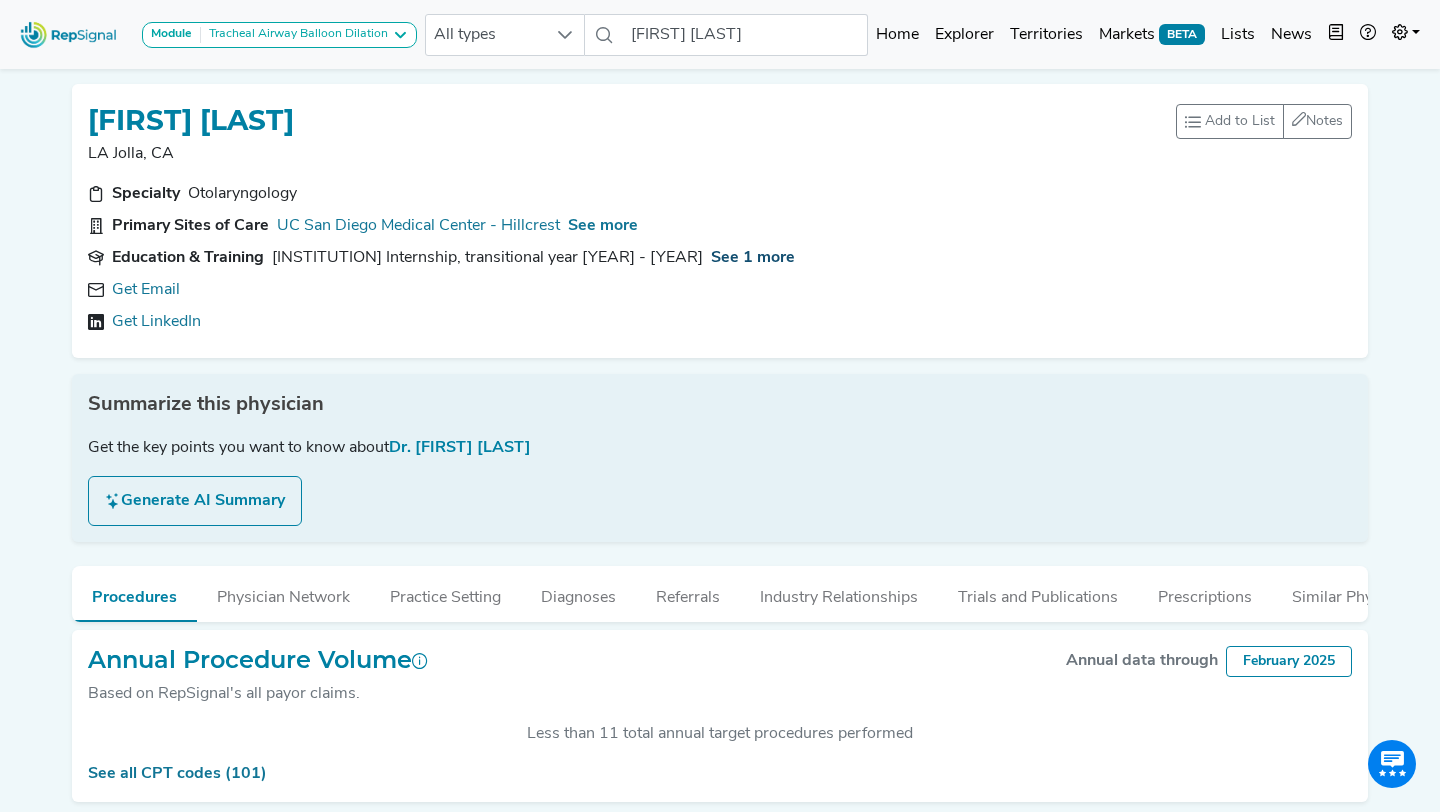 click on "See 1 more" at bounding box center [753, 258] 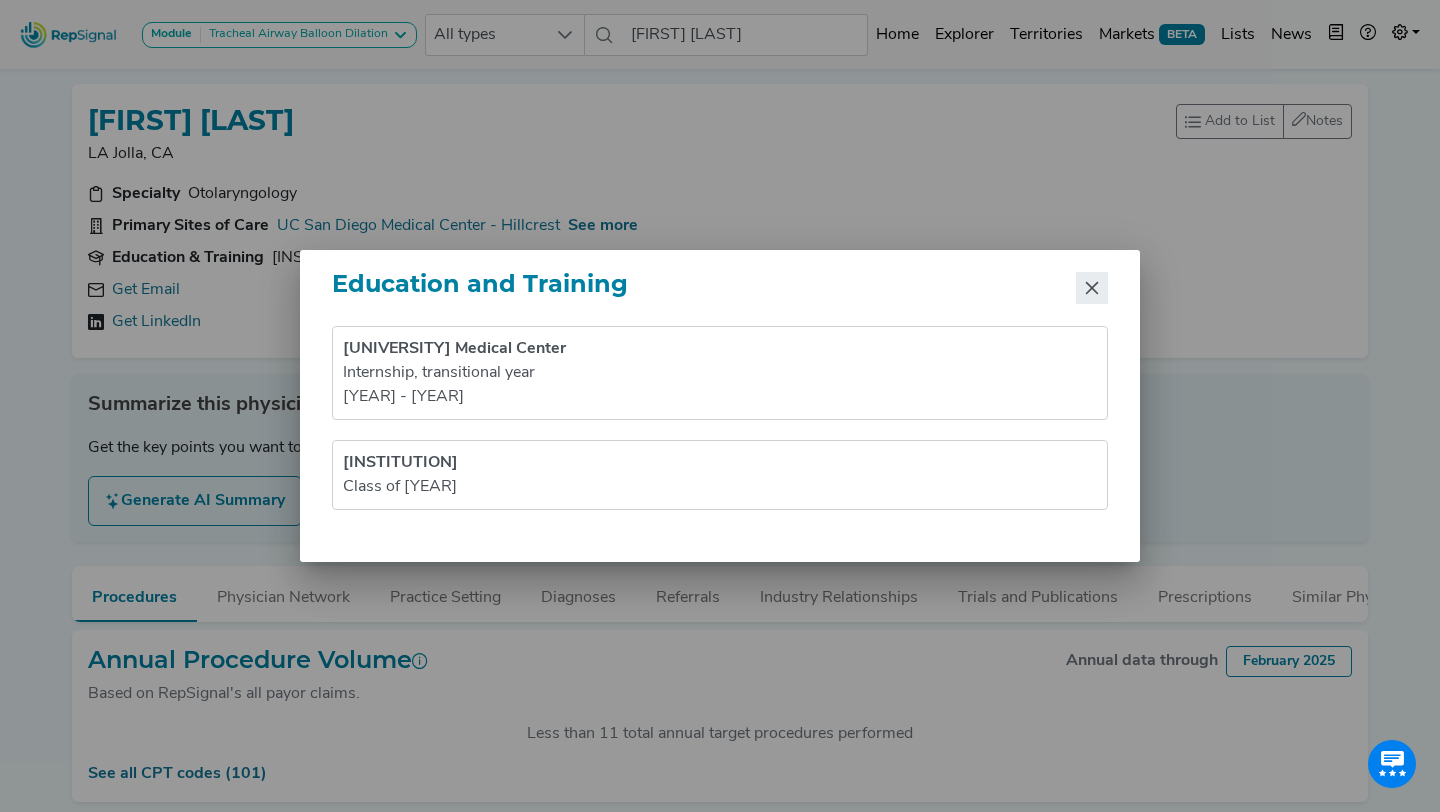 click 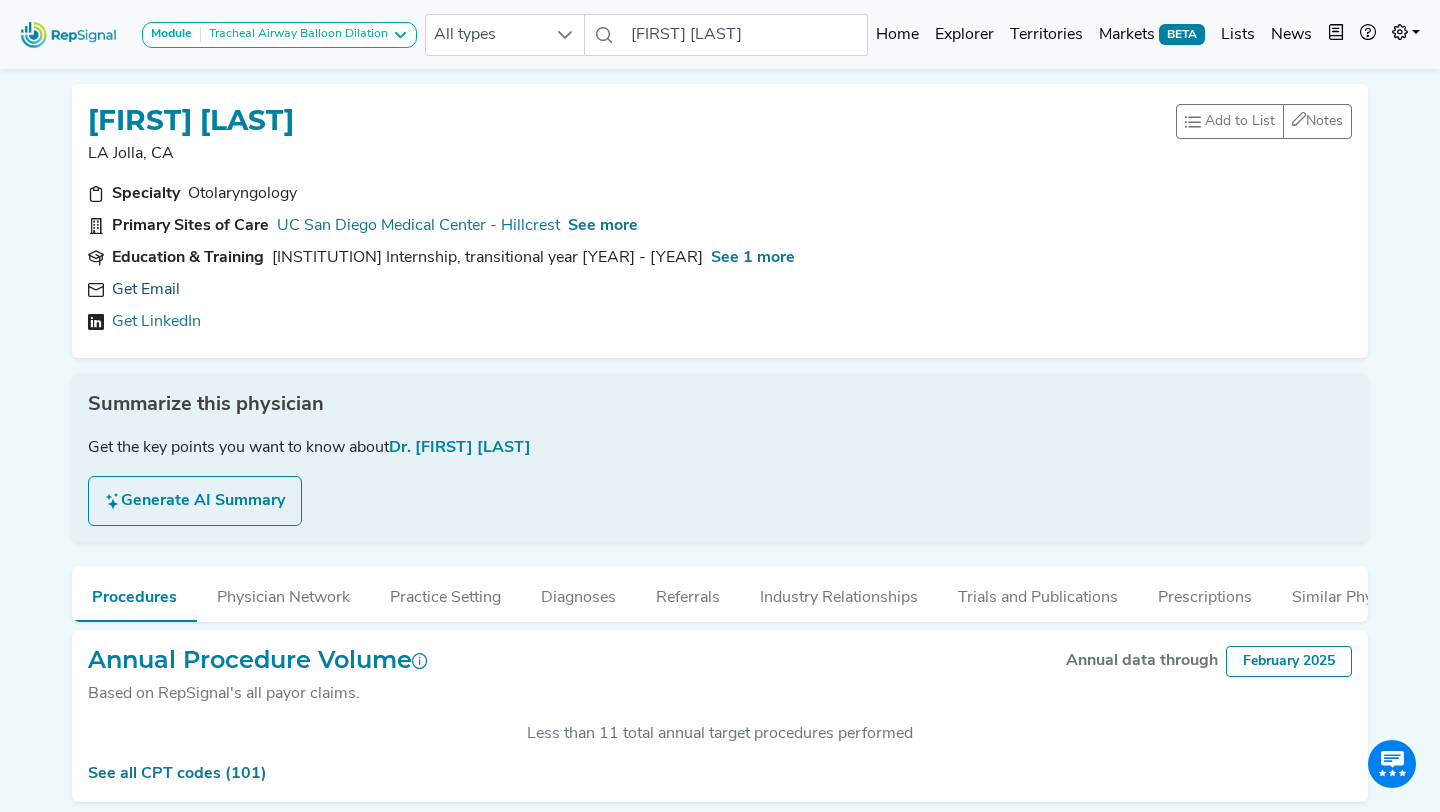 click on "Get Email" at bounding box center (146, 290) 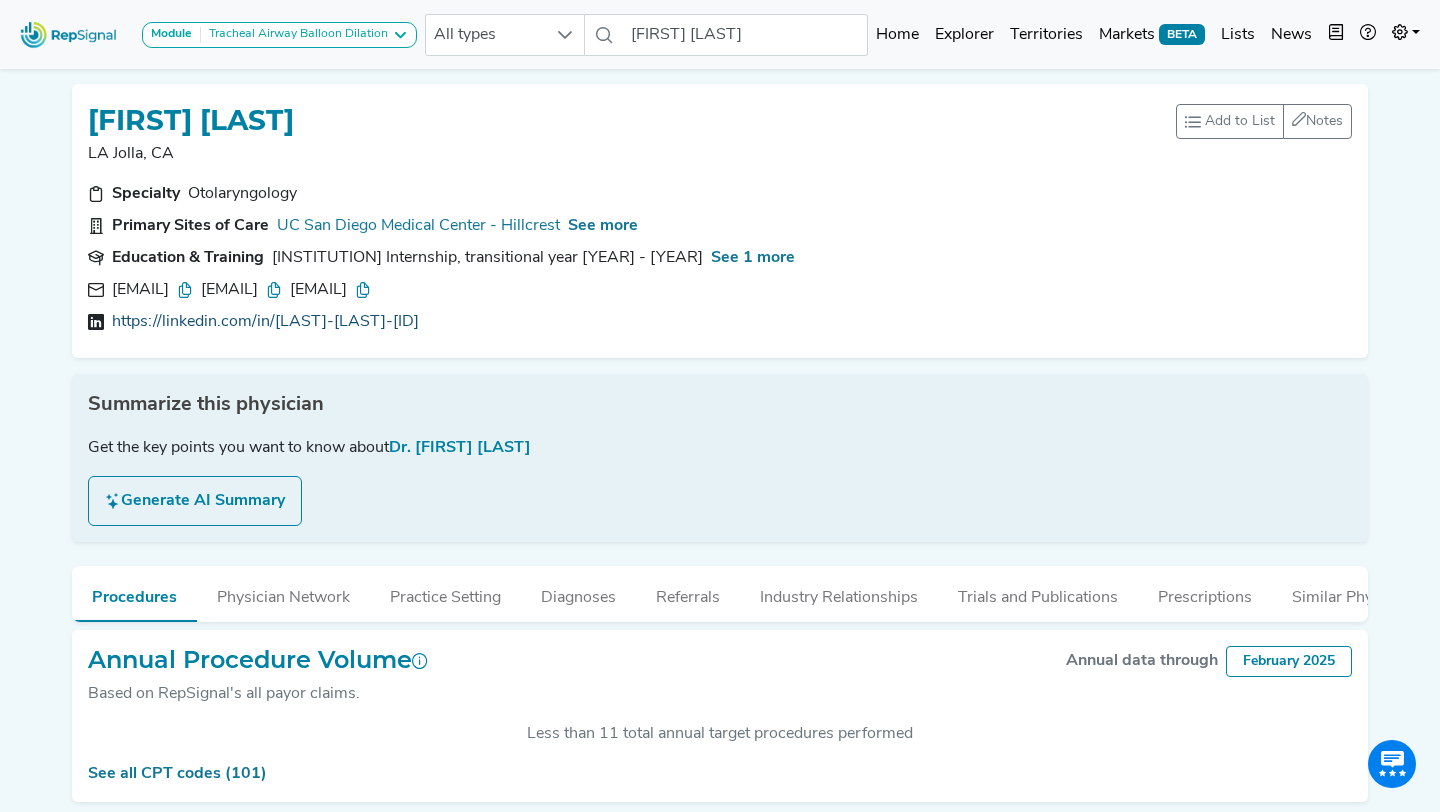 click on "https://linkedin.com/in/[LAST]-[LAST]-[ID]" at bounding box center [265, 322] 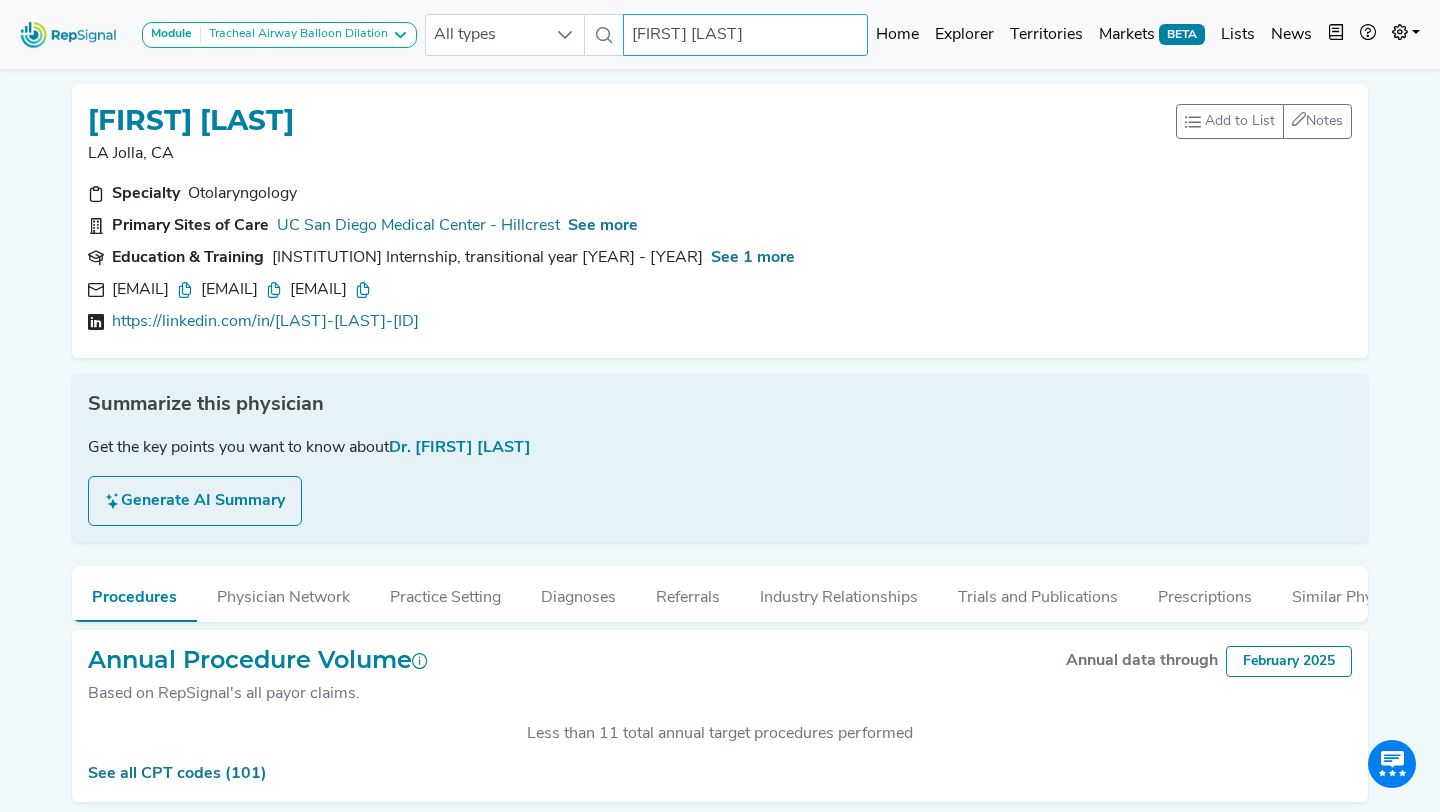click on "[FIRST] [LAST]" at bounding box center [746, 35] 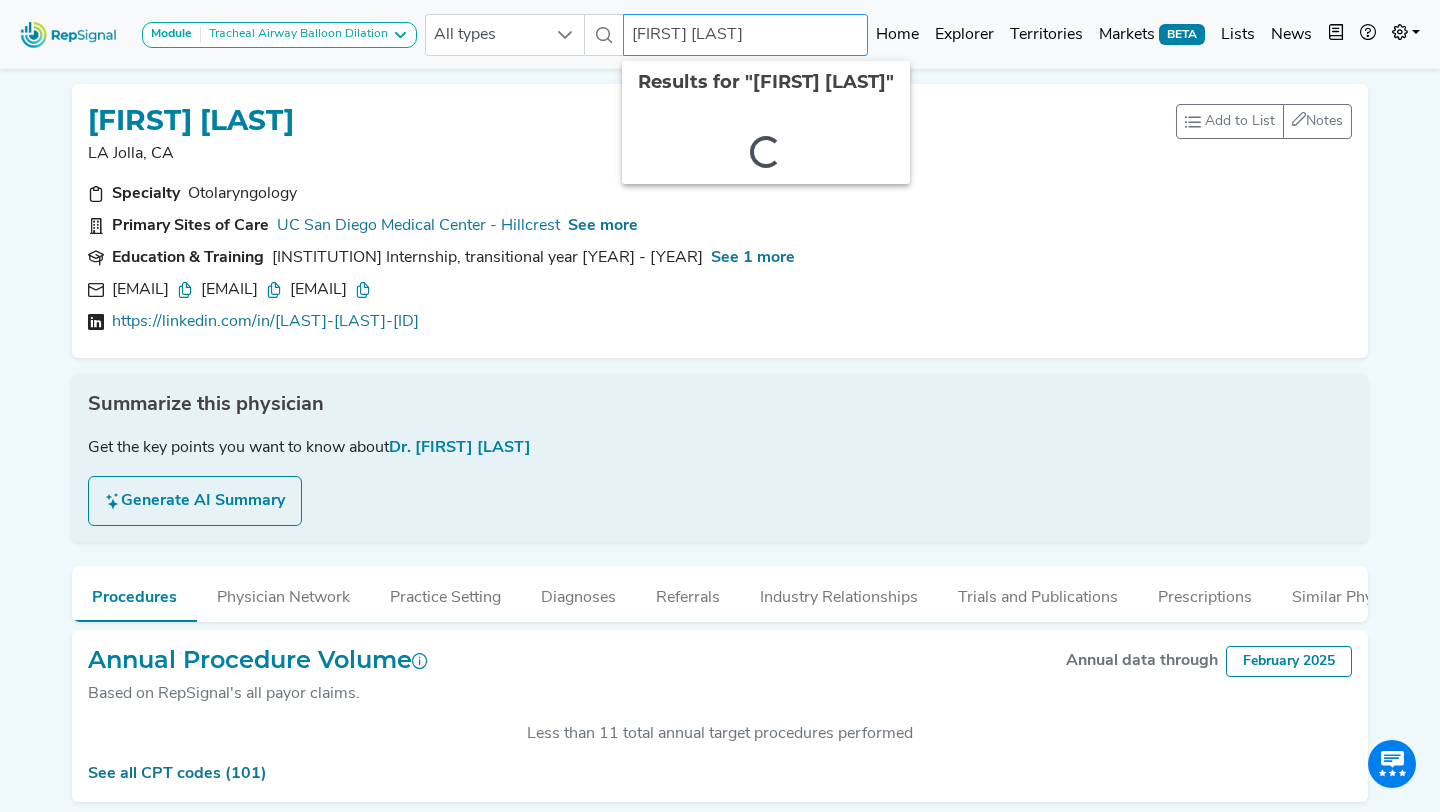click on "[FIRST] [LAST]" at bounding box center (746, 35) 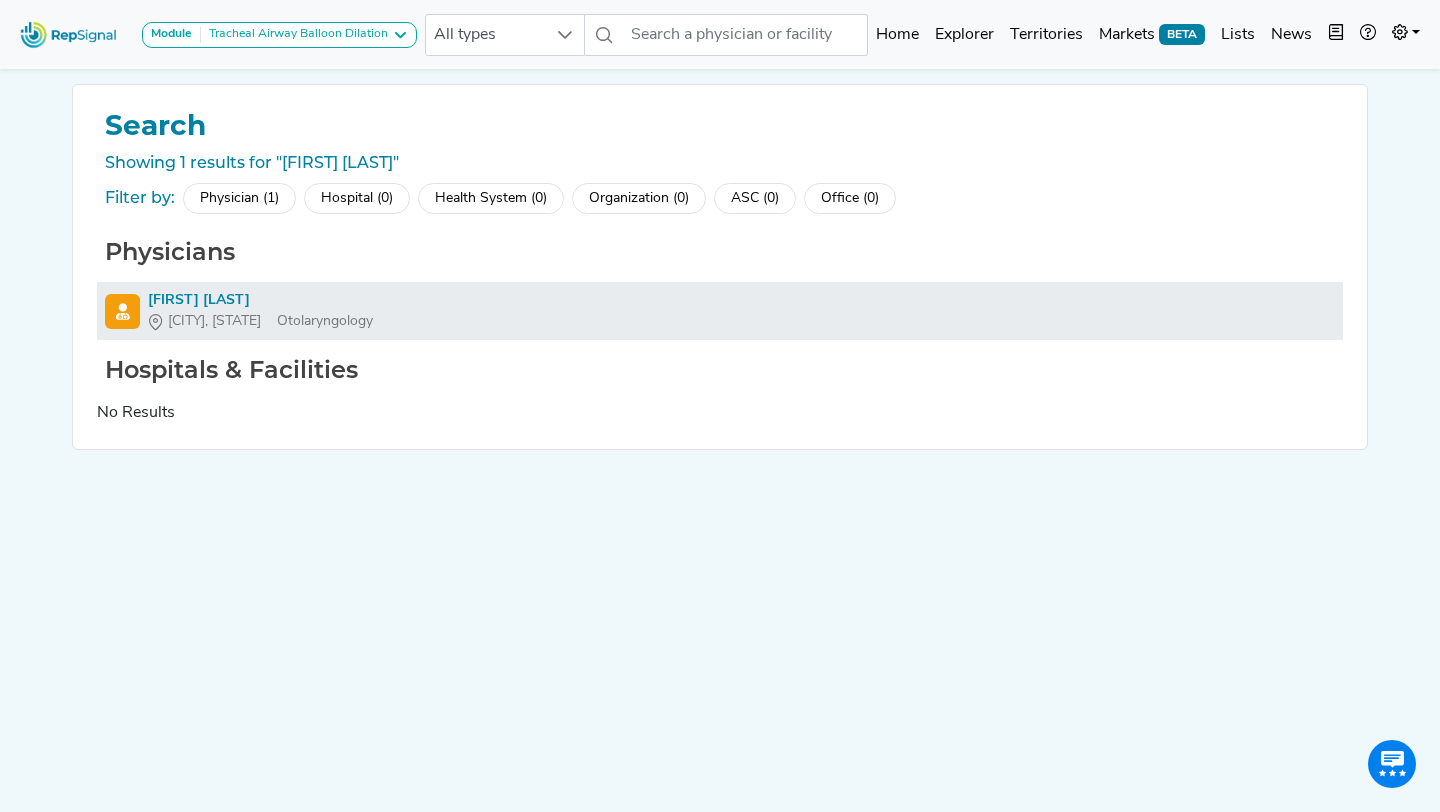 click on "[FIRST] [LAST]" at bounding box center (260, 300) 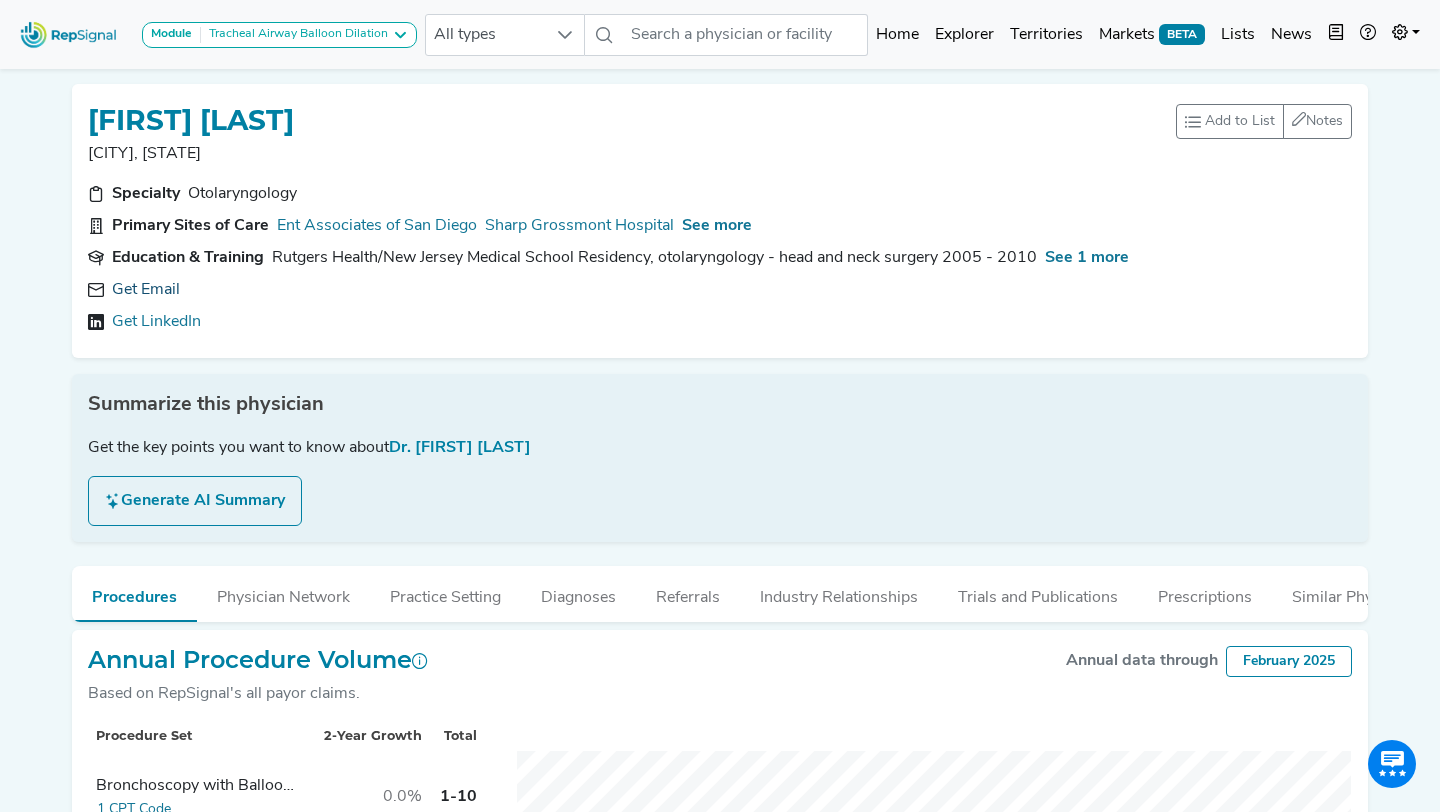 click on "Get Email" at bounding box center (146, 290) 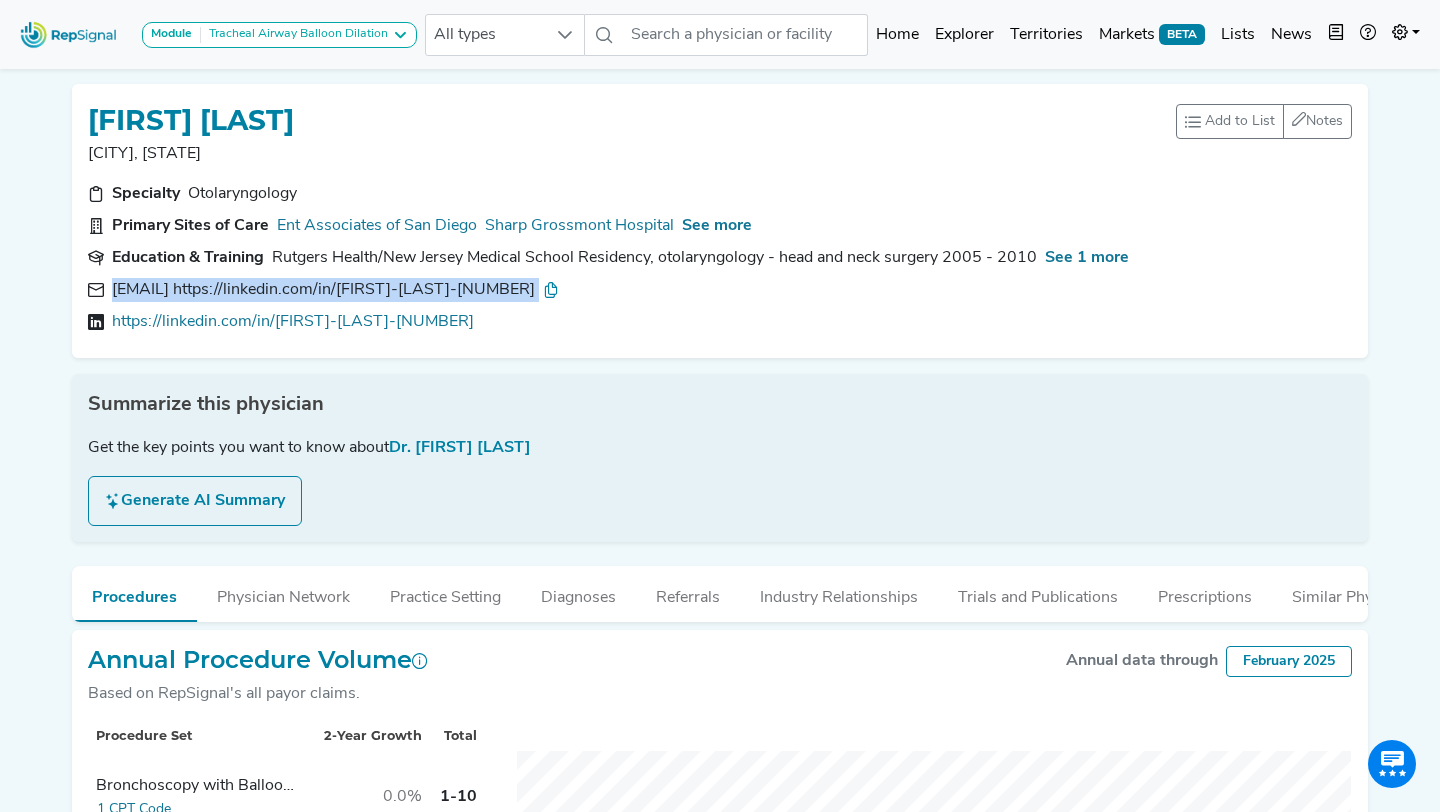 drag, startPoint x: 114, startPoint y: 292, endPoint x: 303, endPoint y: 306, distance: 189.5178 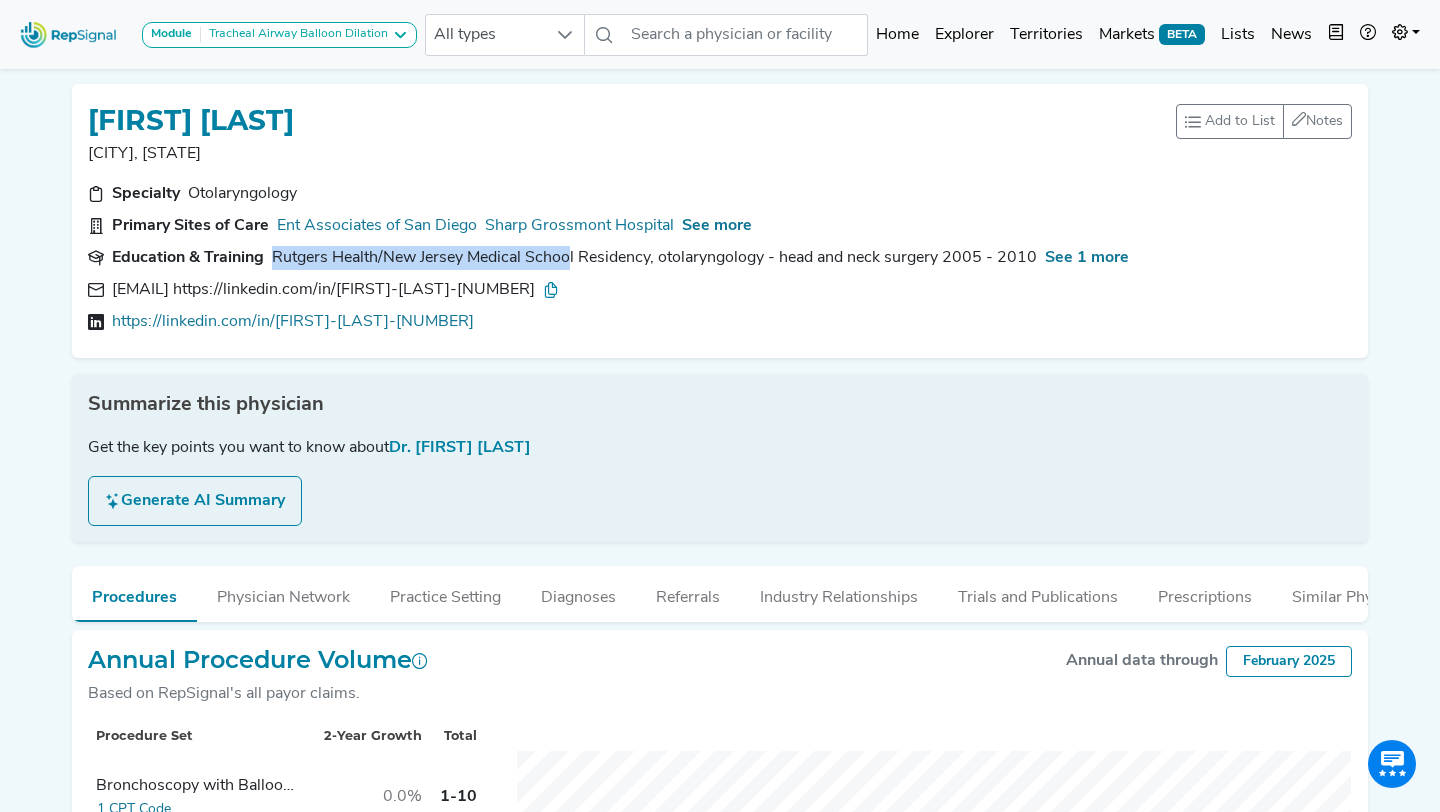 drag, startPoint x: 274, startPoint y: 257, endPoint x: 575, endPoint y: 263, distance: 301.05978 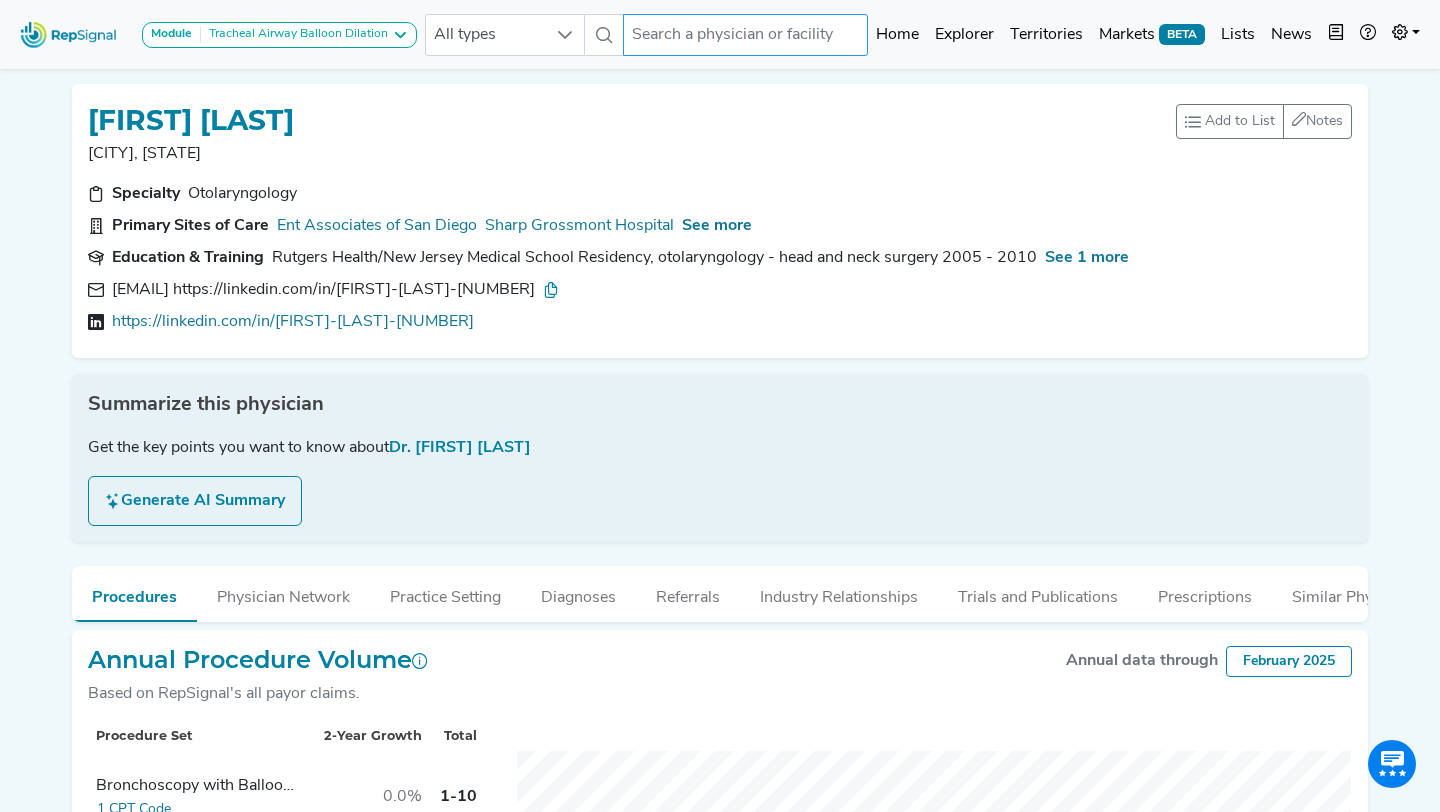 click at bounding box center [746, 35] 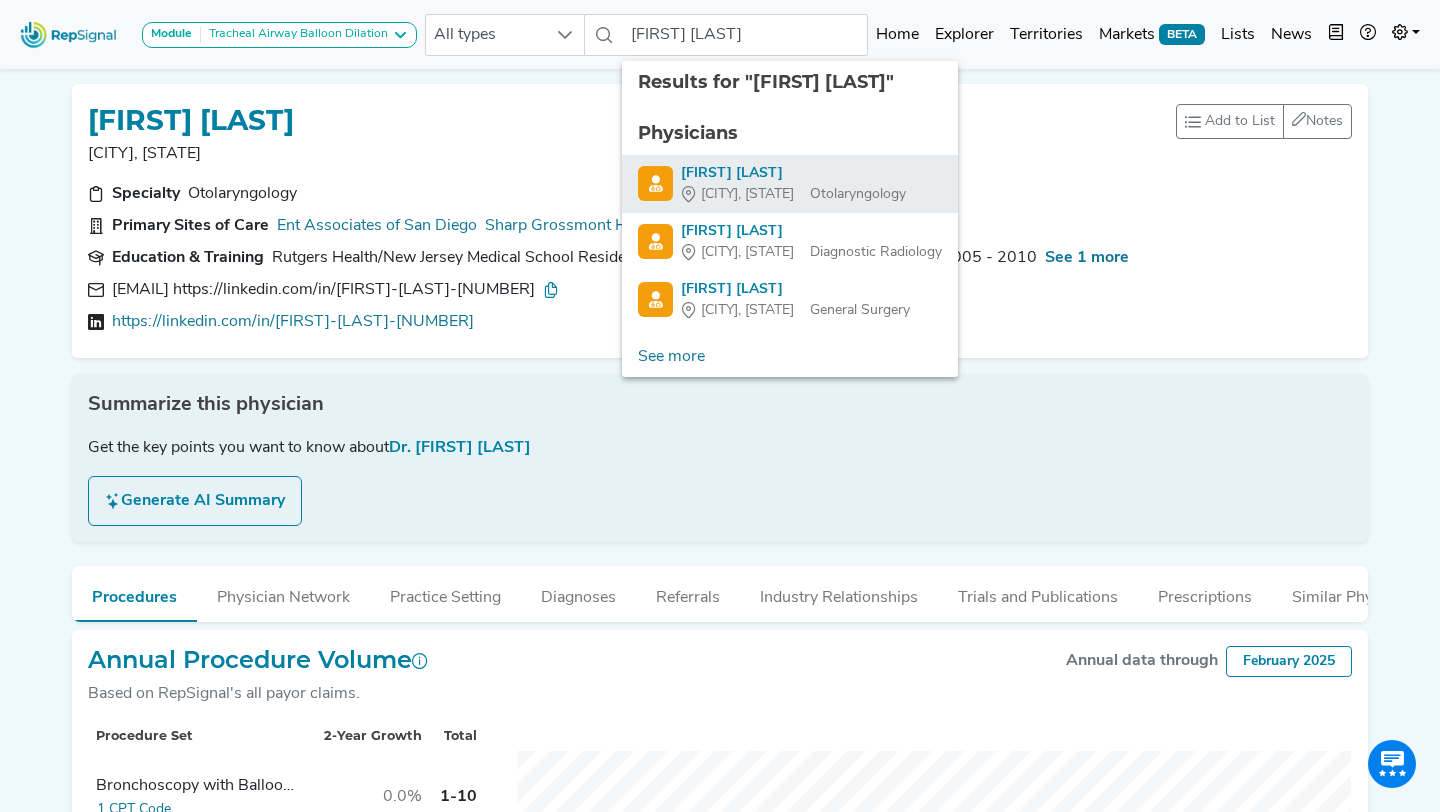 click on "[FIRST] [LAST]" at bounding box center (793, 173) 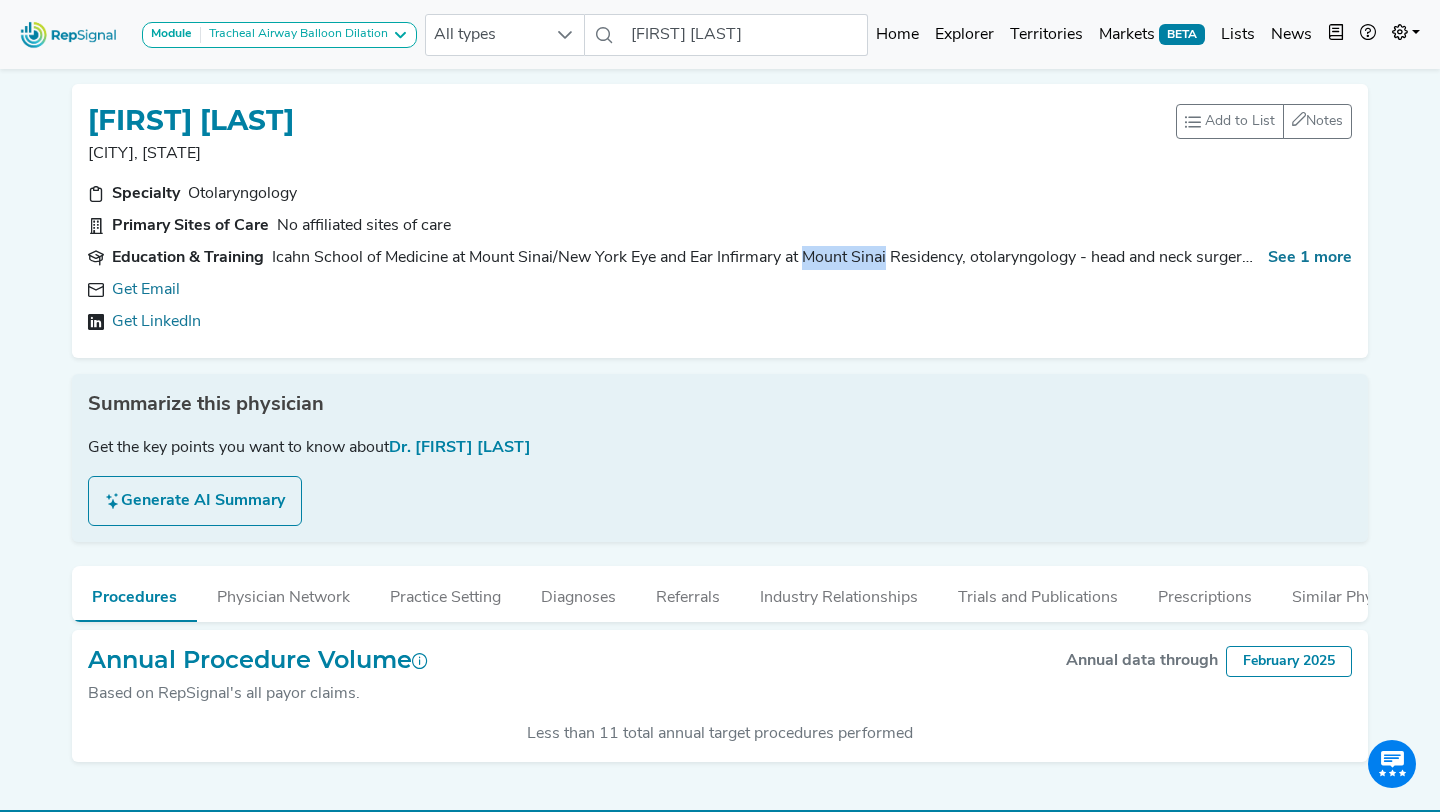 drag, startPoint x: 814, startPoint y: 256, endPoint x: 892, endPoint y: 249, distance: 78.31347 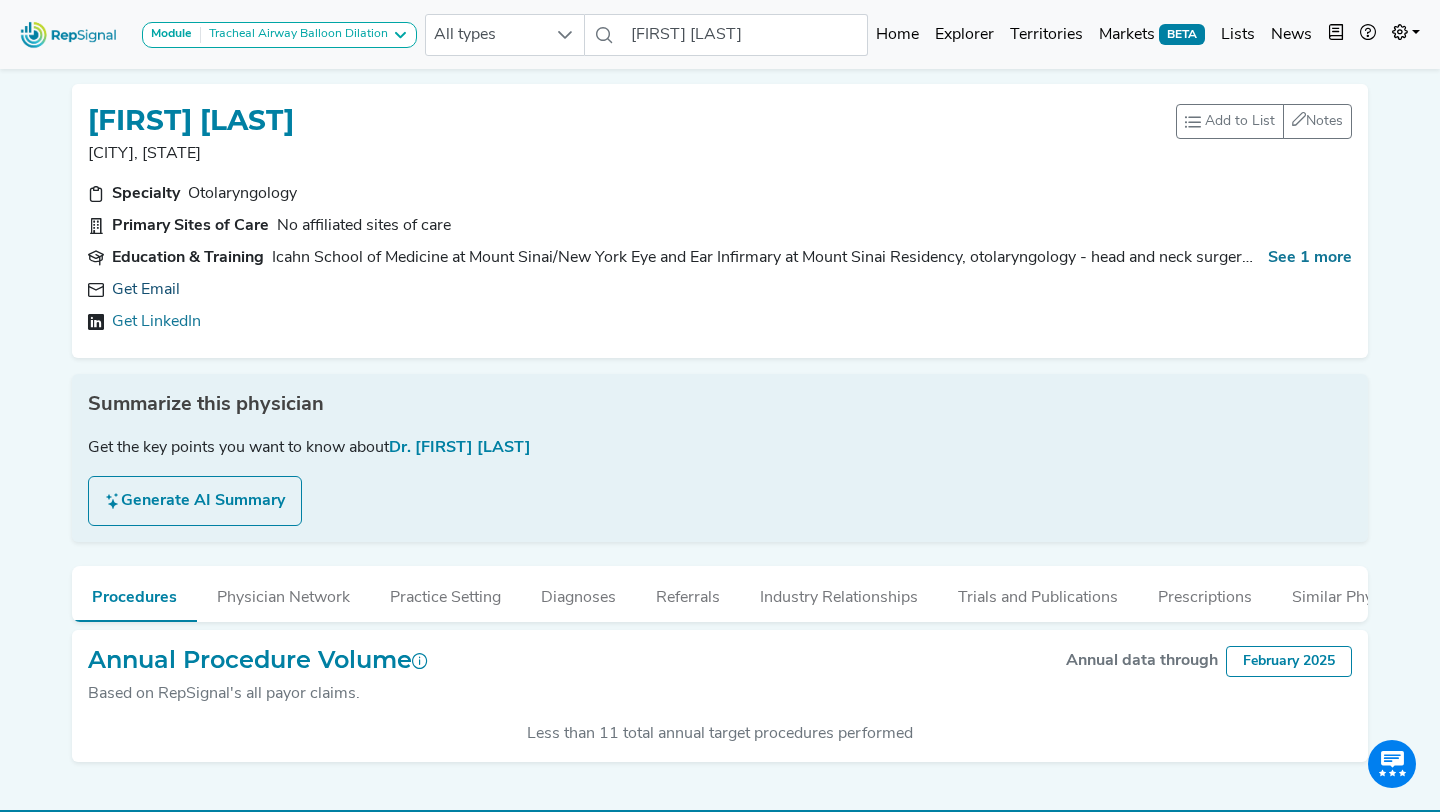 click on "Get Email" at bounding box center [146, 290] 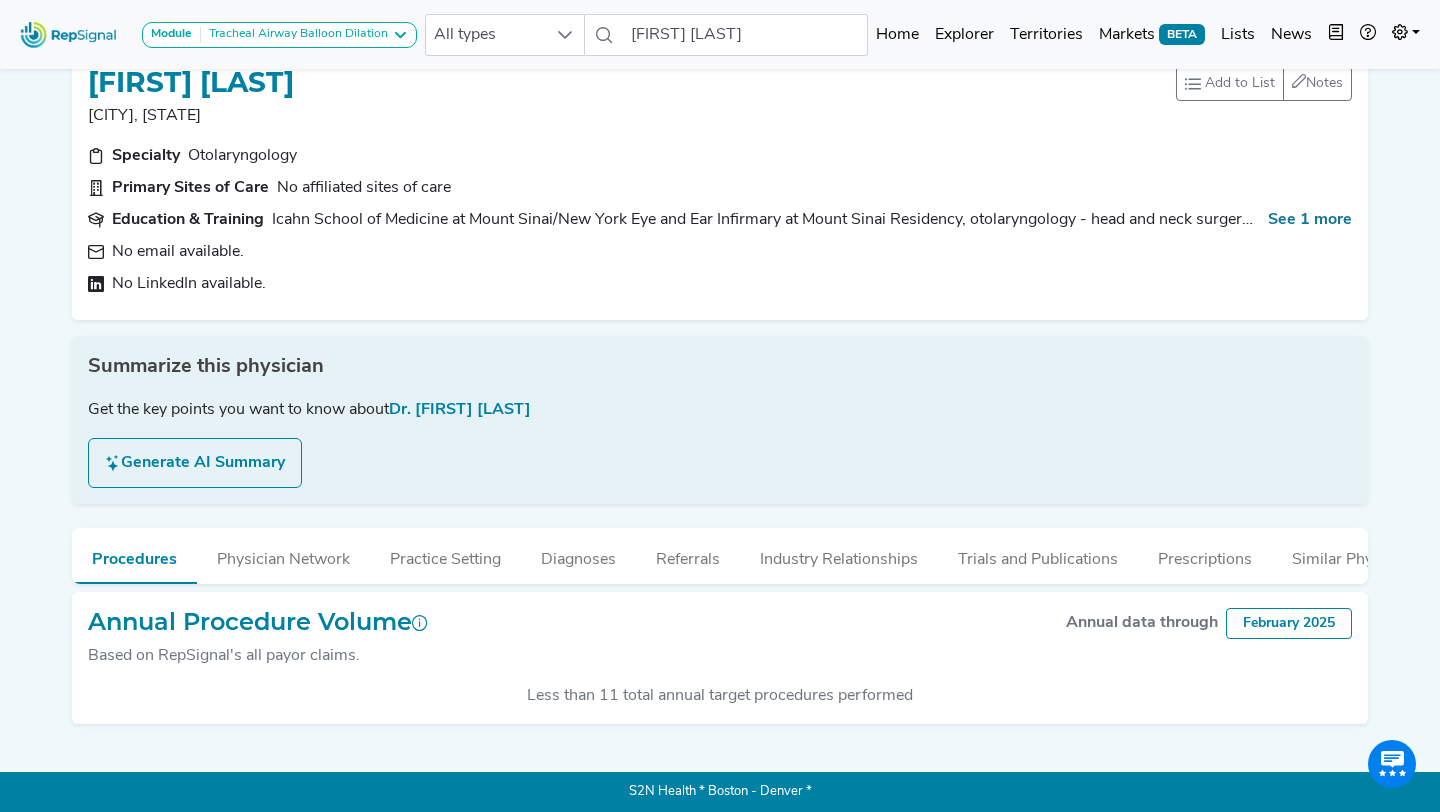 scroll, scrollTop: 0, scrollLeft: 0, axis: both 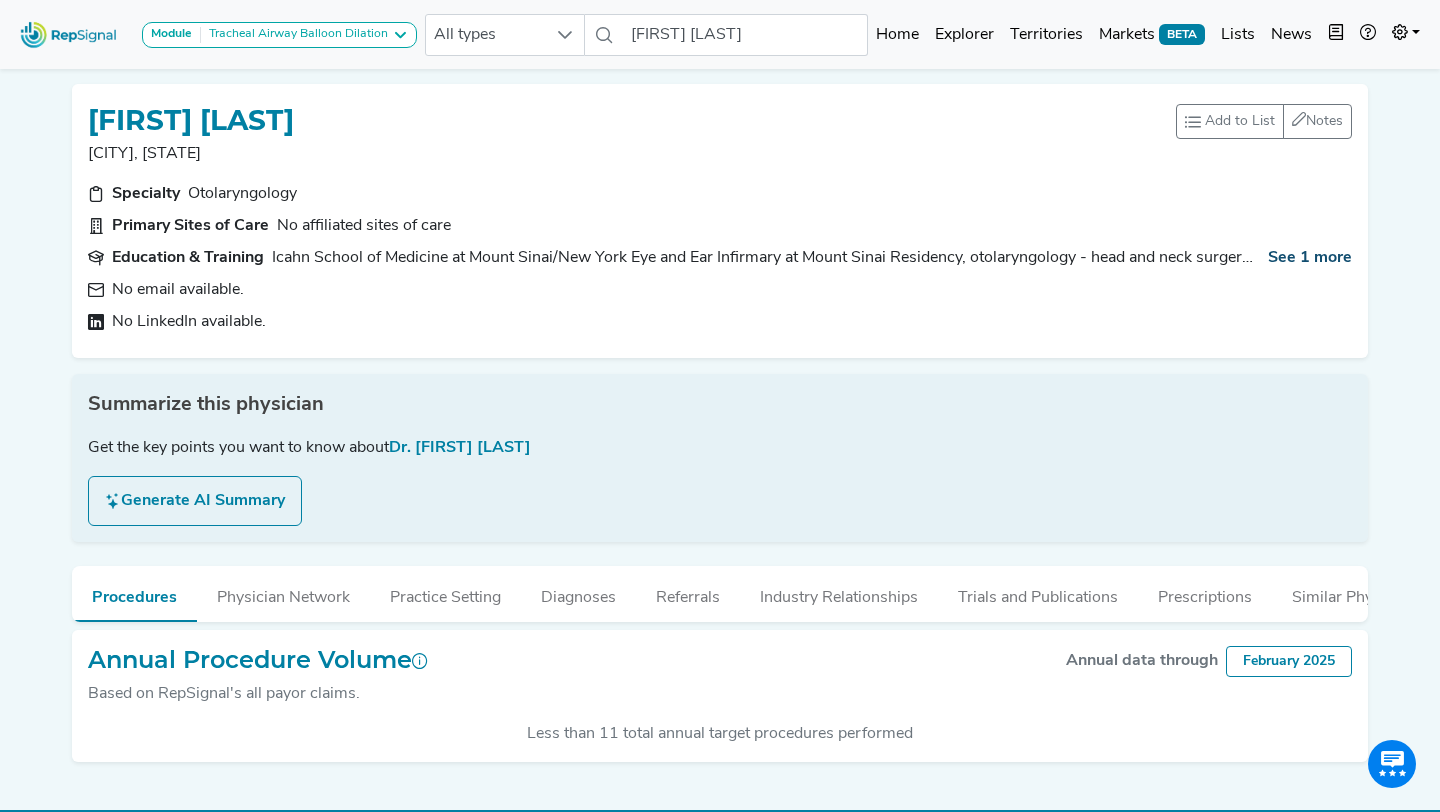 click on "See 1 more" at bounding box center [1310, 258] 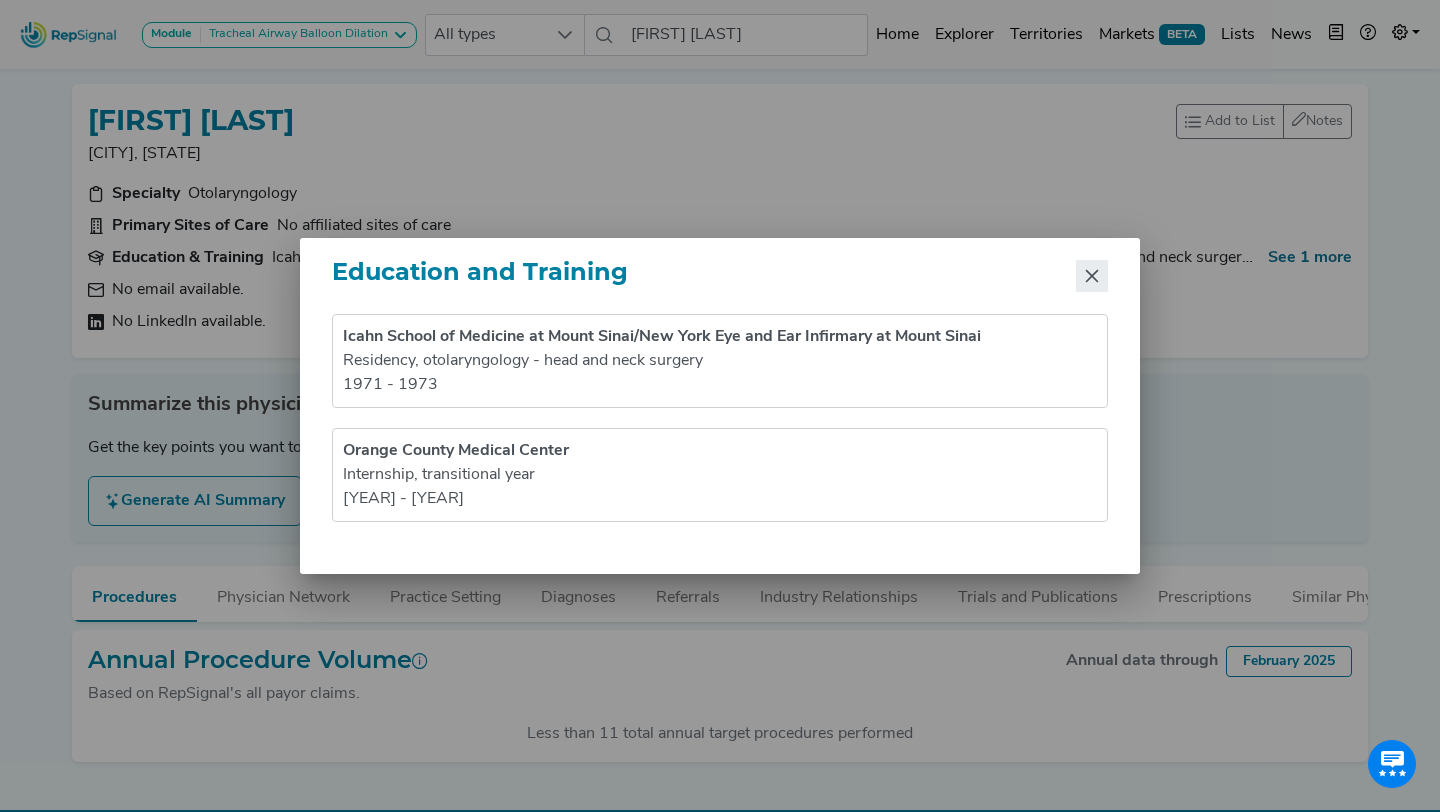 click at bounding box center (1092, 276) 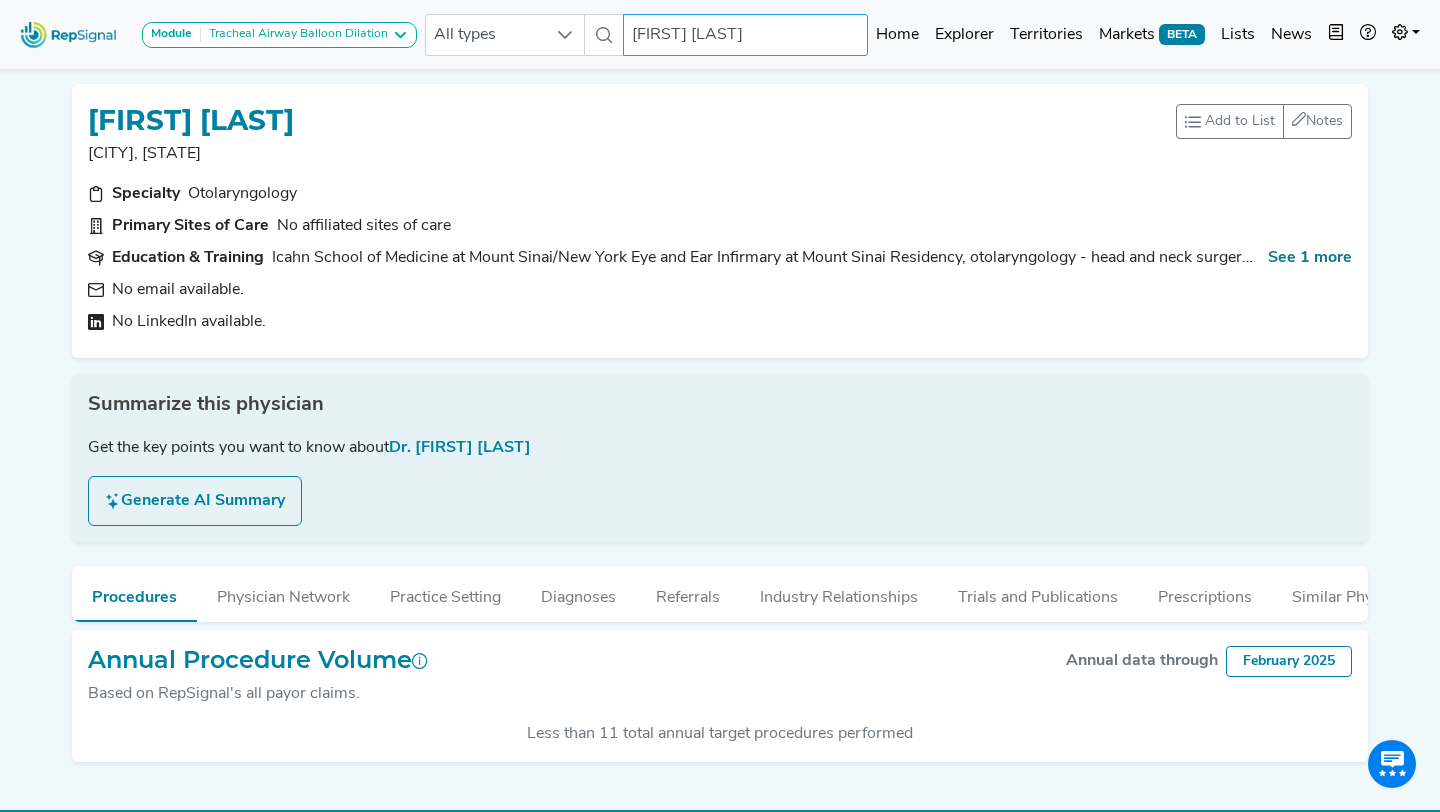 click on "[FIRST] [LAST]" at bounding box center [746, 35] 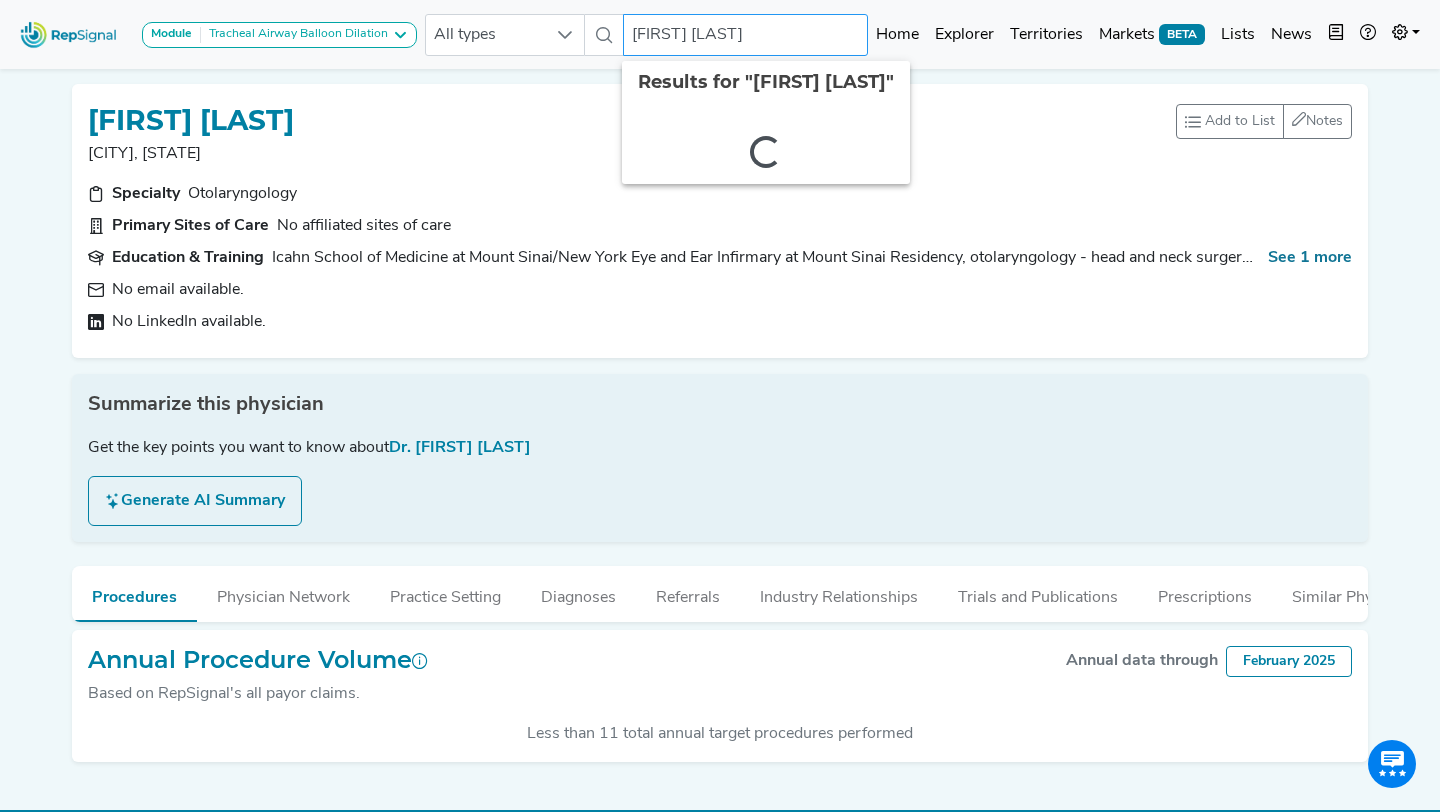 click on "[FIRST] [LAST]" at bounding box center (746, 35) 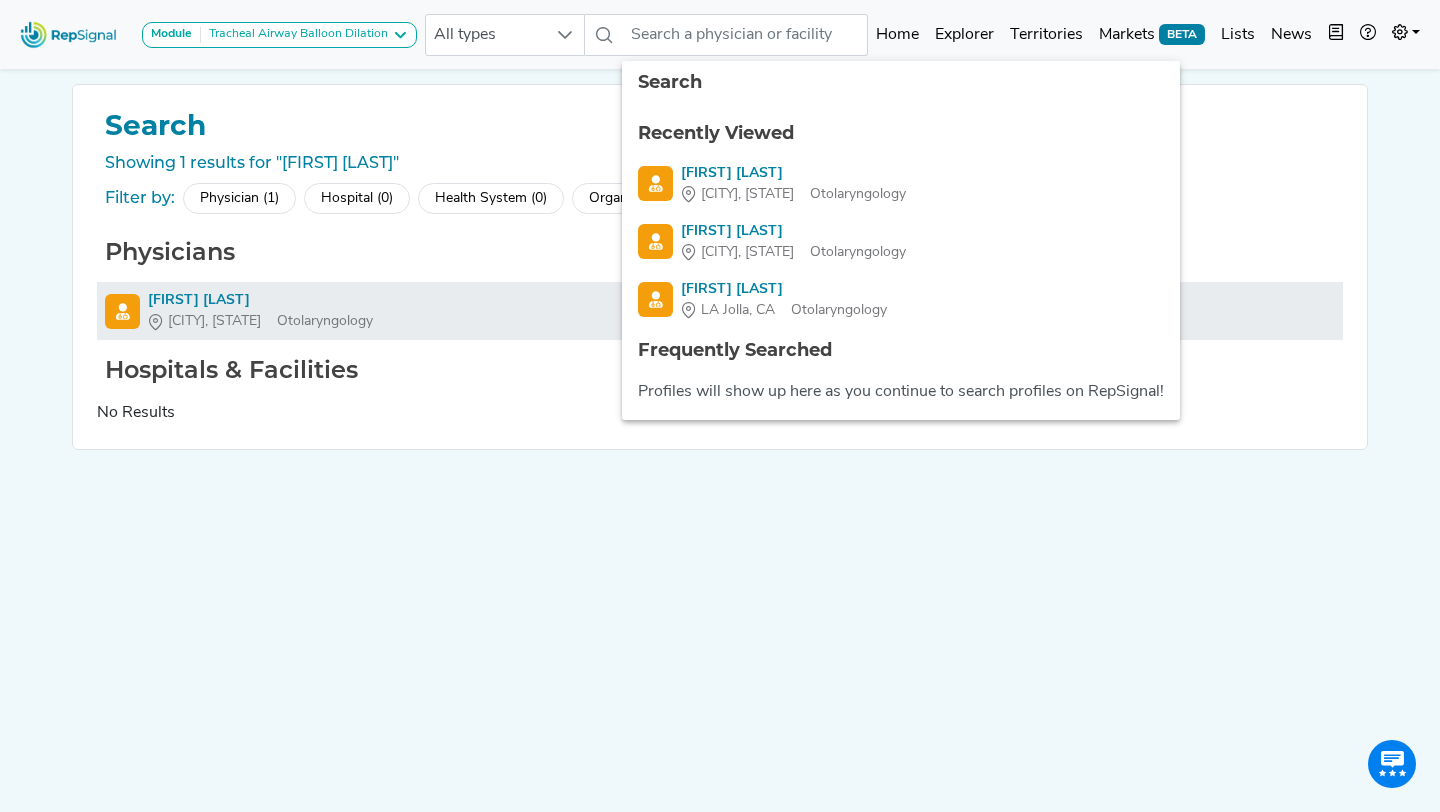click on "[FIRST] [LAST]" at bounding box center [260, 300] 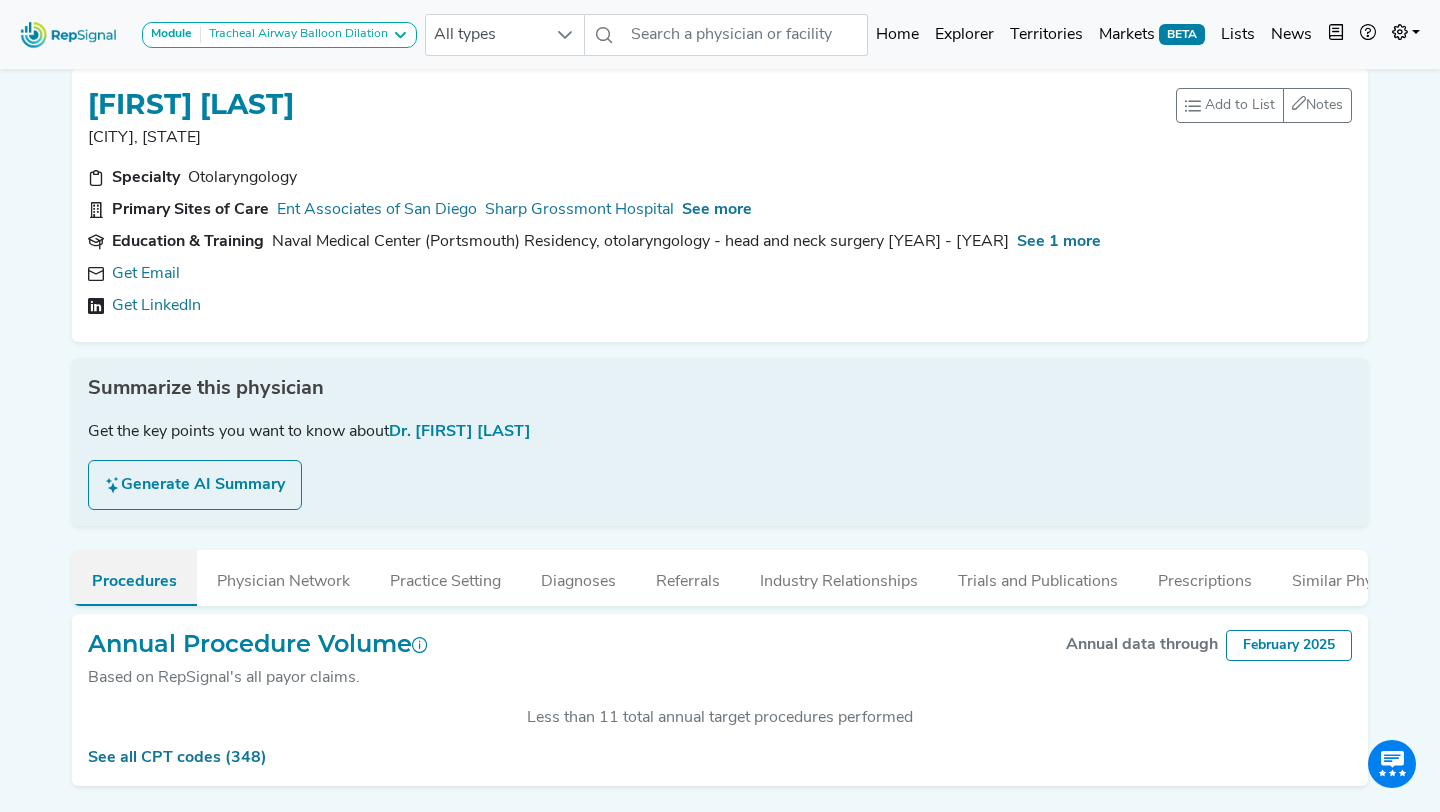 scroll, scrollTop: 15, scrollLeft: 0, axis: vertical 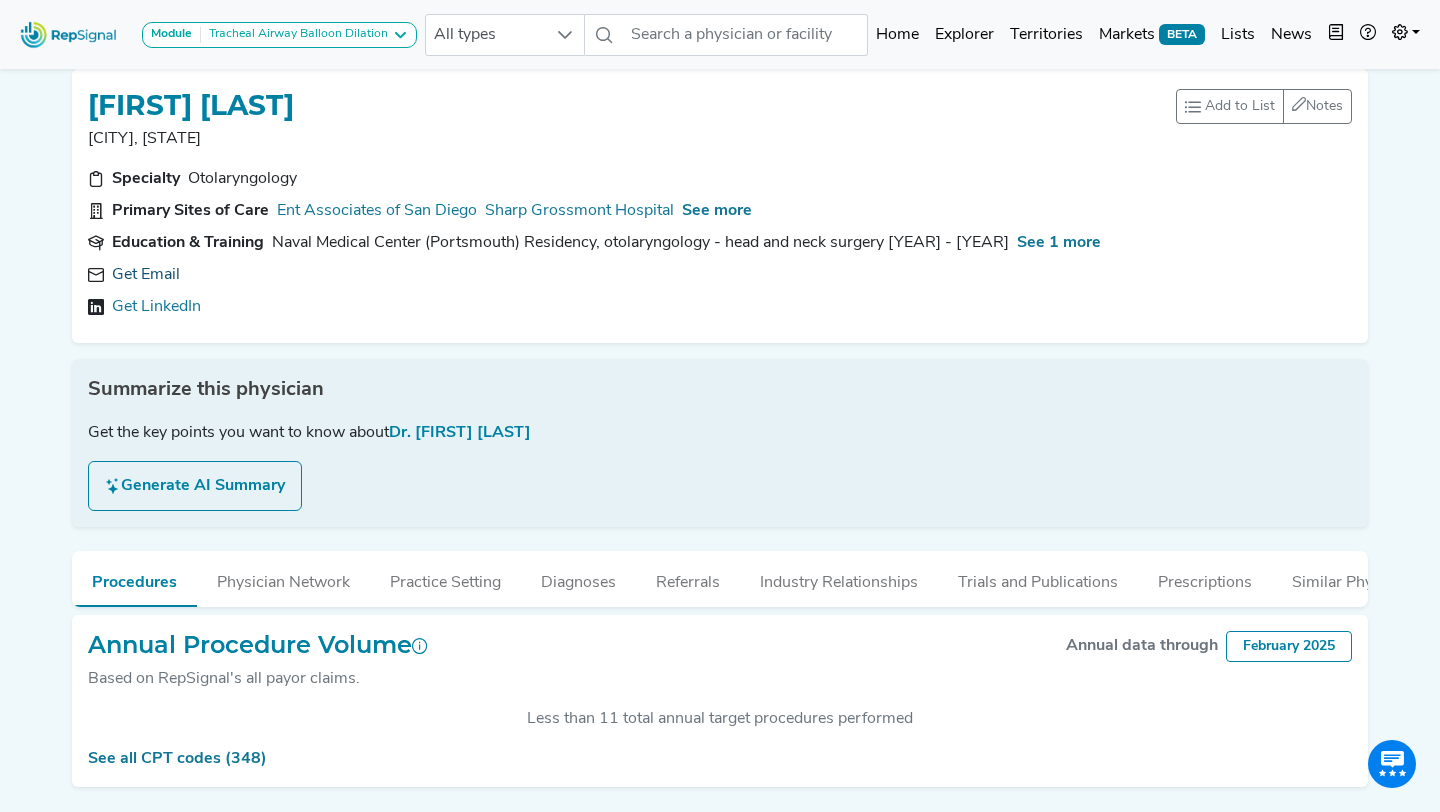 click on "Get Email" at bounding box center [146, 275] 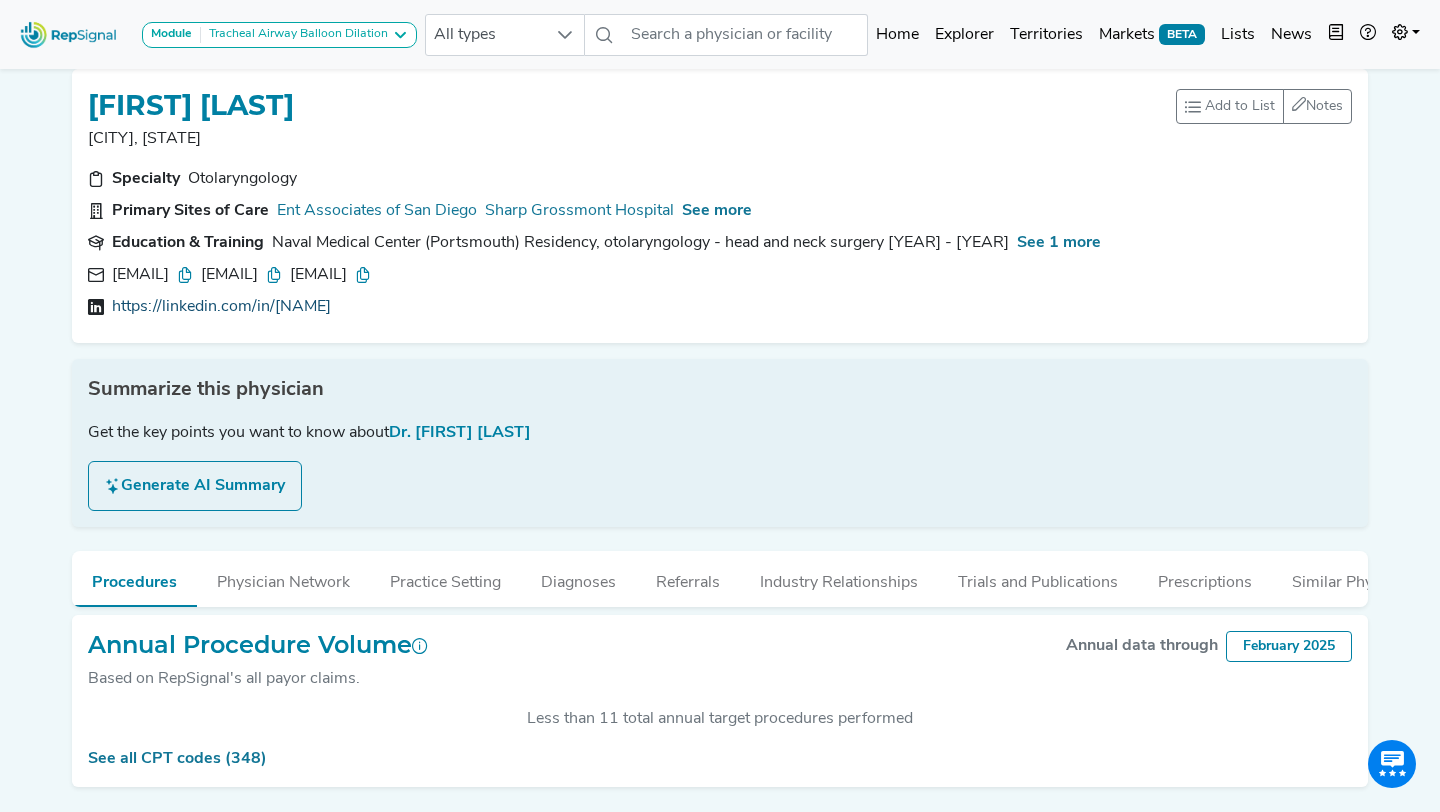 click on "https://linkedin.com/in/[NAME]" at bounding box center (221, 307) 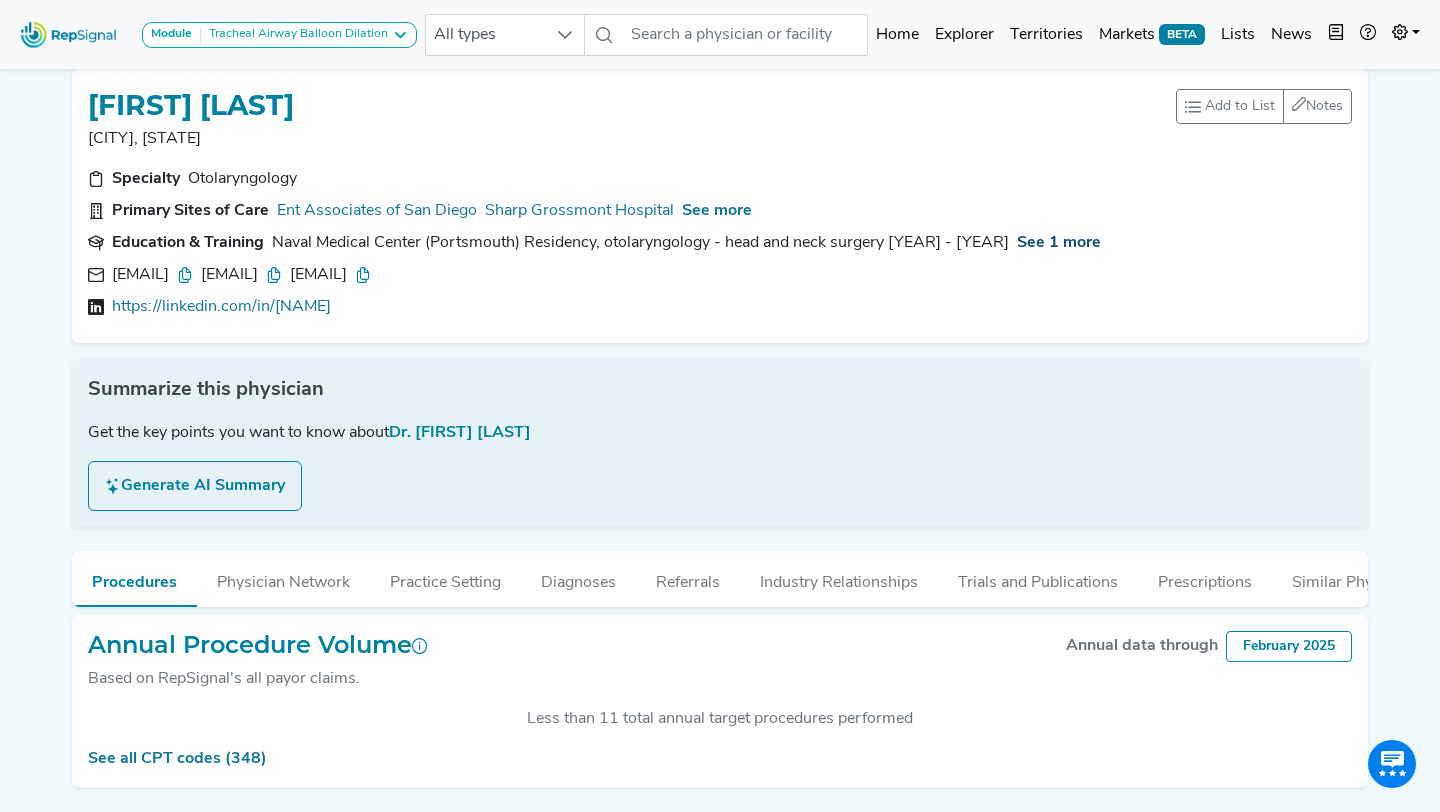 click on "See 1 more" at bounding box center [1059, 243] 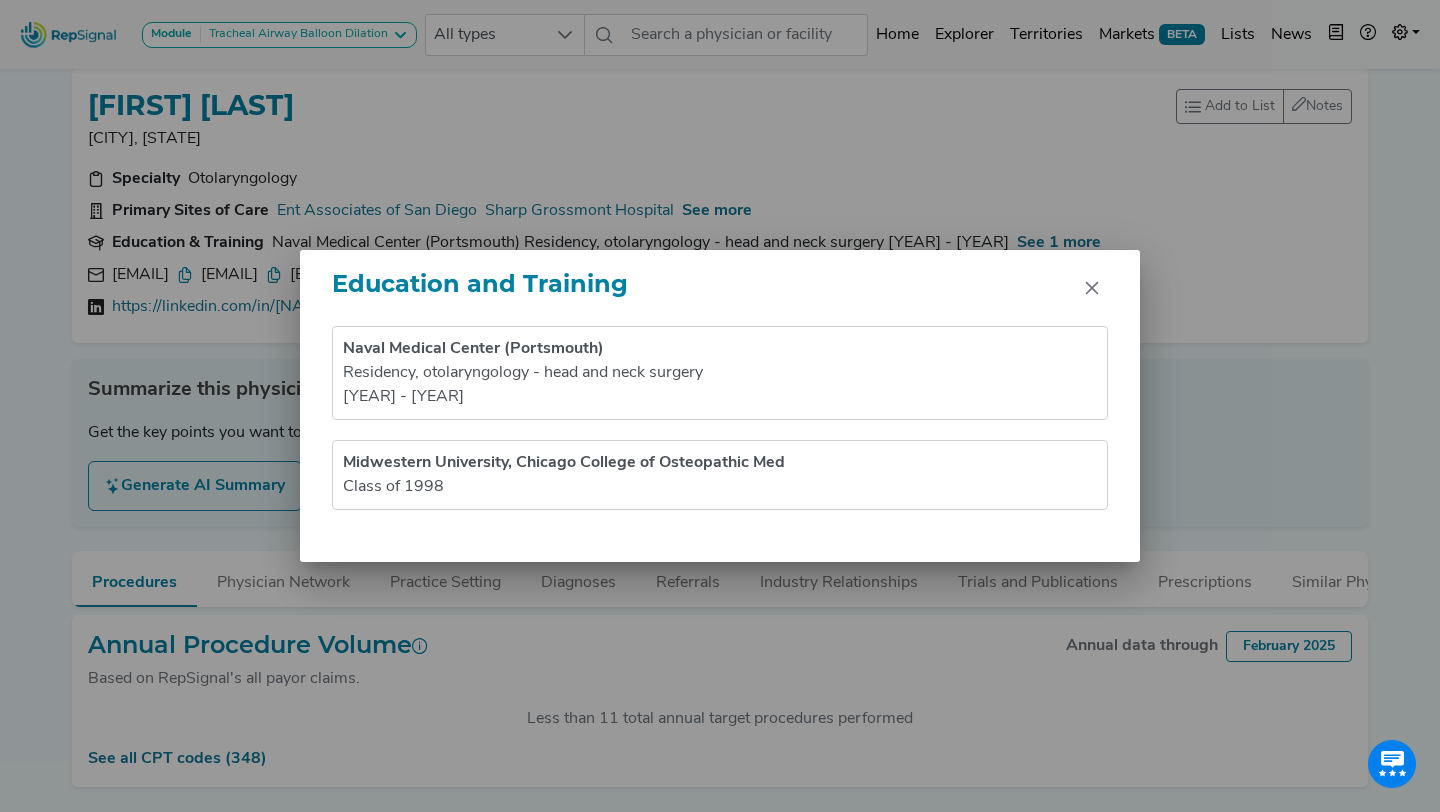 click on "Education and Training Naval Medical Center (Portsmouth) Residency , otolaryngology - head and neck surgery 2002 - 2007 Midwestern University, Chicago College of Osteopathic Med Class of 1998" 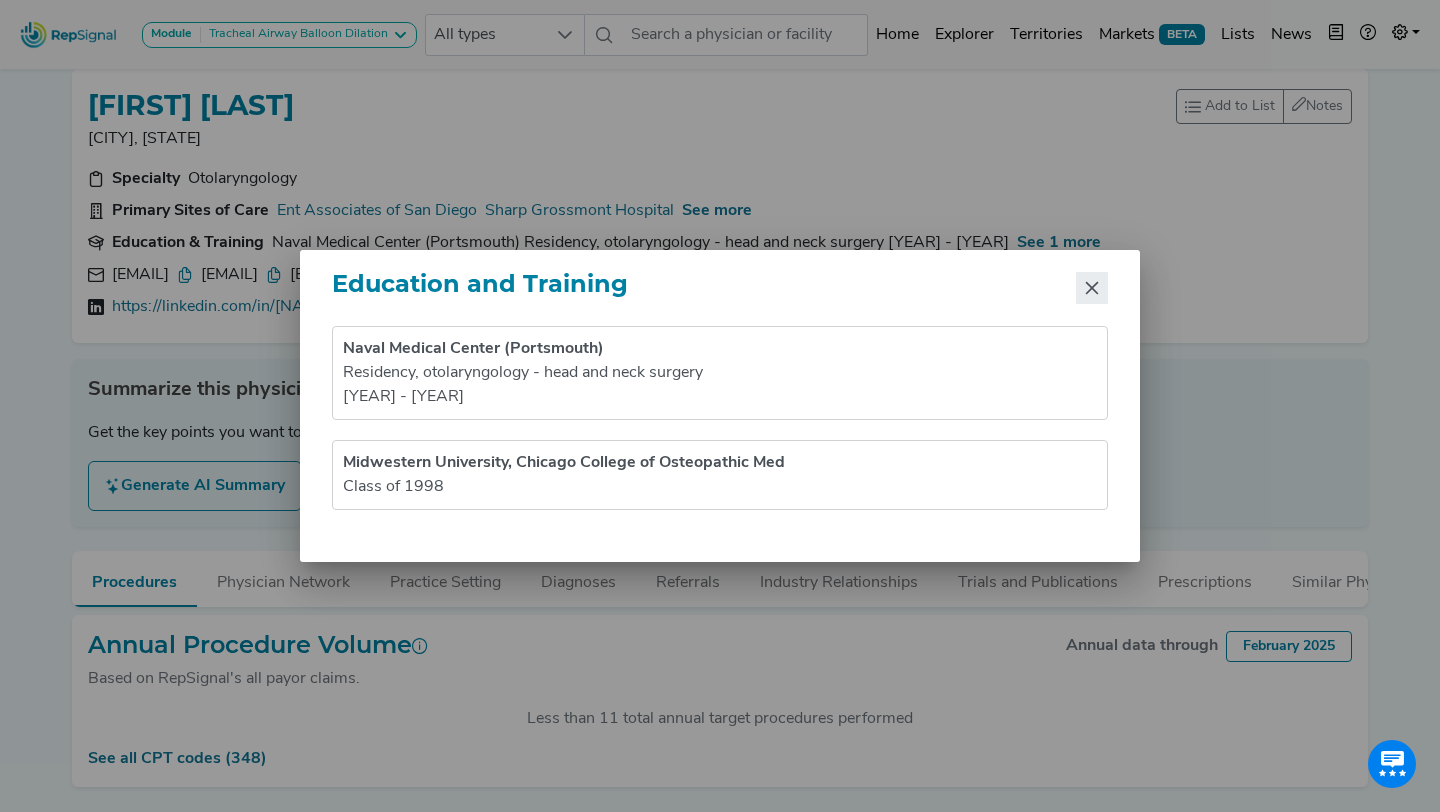 click 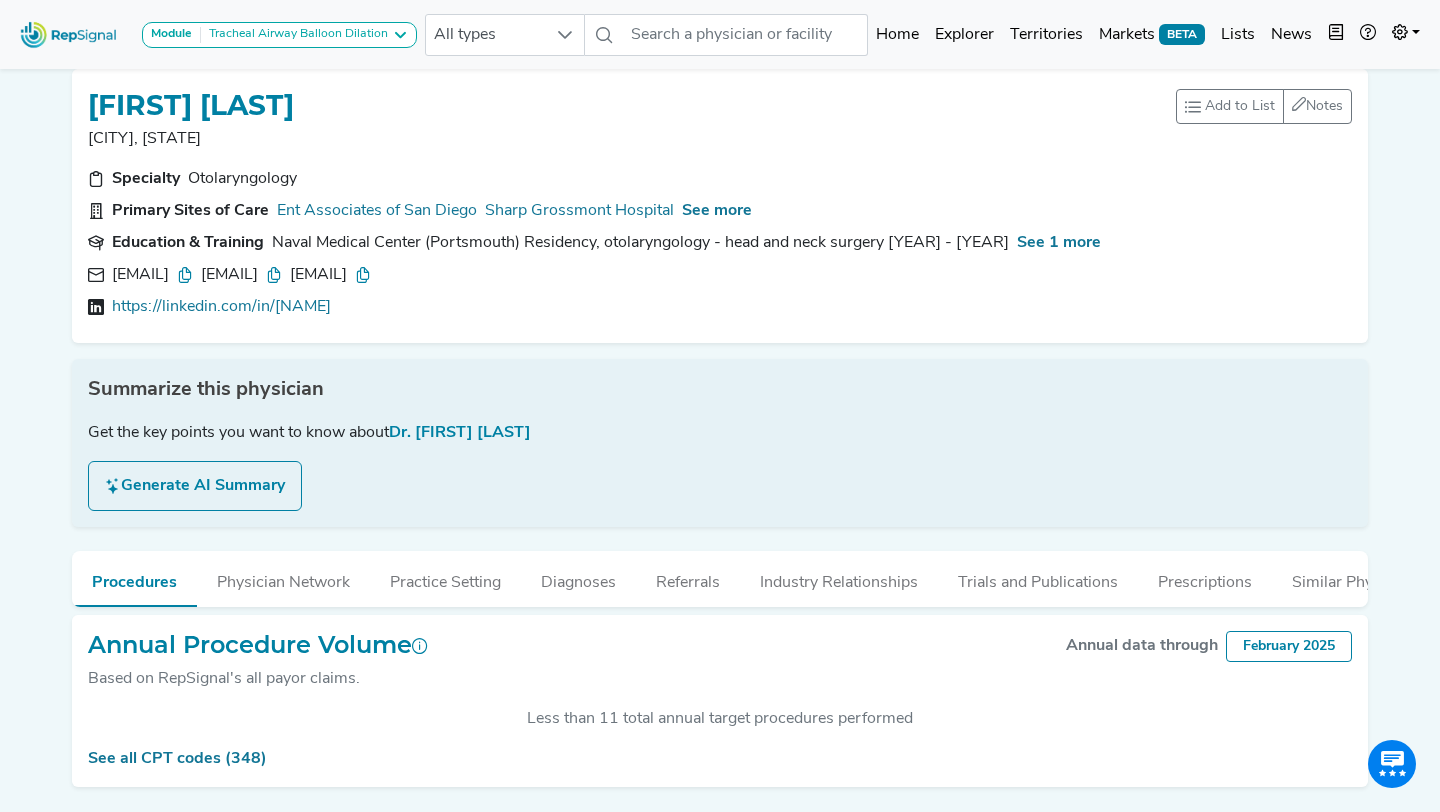 scroll, scrollTop: 0, scrollLeft: 0, axis: both 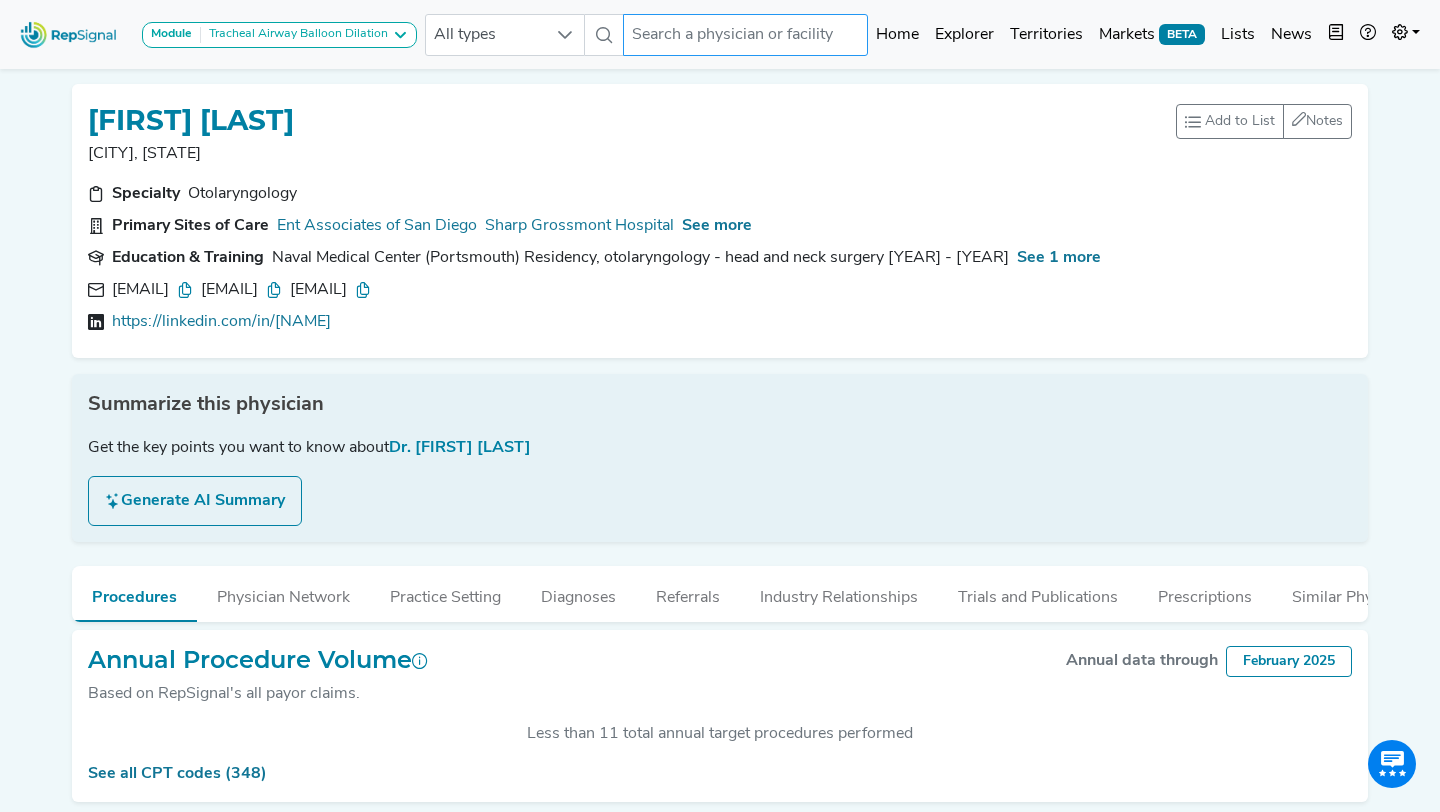 click at bounding box center (746, 35) 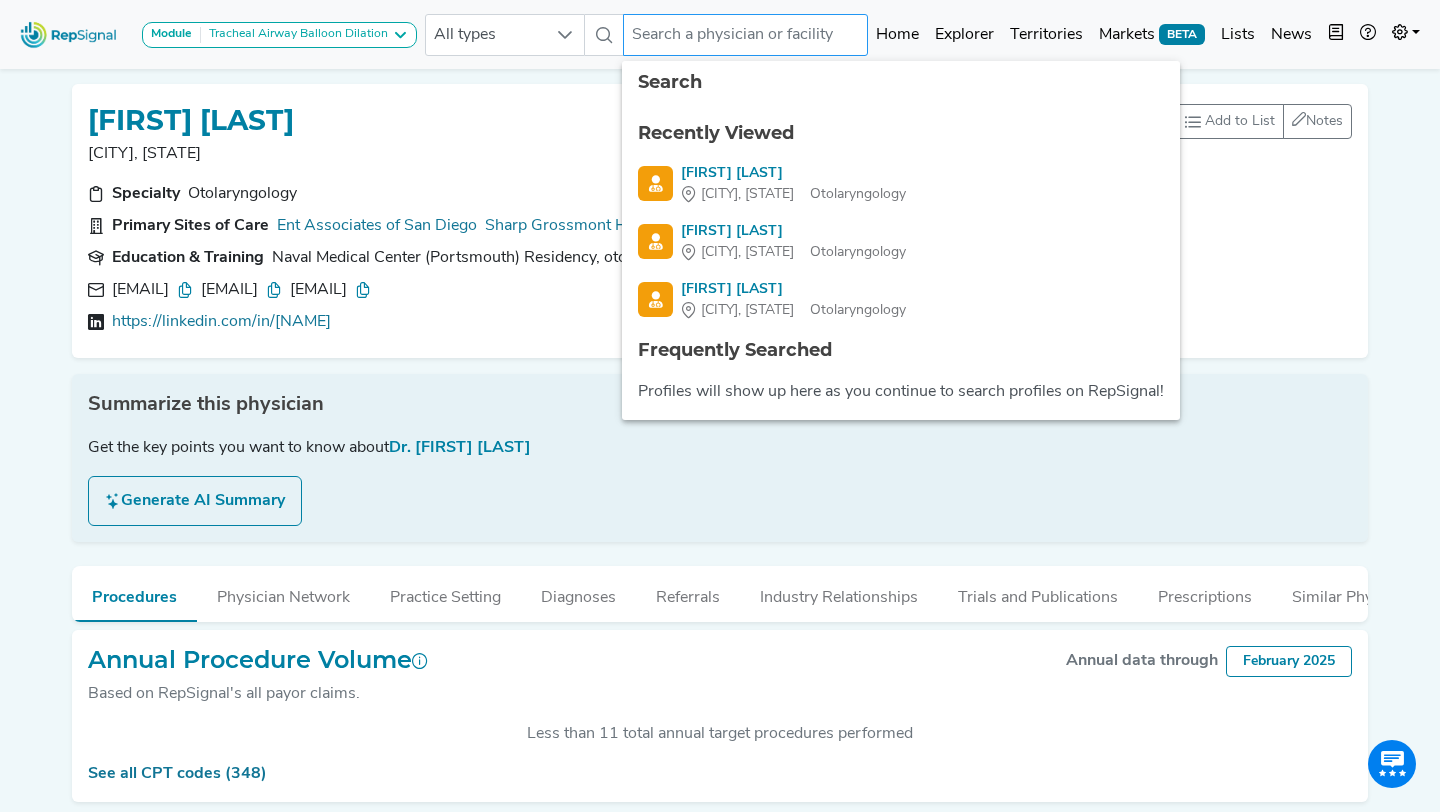 paste on "[FIRST] [LAST]" 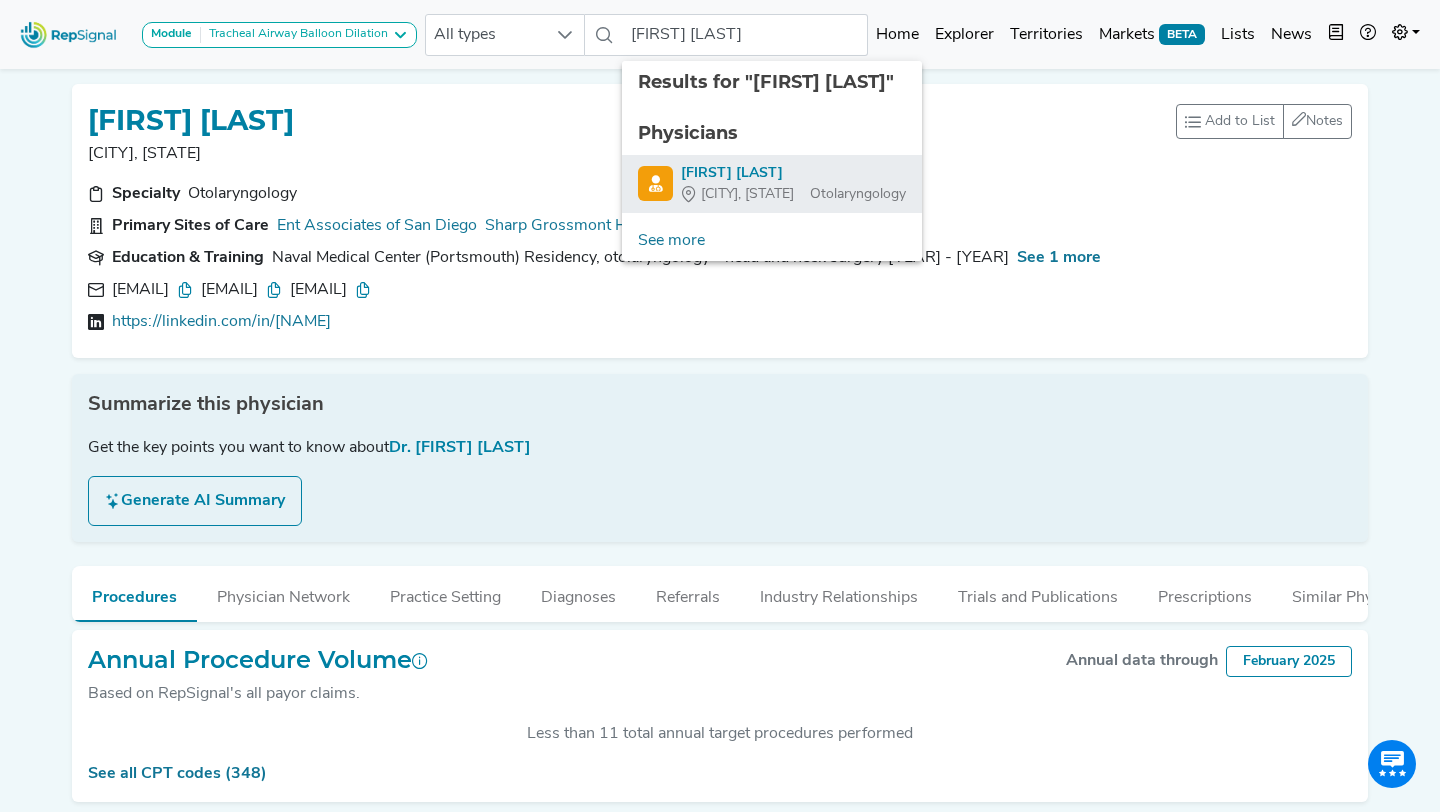 click on "[FIRST] [LAST]" at bounding box center [793, 173] 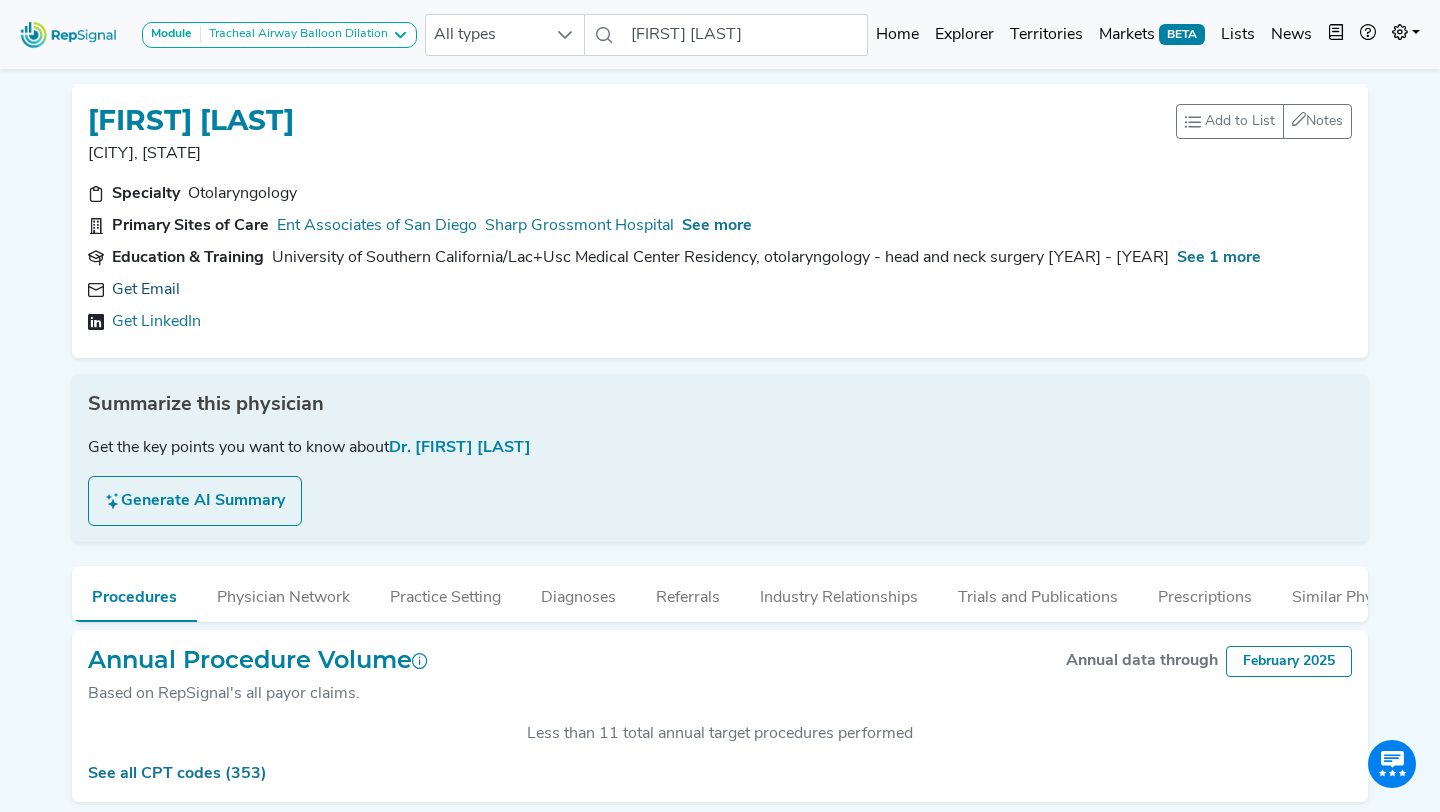 click on "Get Email" at bounding box center (146, 290) 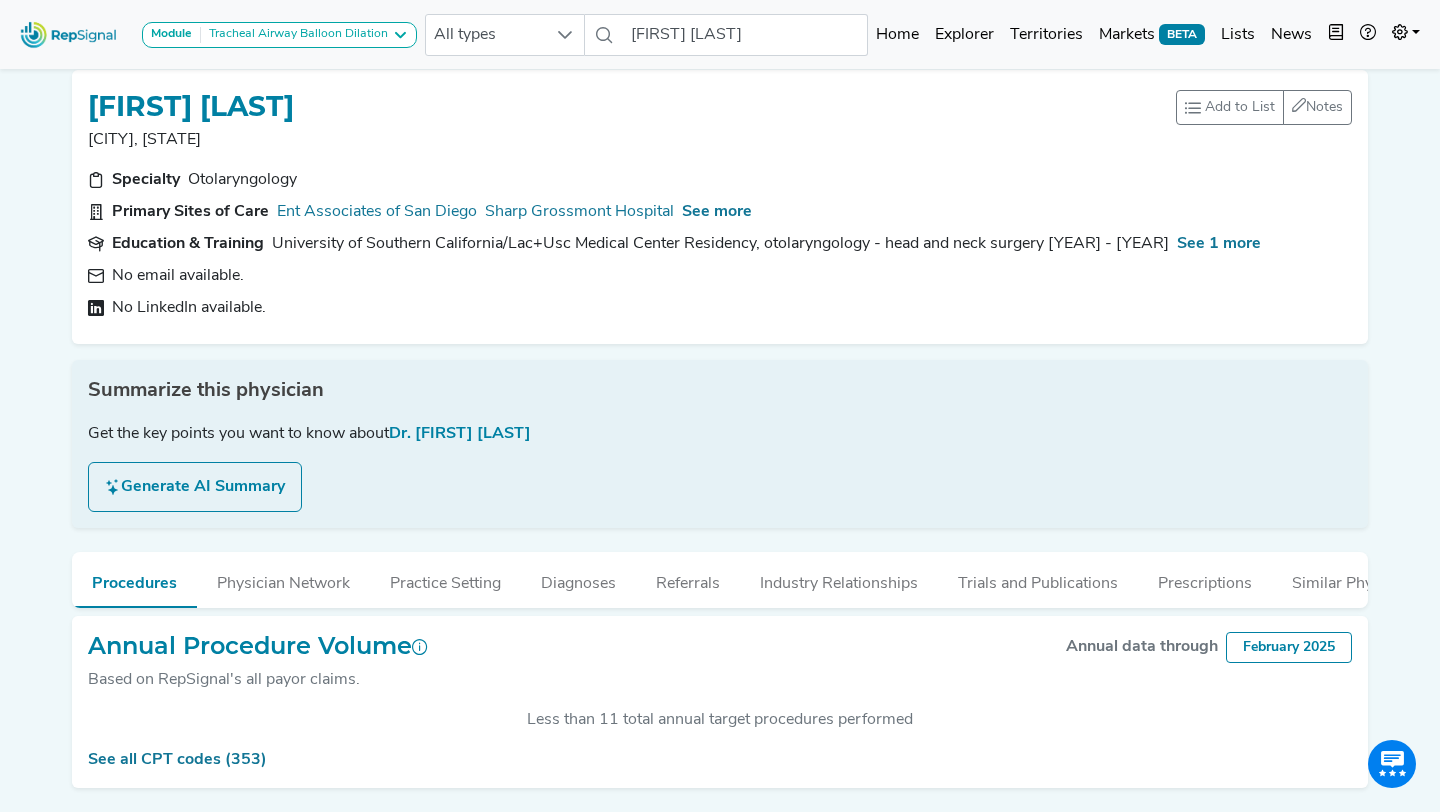 scroll, scrollTop: 7, scrollLeft: 0, axis: vertical 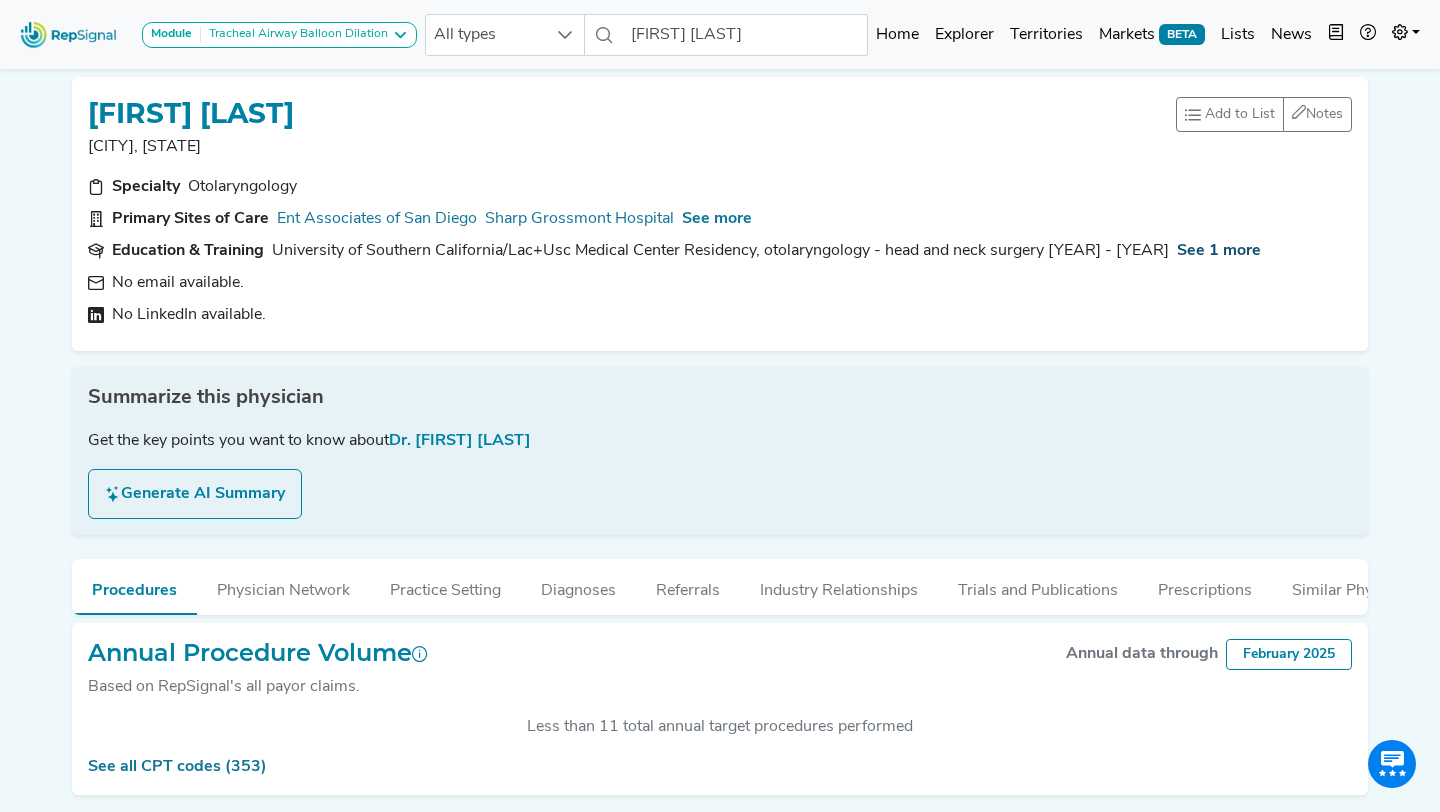 click on "See 1 more" at bounding box center (1219, 251) 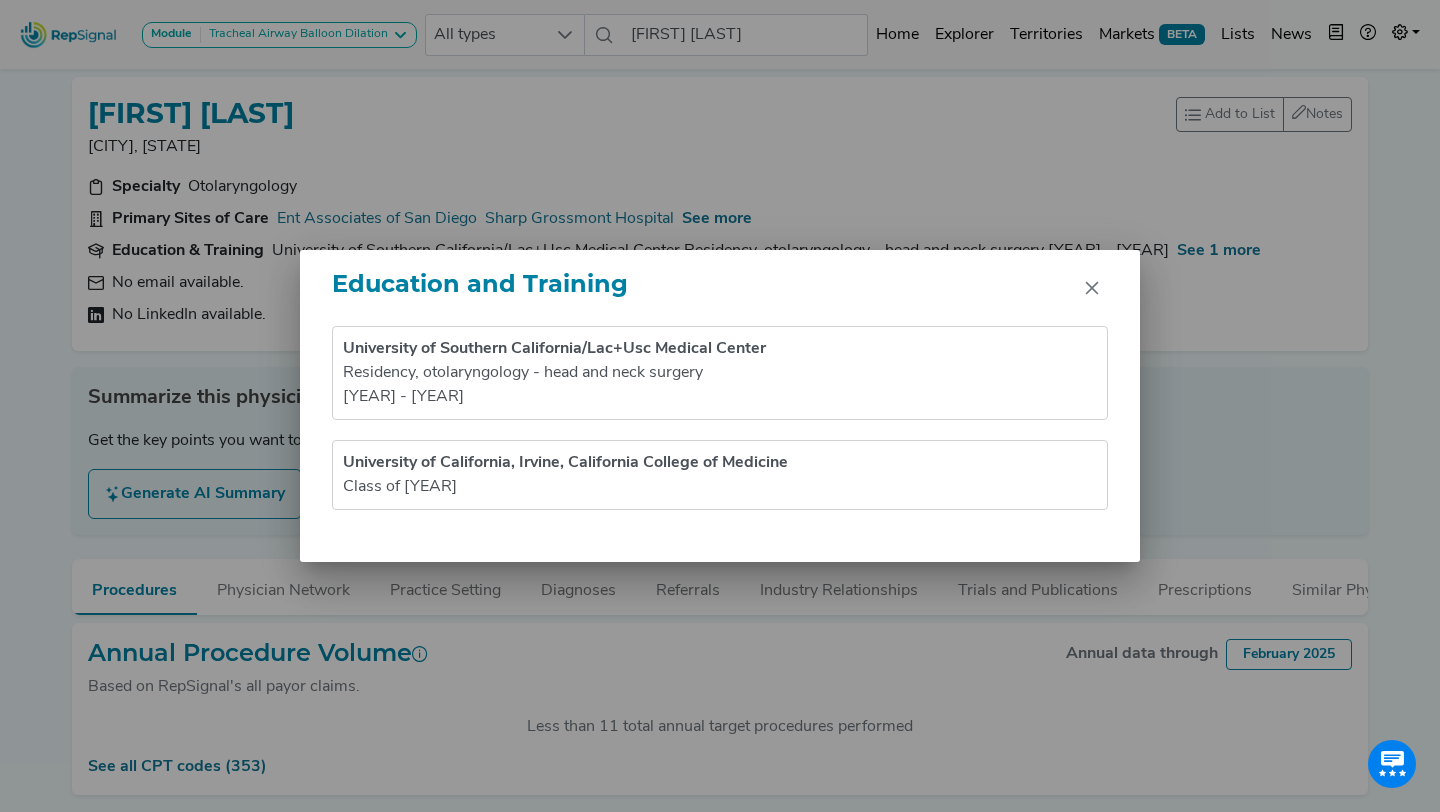 click on "Education and Training University of Southern California/Lac+Usc Medical Center Residency , otolaryngology - head and neck surgery [YEAR] - [YEAR] University of California, Irvine, California College of Medicine Class of [YEAR]" 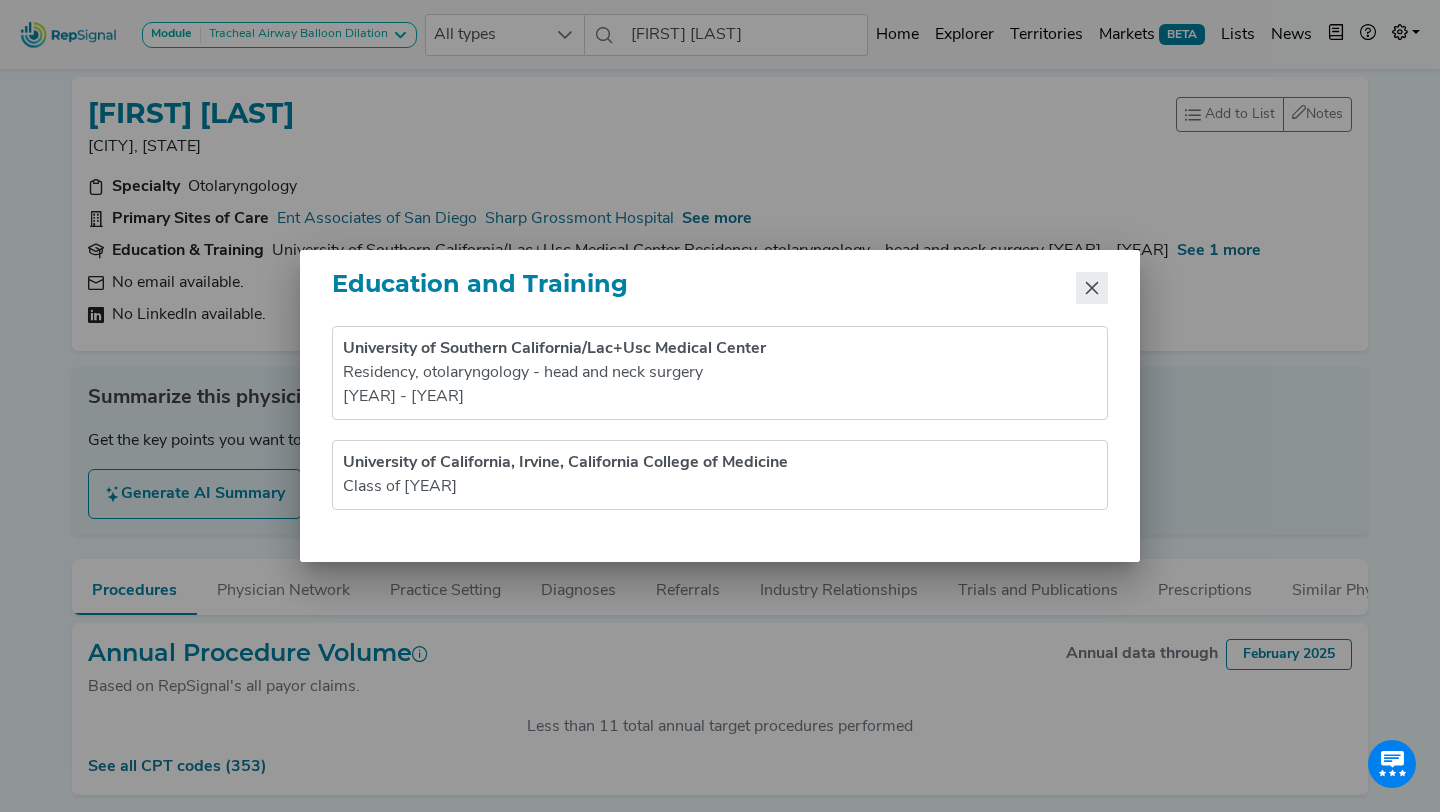 click 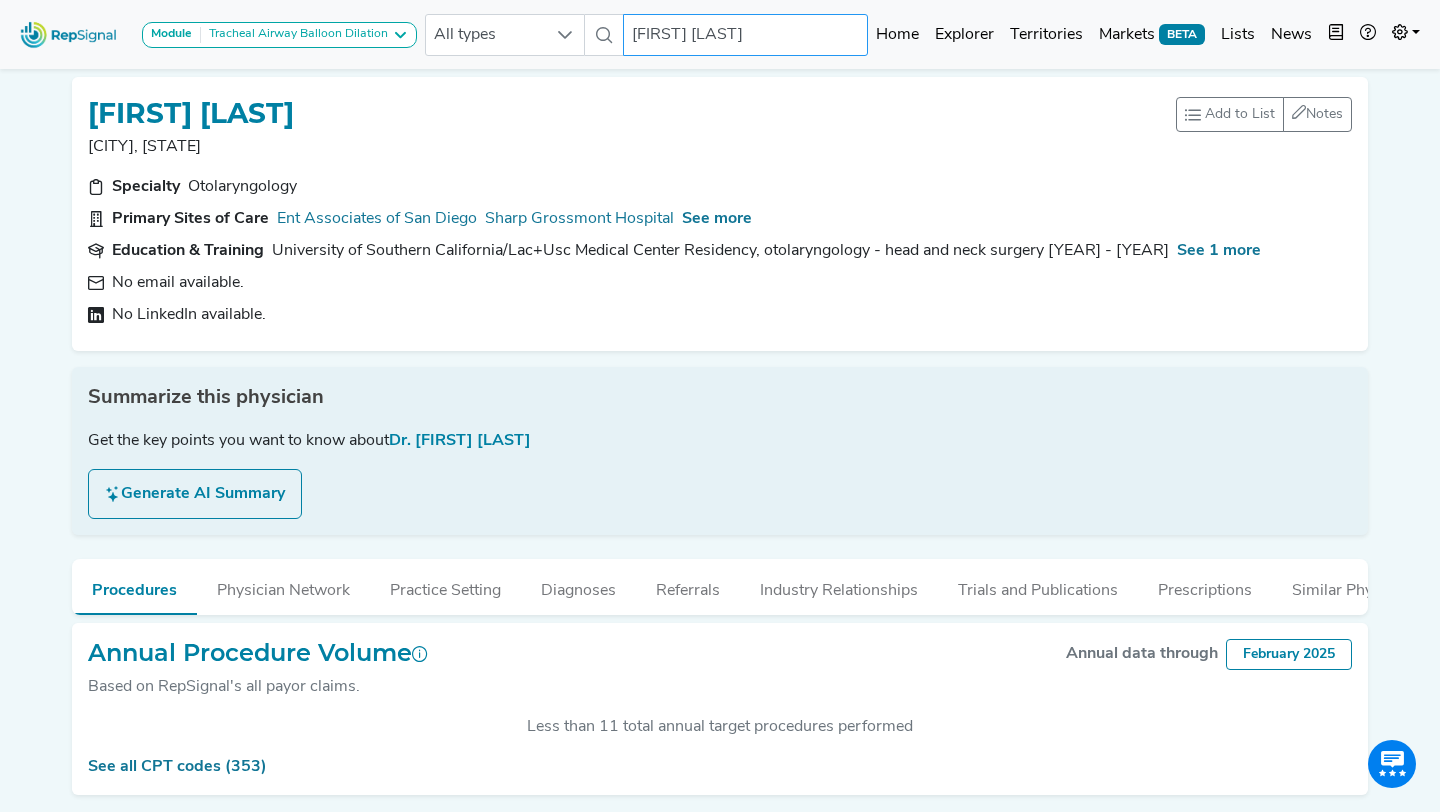 click on "[FIRST] [LAST]" at bounding box center [746, 35] 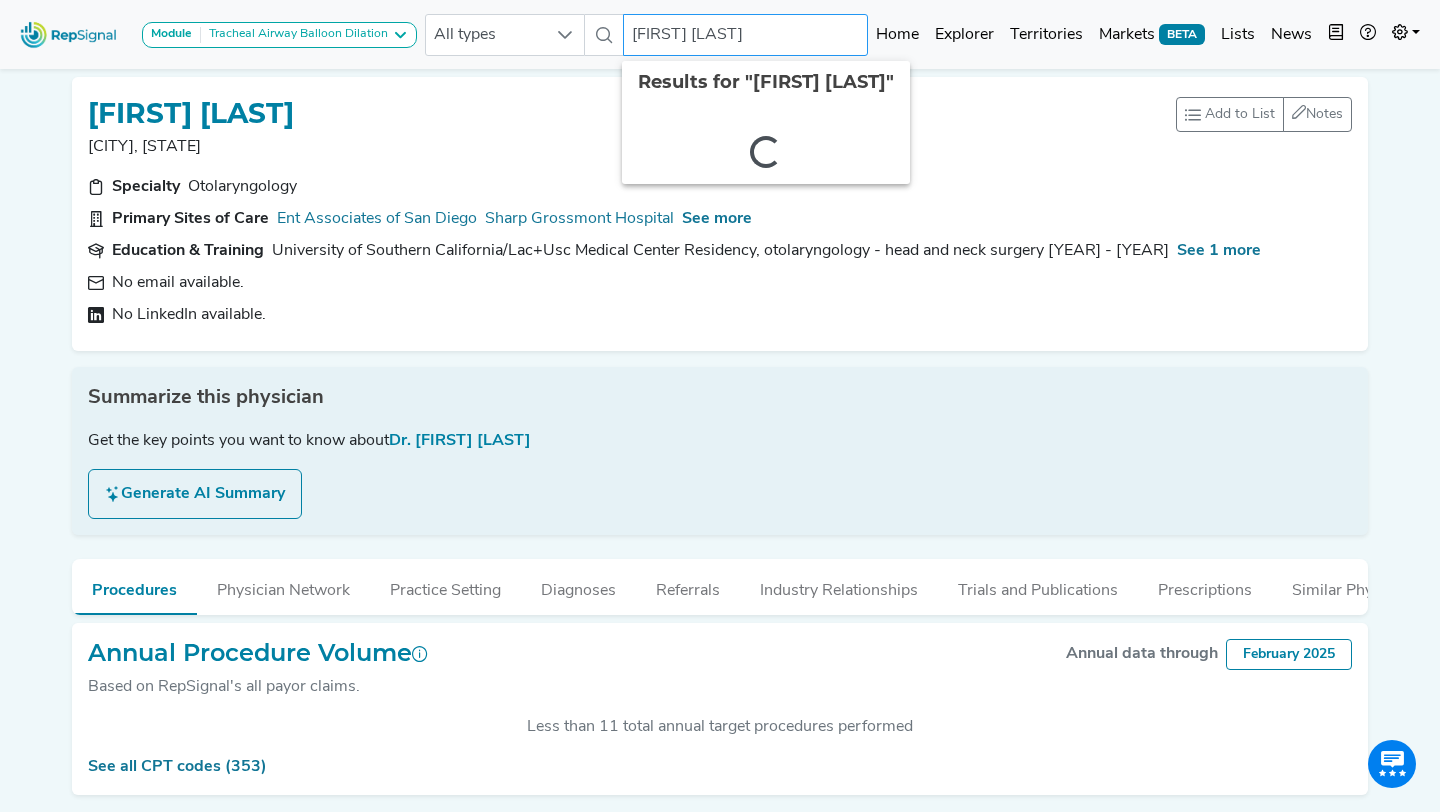 click on "[FIRST] [LAST]" at bounding box center [746, 35] 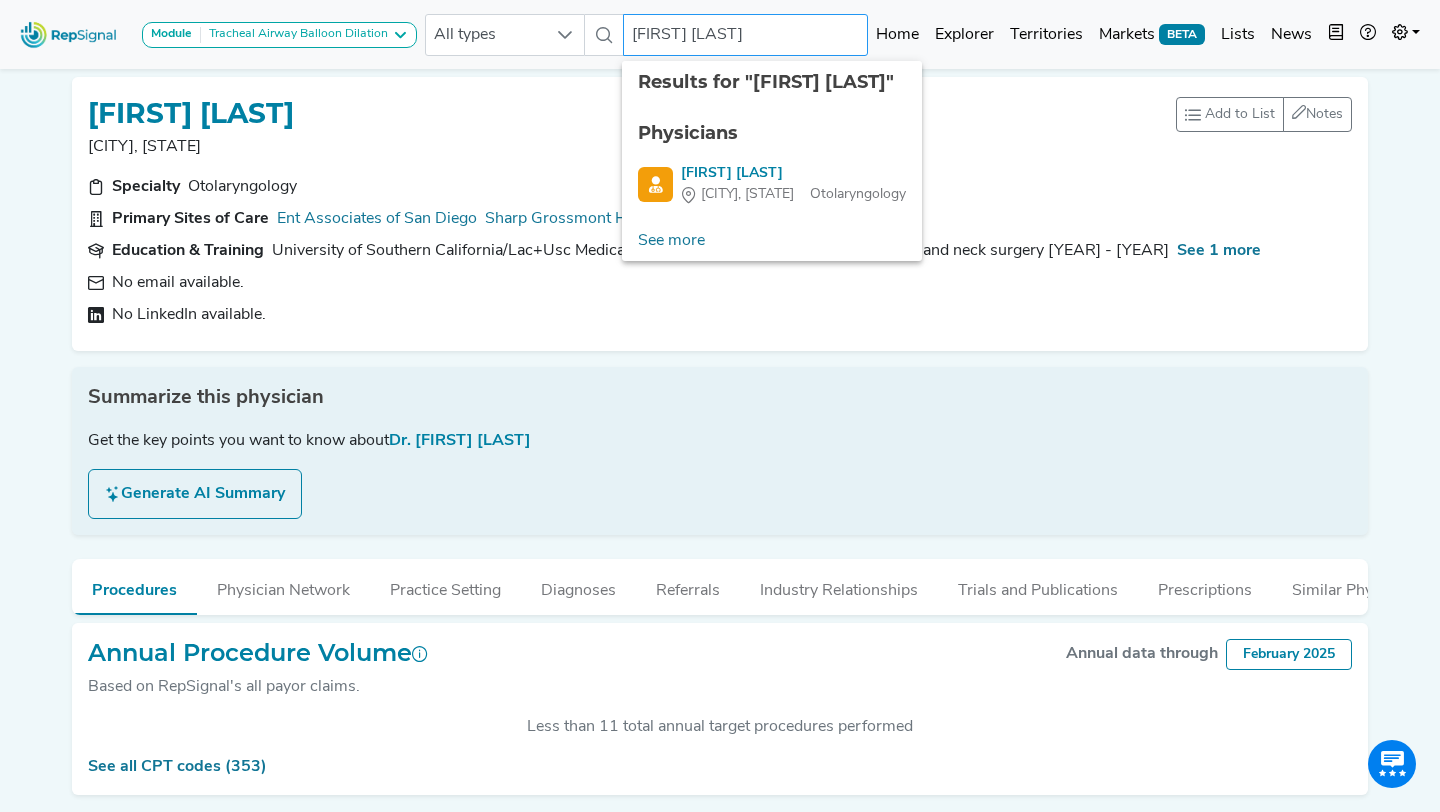 paste on "[FIRST] [LAST]" 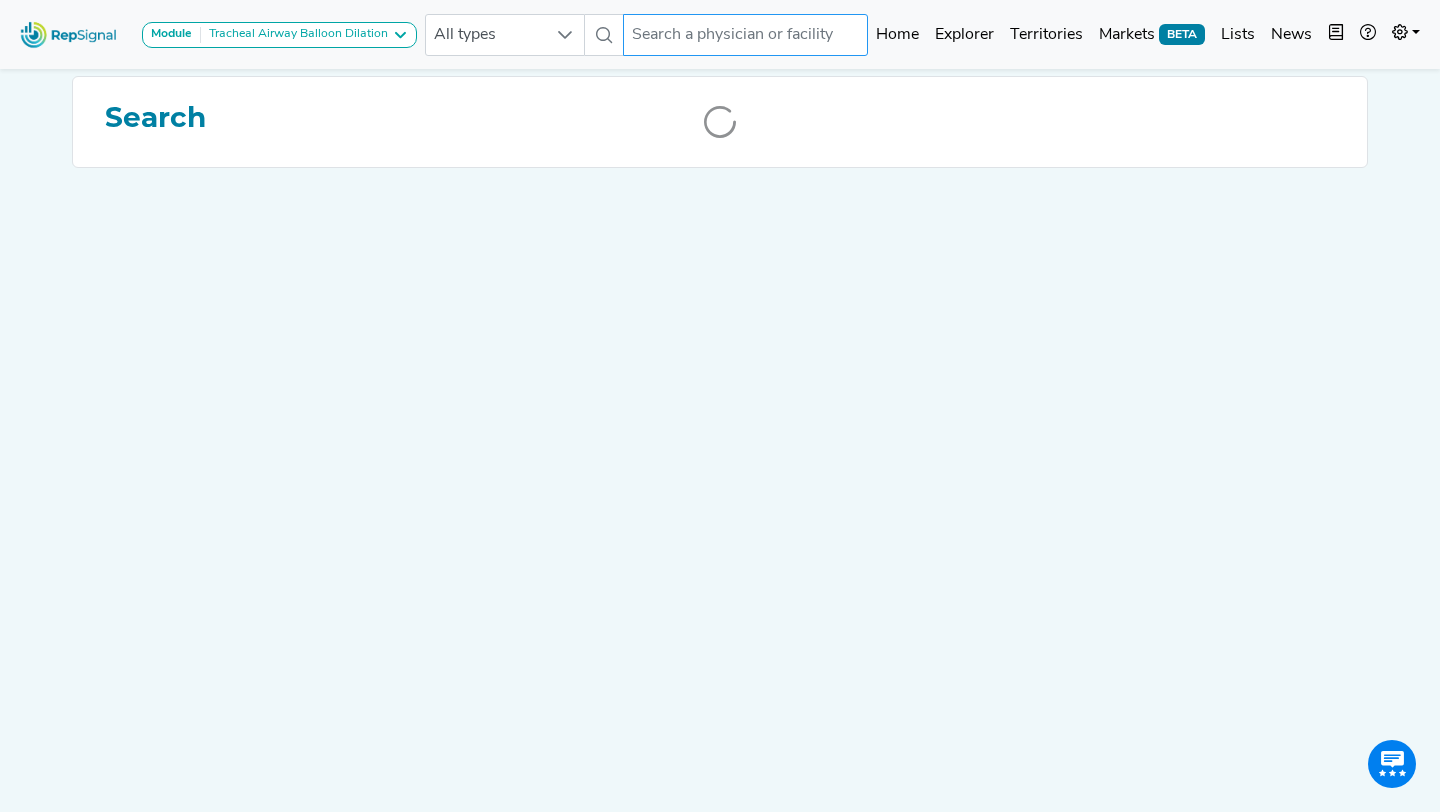 scroll, scrollTop: 0, scrollLeft: 0, axis: both 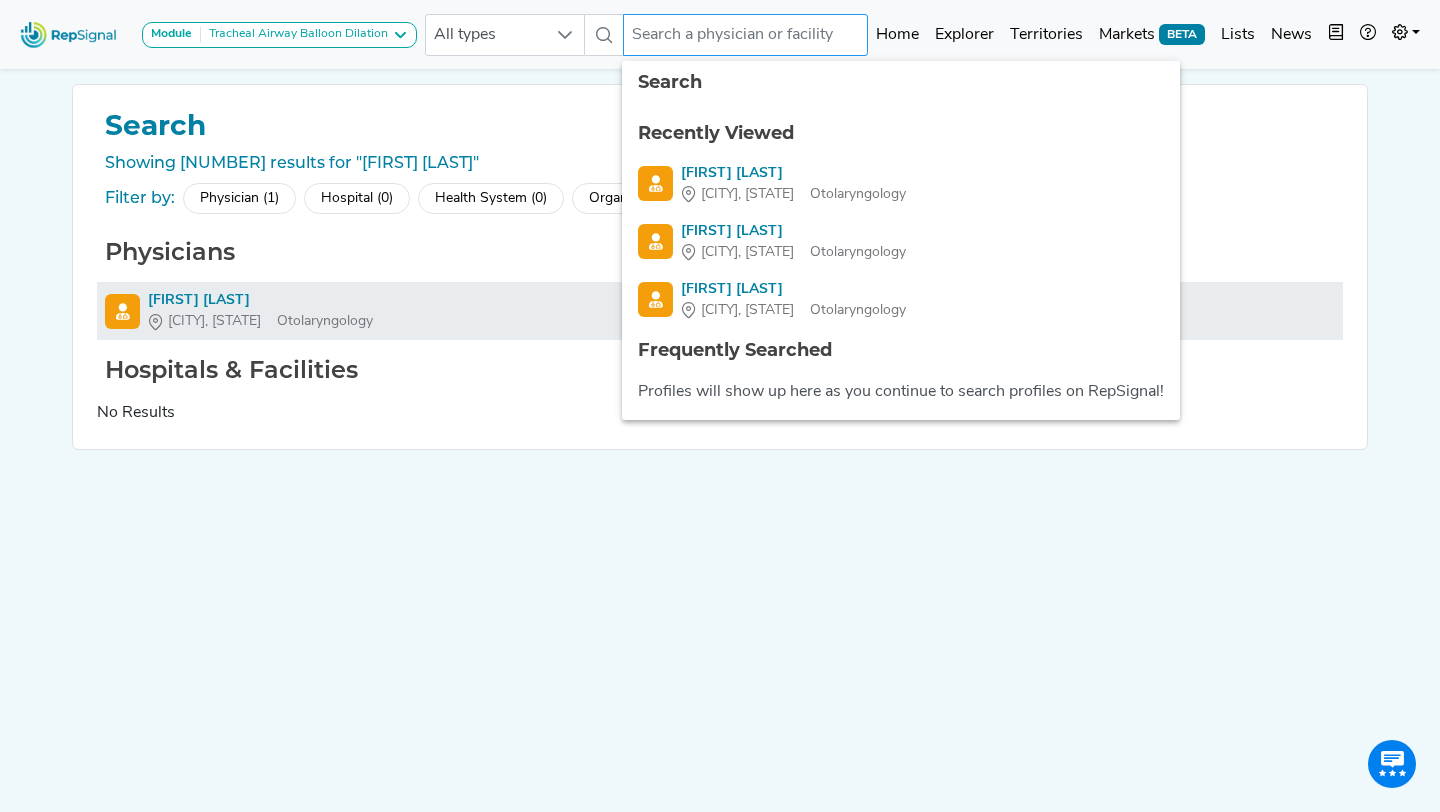 type 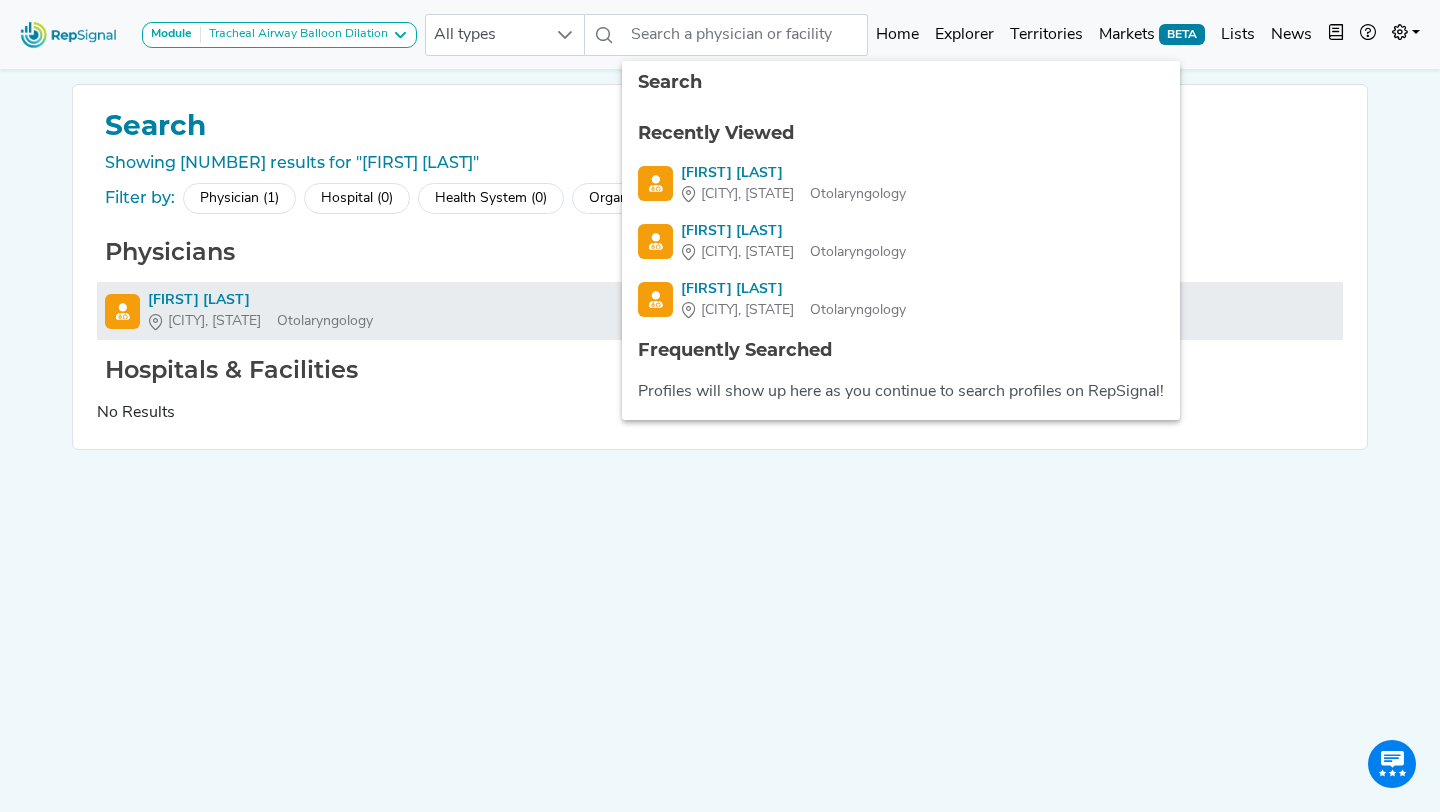 click on "[FIRST] [LAST]" at bounding box center (260, 300) 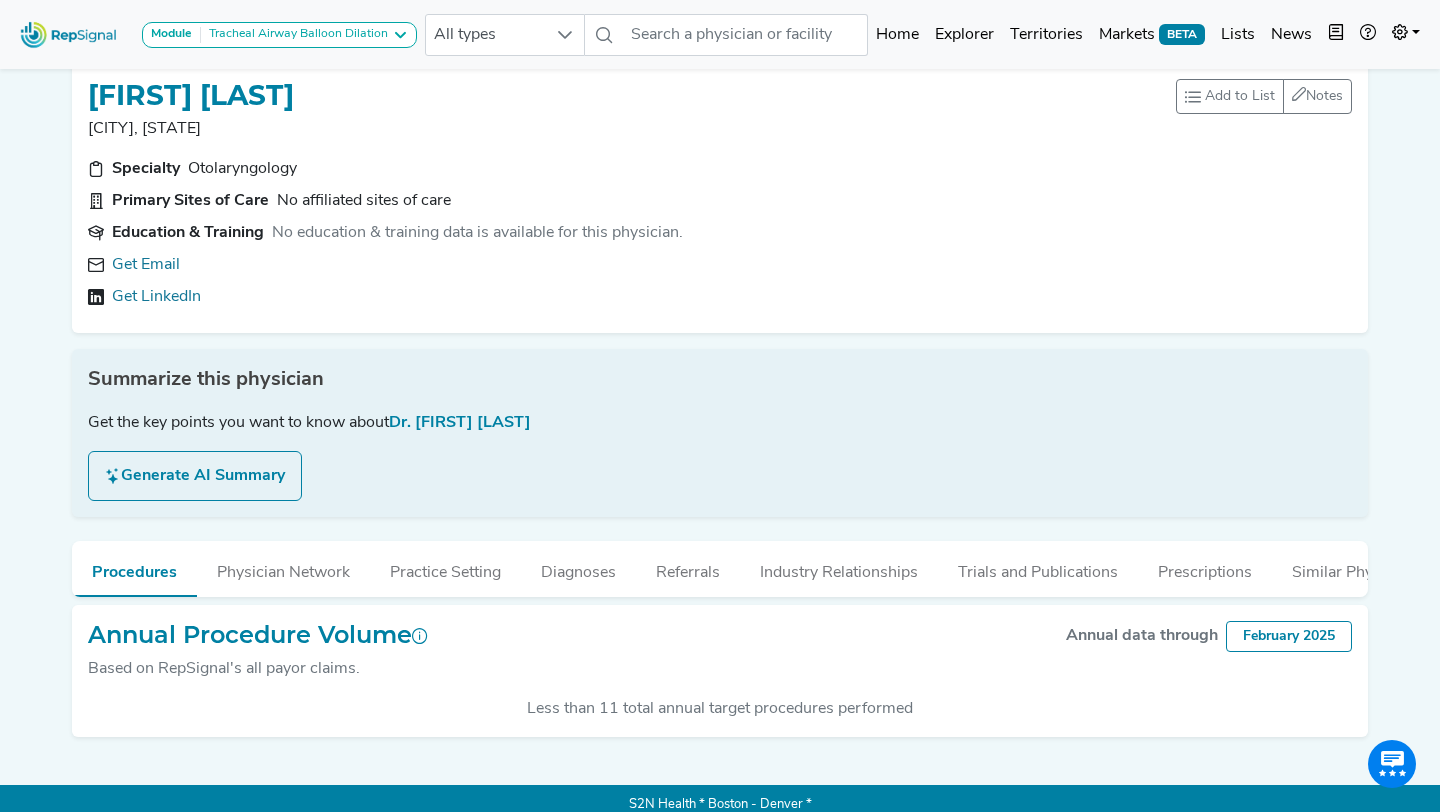 scroll, scrollTop: 39, scrollLeft: 0, axis: vertical 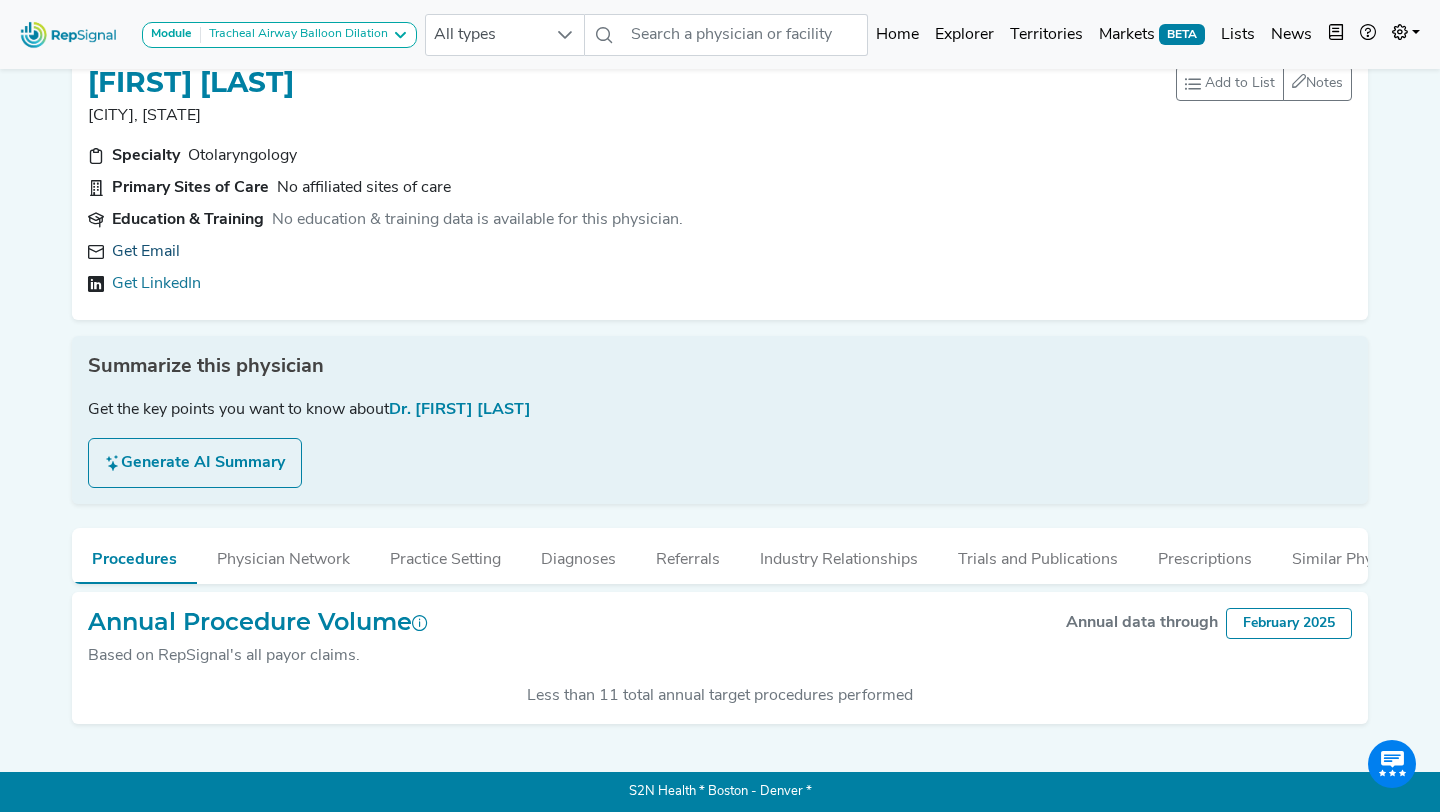 click on "Get Email" at bounding box center (146, 252) 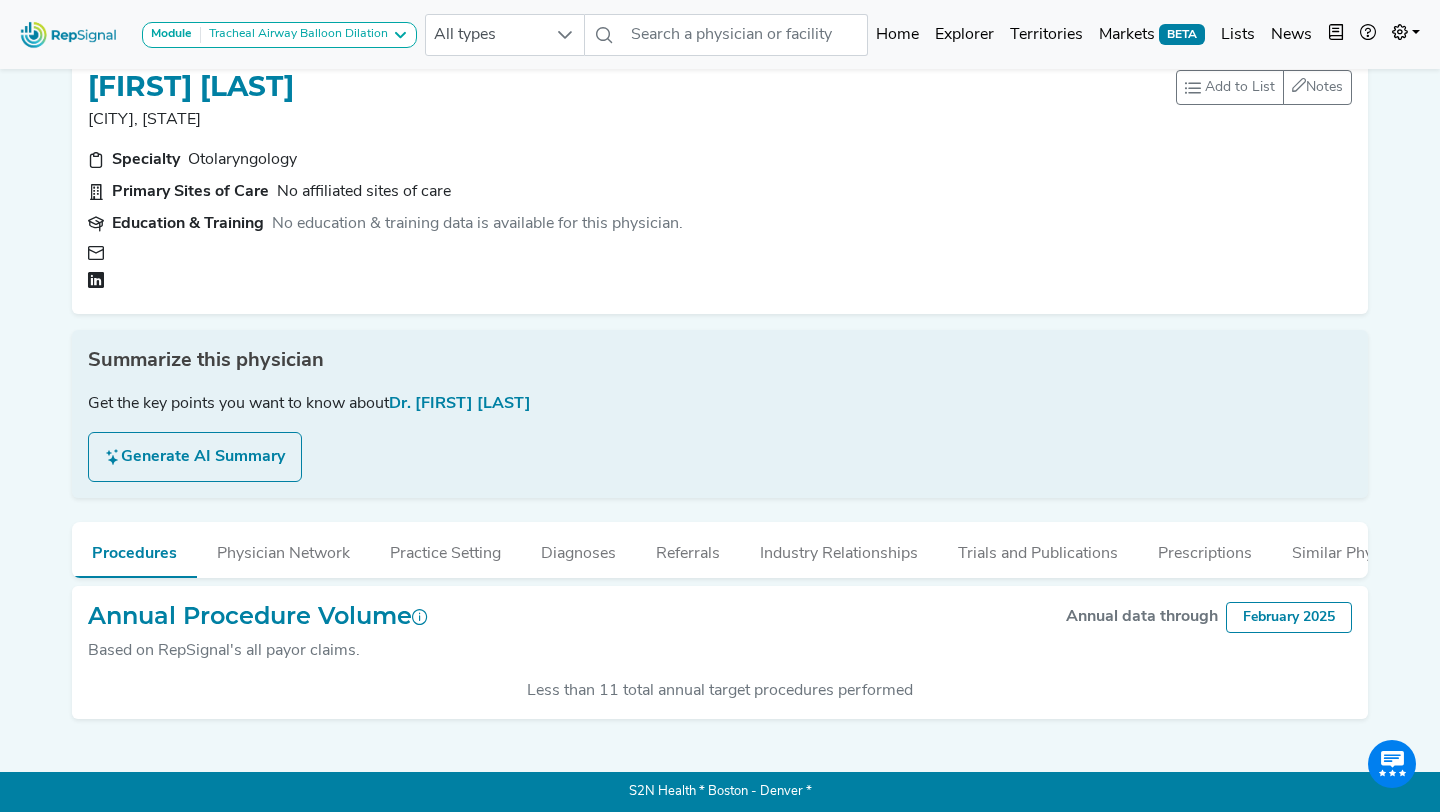scroll, scrollTop: 39, scrollLeft: 0, axis: vertical 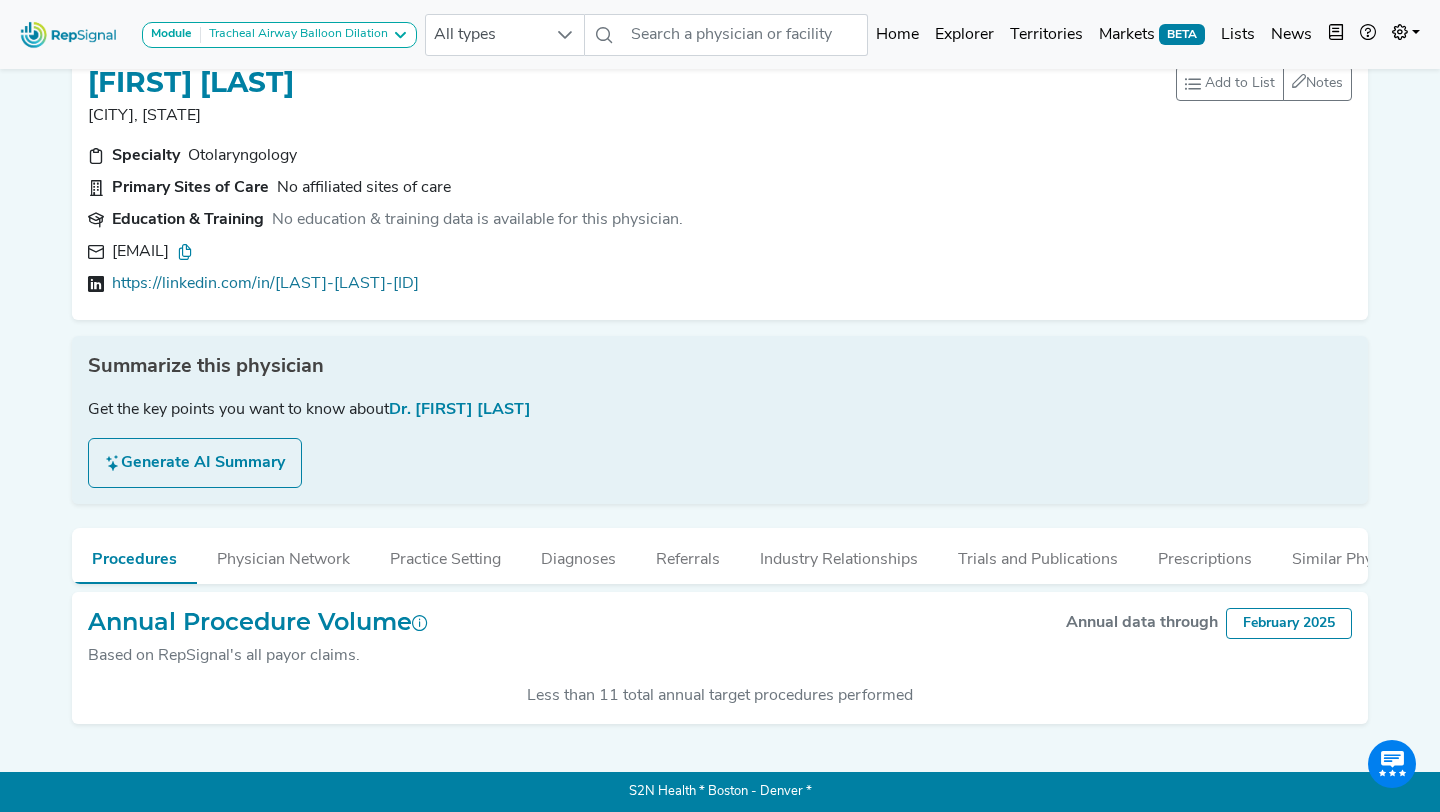 click at bounding box center (185, 252) 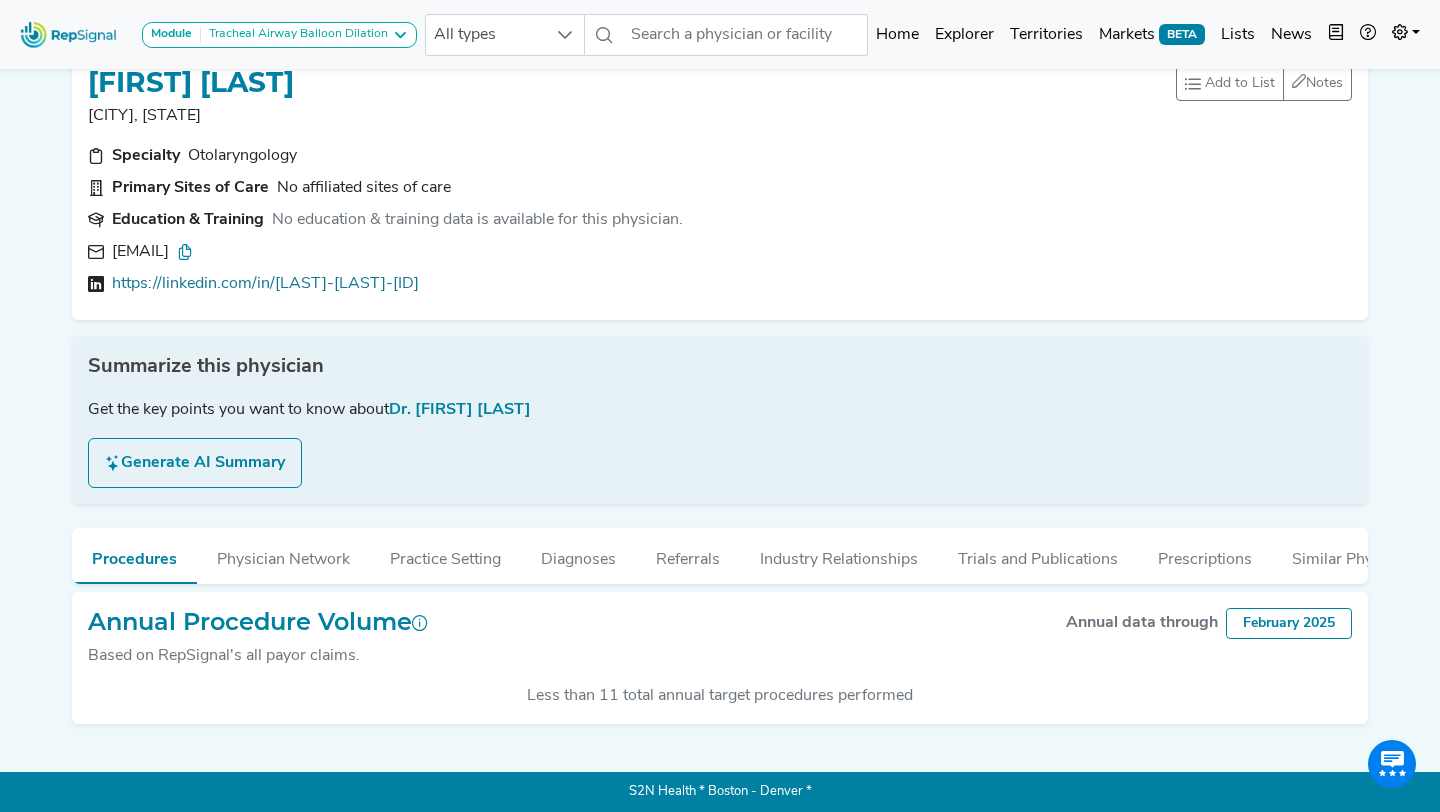 scroll, scrollTop: 0, scrollLeft: 0, axis: both 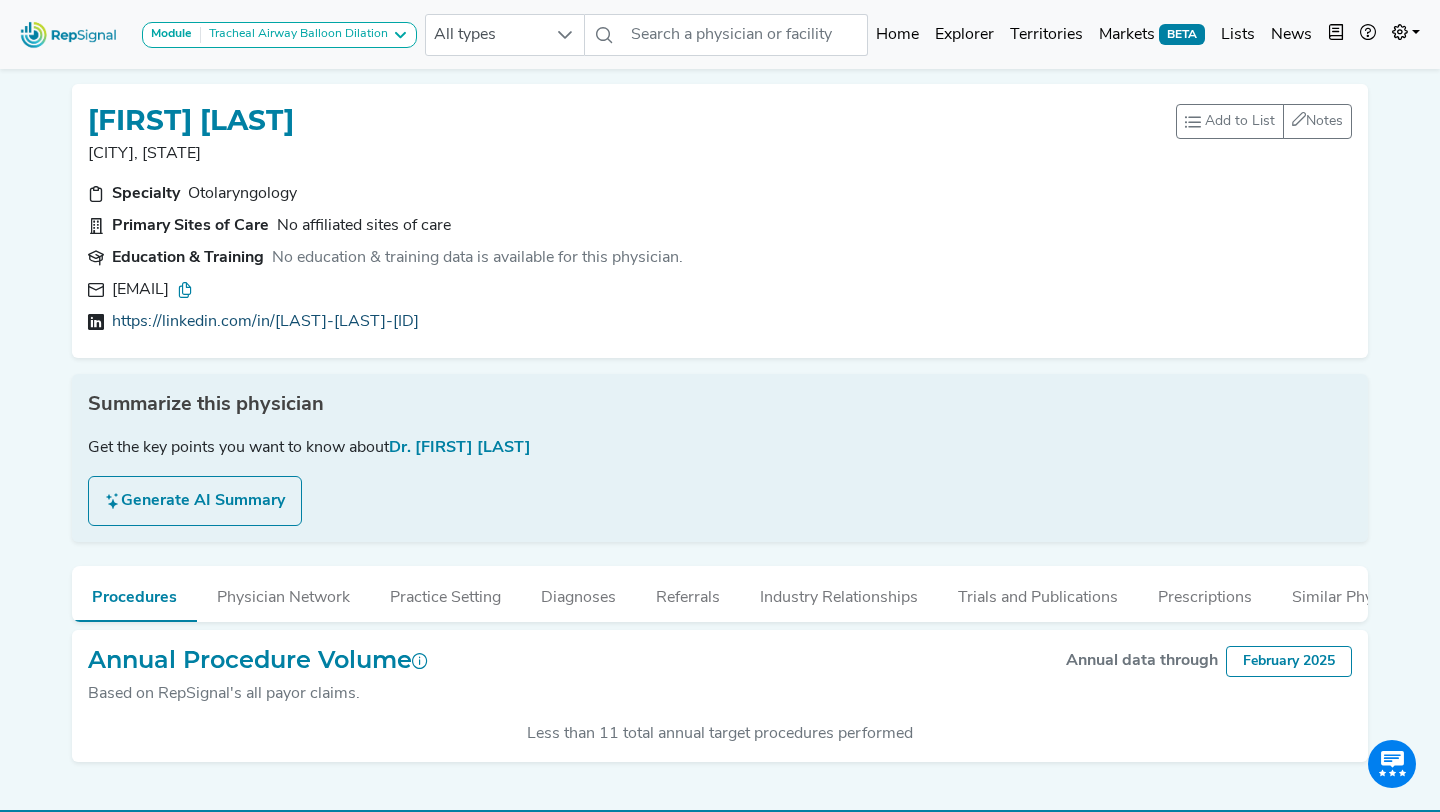 click on "https://linkedin.com/in/[LAST]-[LAST]-[ID]" at bounding box center [265, 322] 